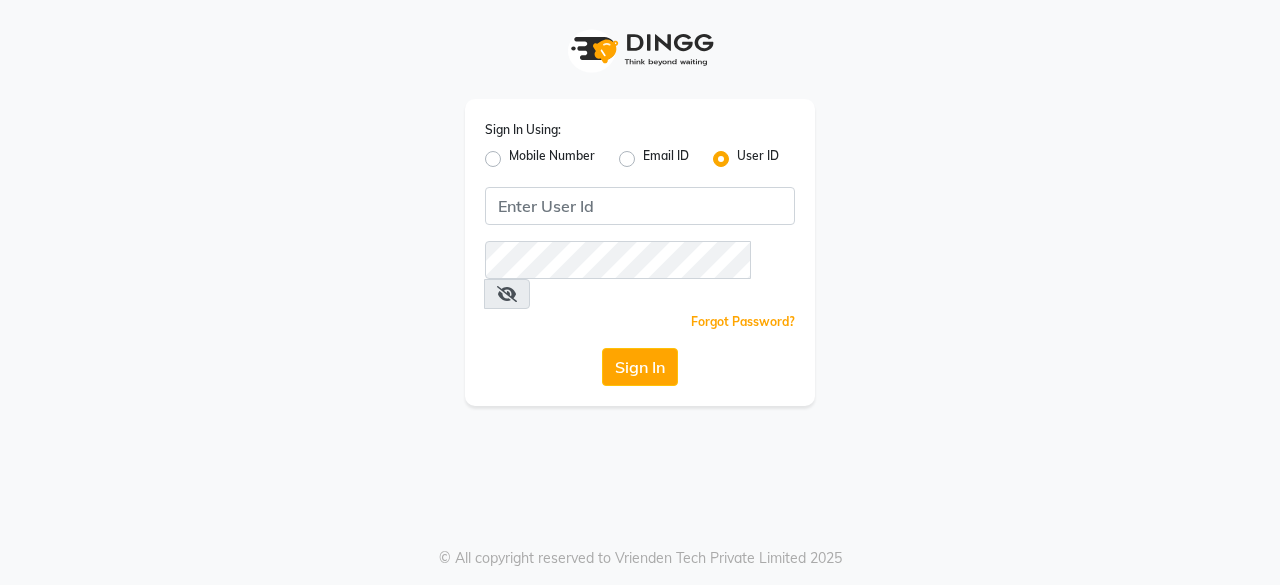 scroll, scrollTop: 0, scrollLeft: 0, axis: both 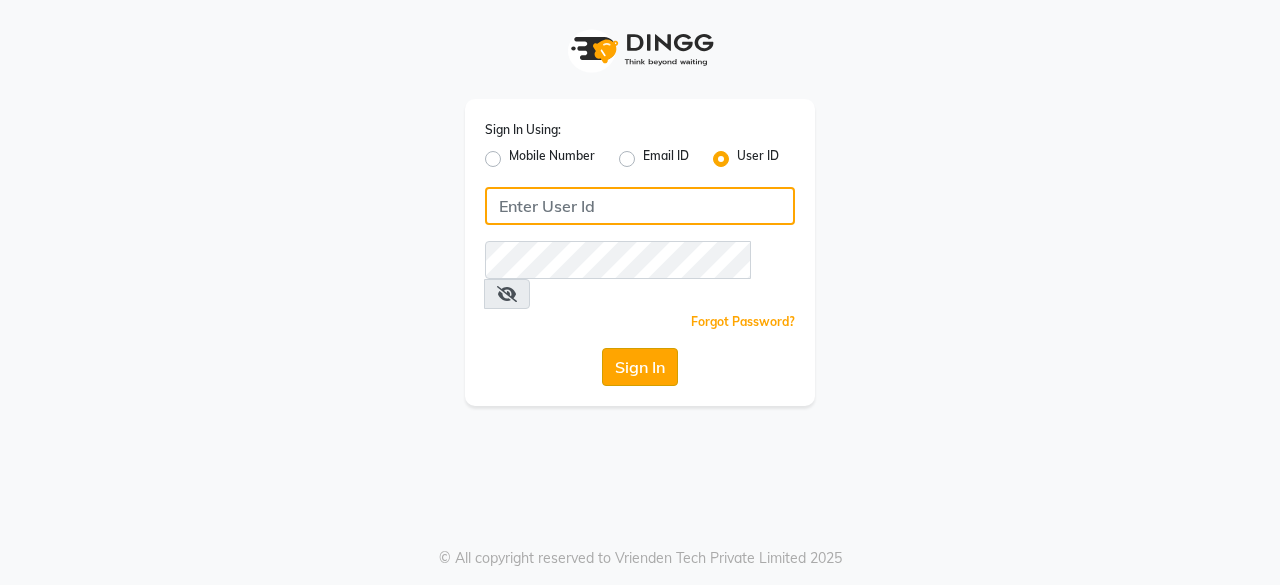 type on "hls1" 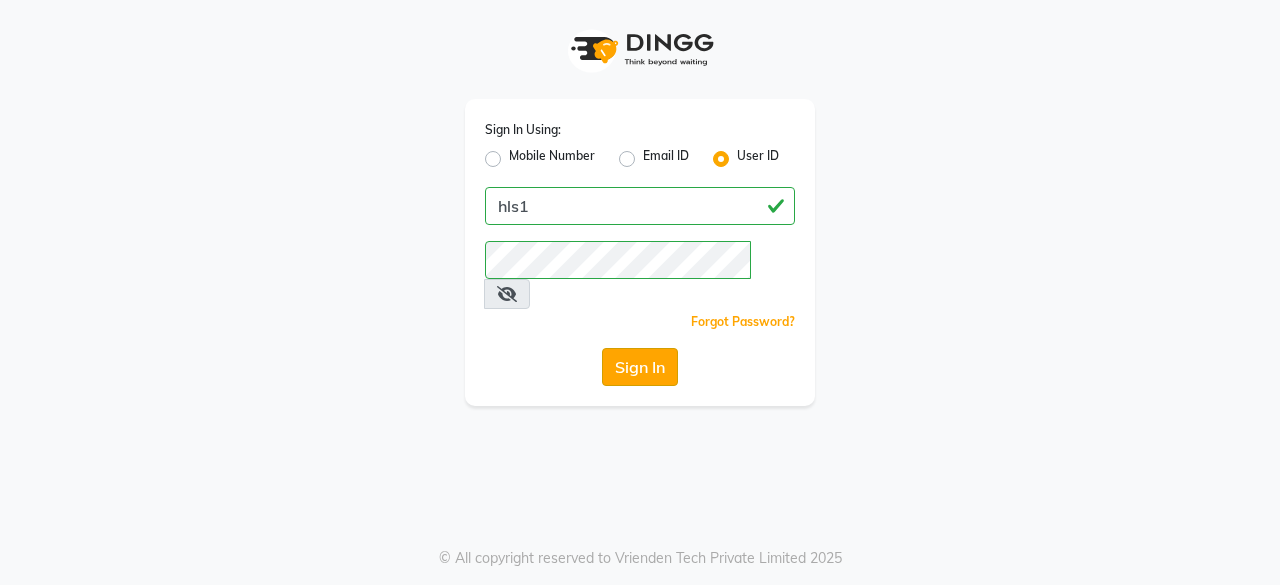click on "Sign In" 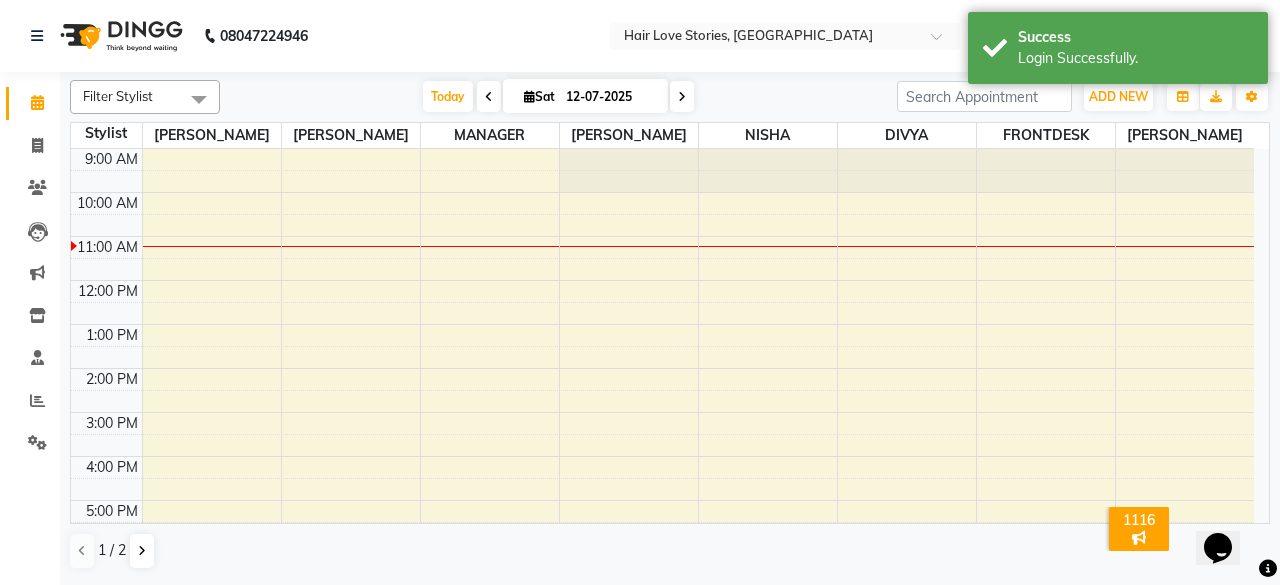 scroll, scrollTop: 0, scrollLeft: 0, axis: both 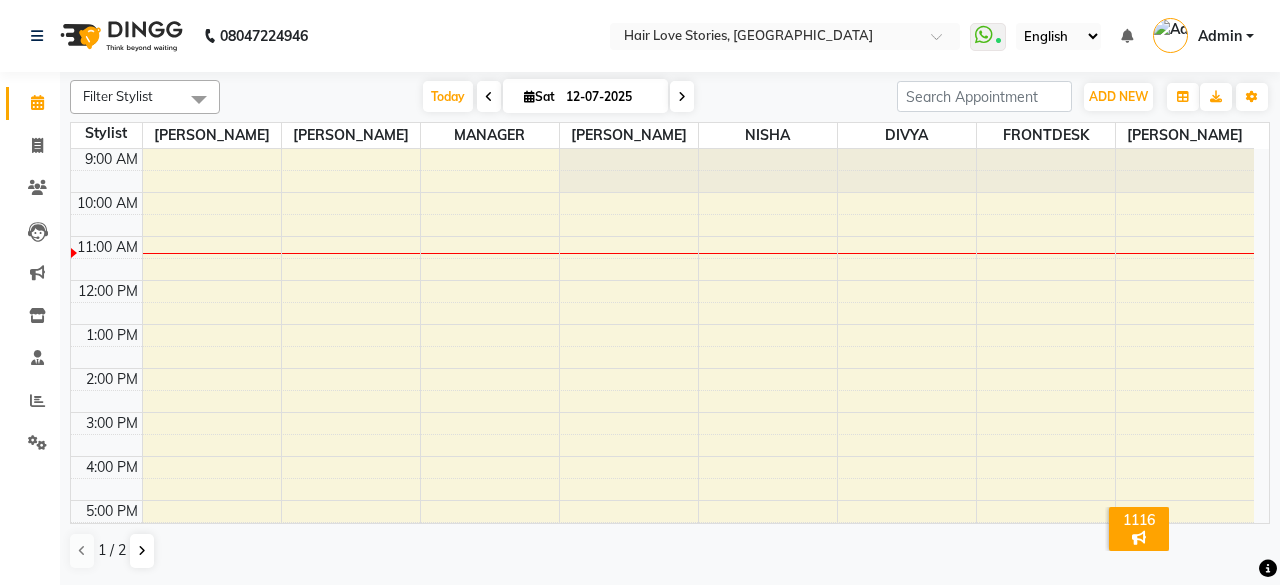 click on "Invoice" 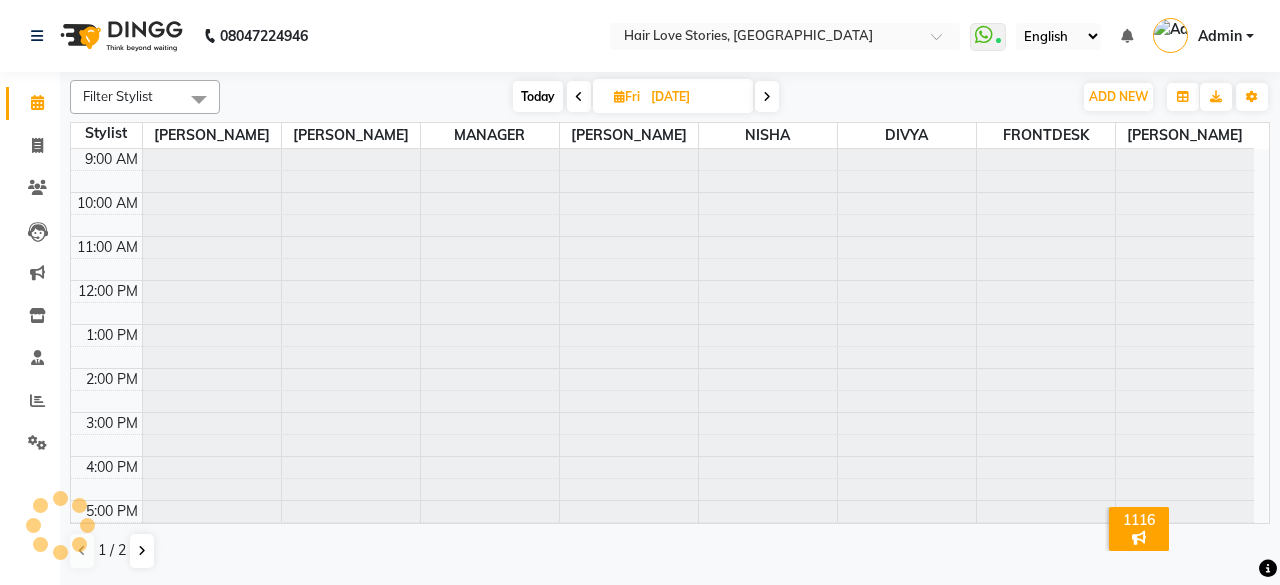 scroll, scrollTop: 88, scrollLeft: 0, axis: vertical 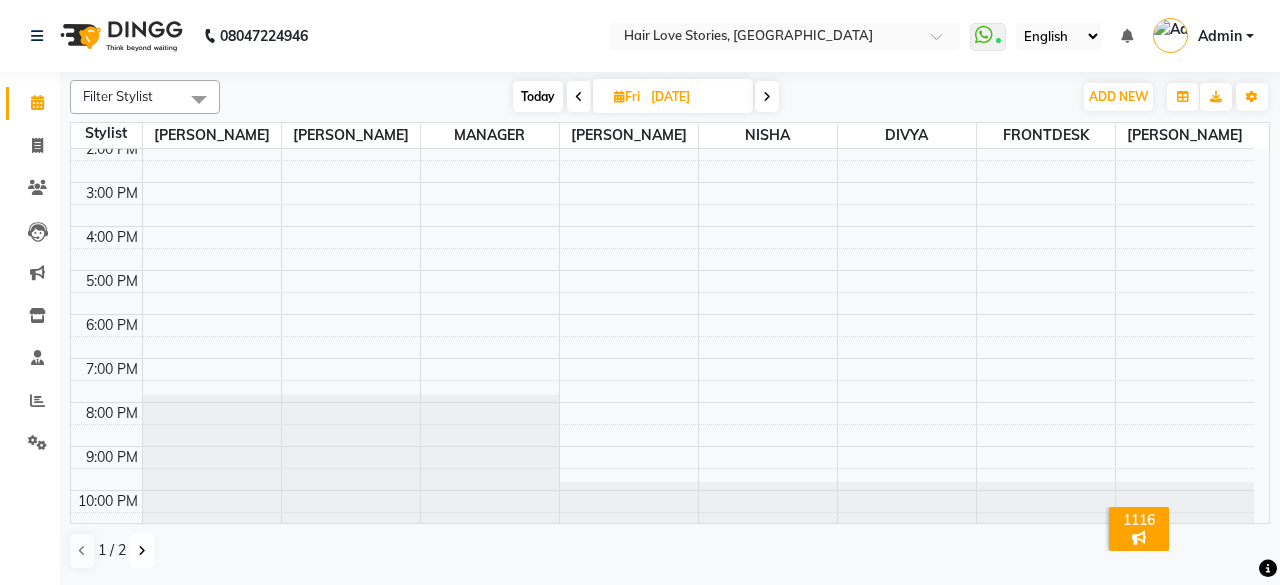 click at bounding box center (142, 551) 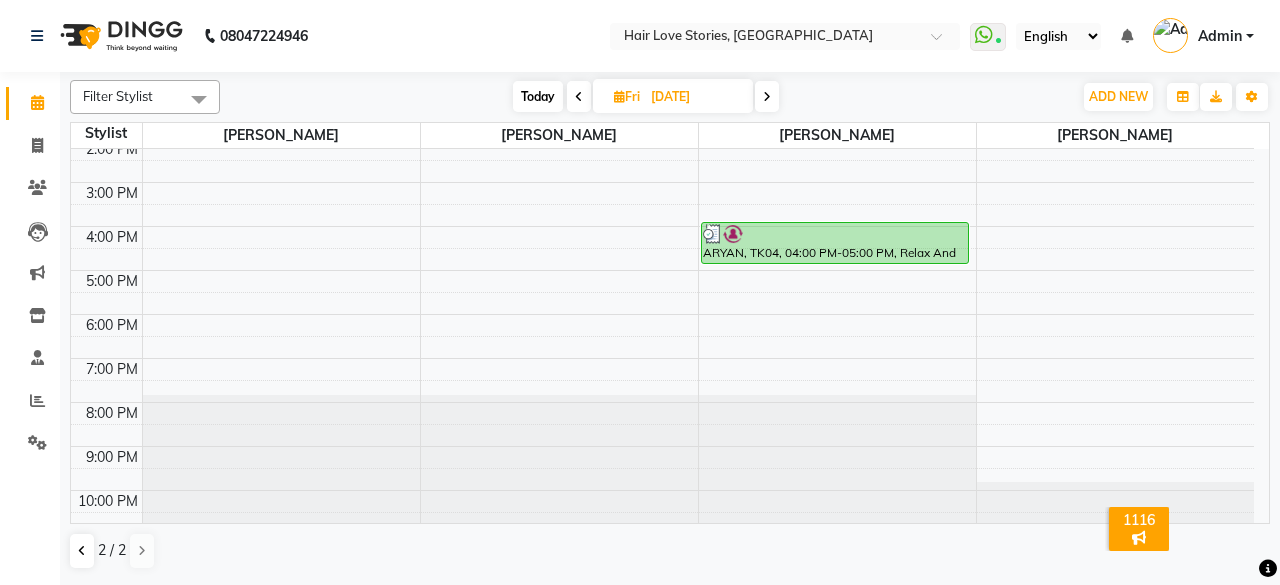 scroll, scrollTop: 0, scrollLeft: 0, axis: both 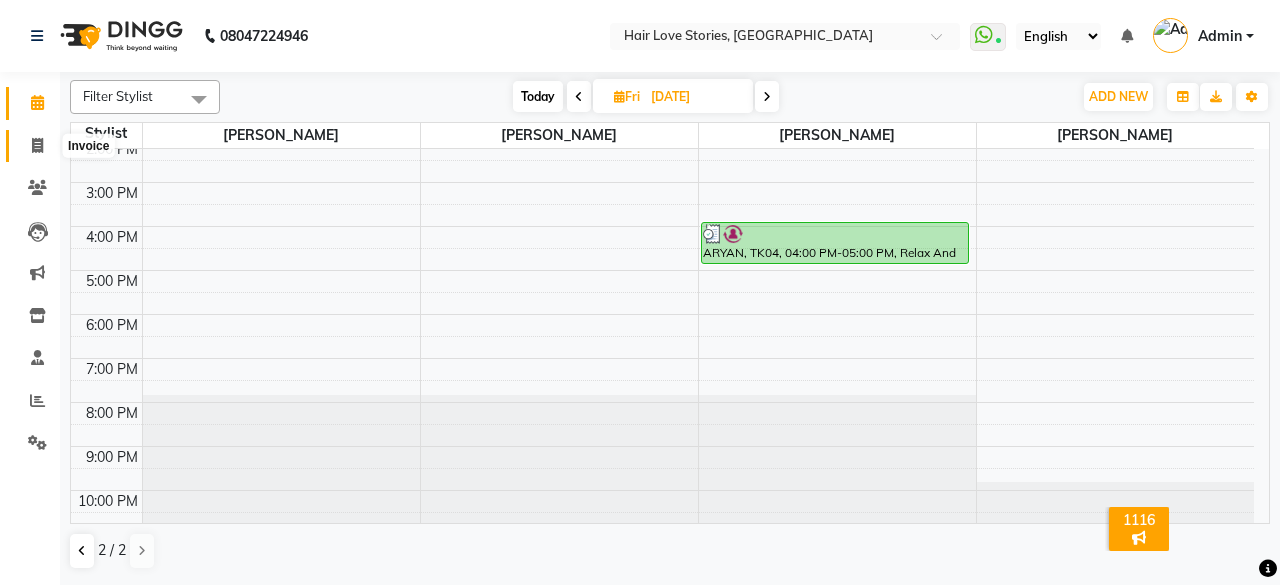 click 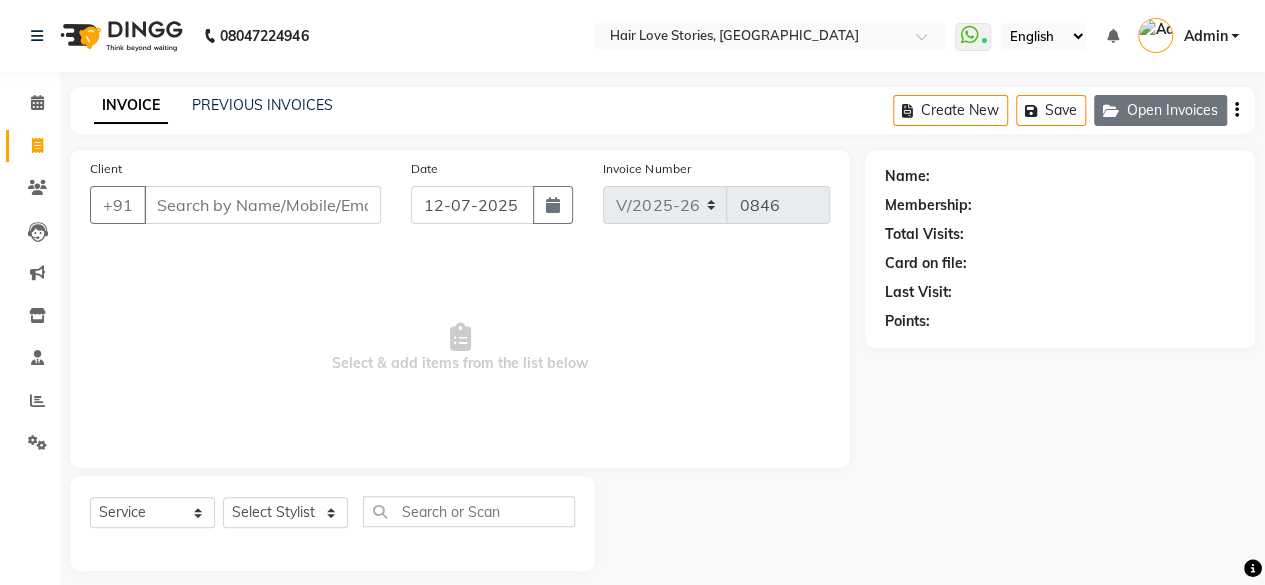 click on "Open Invoices" 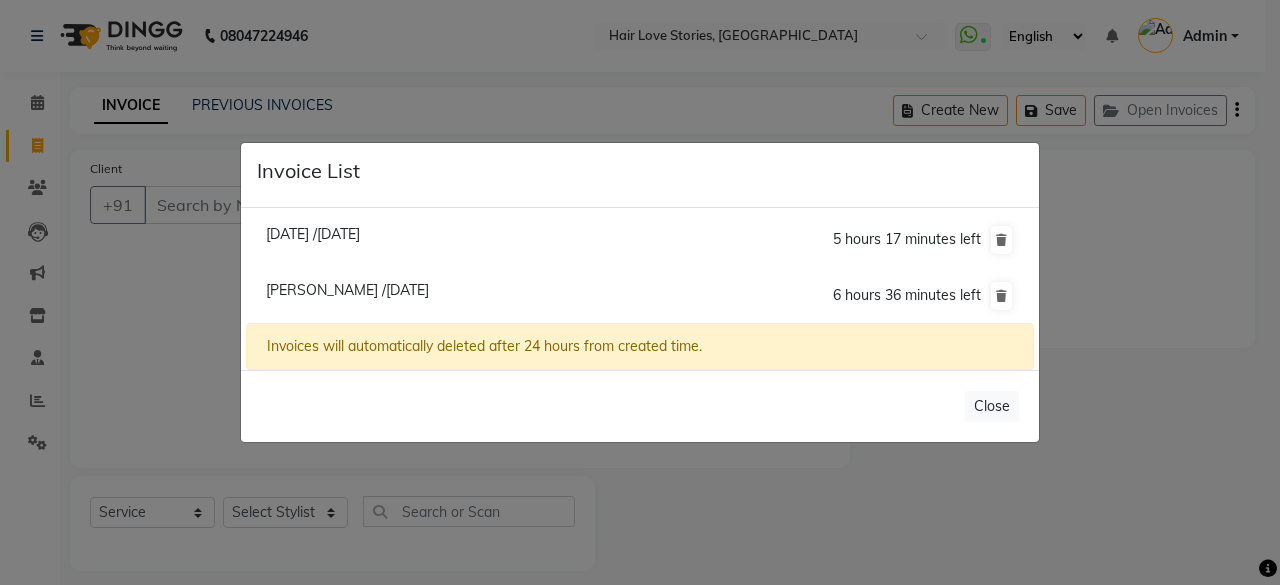 click on "[PERSON_NAME] /[DATE]" 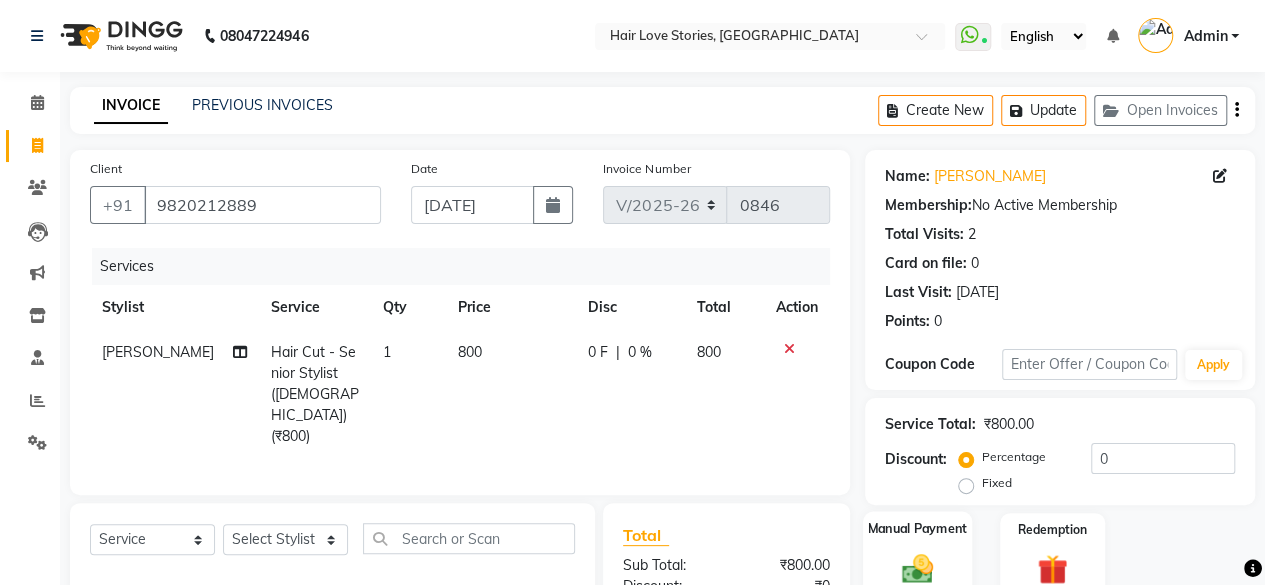 click on "Manual Payment" 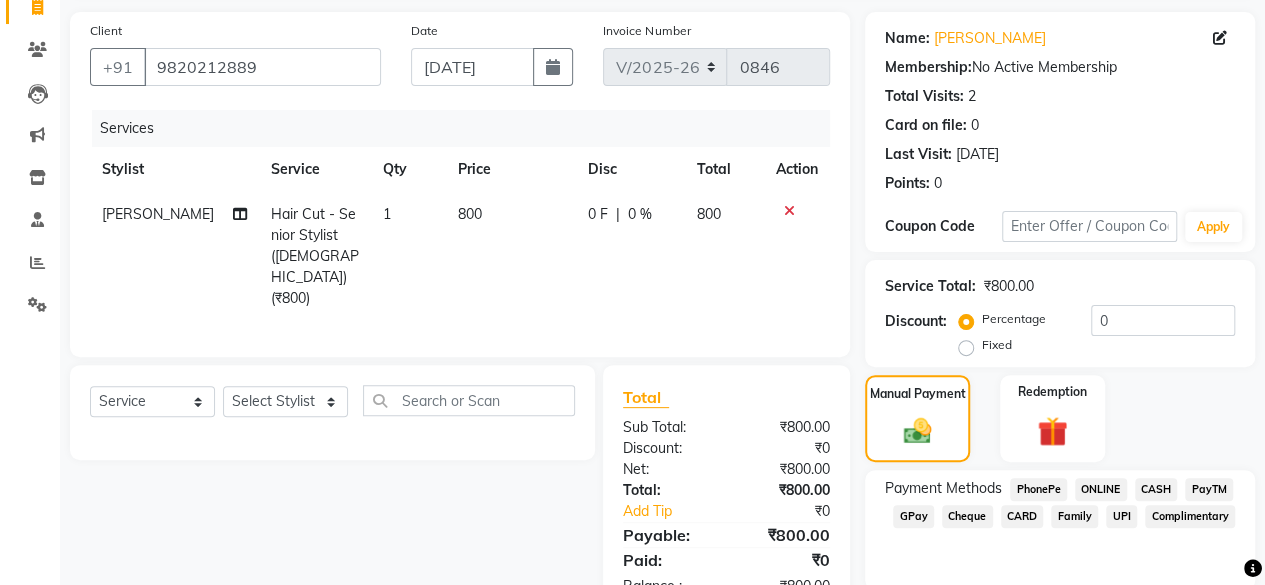 scroll, scrollTop: 213, scrollLeft: 0, axis: vertical 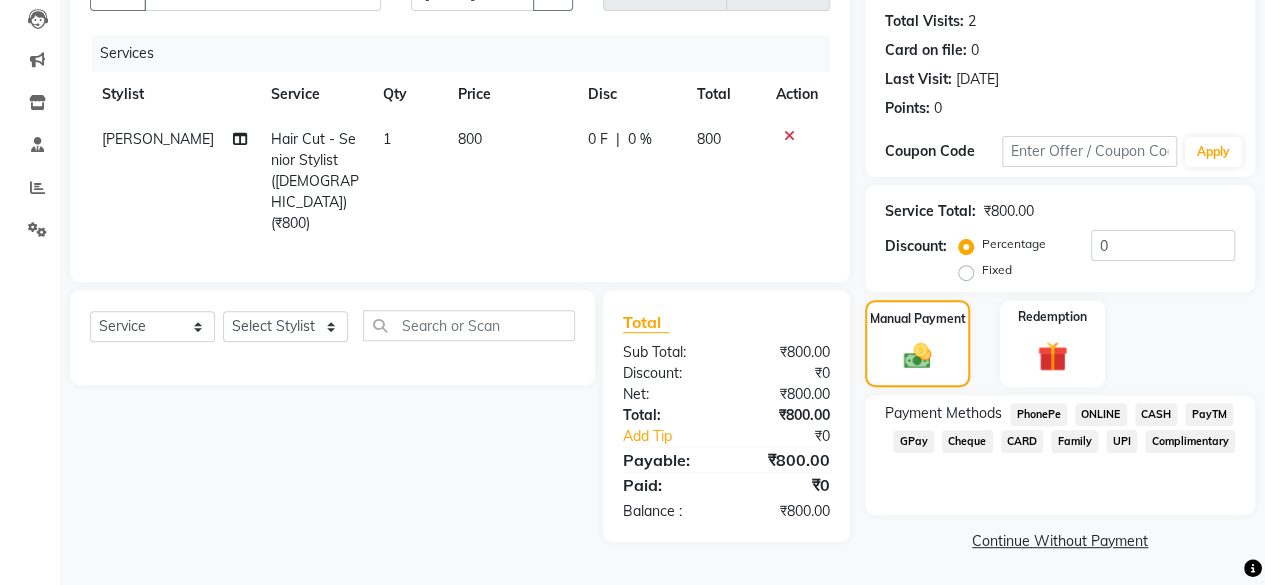 click on "CASH" 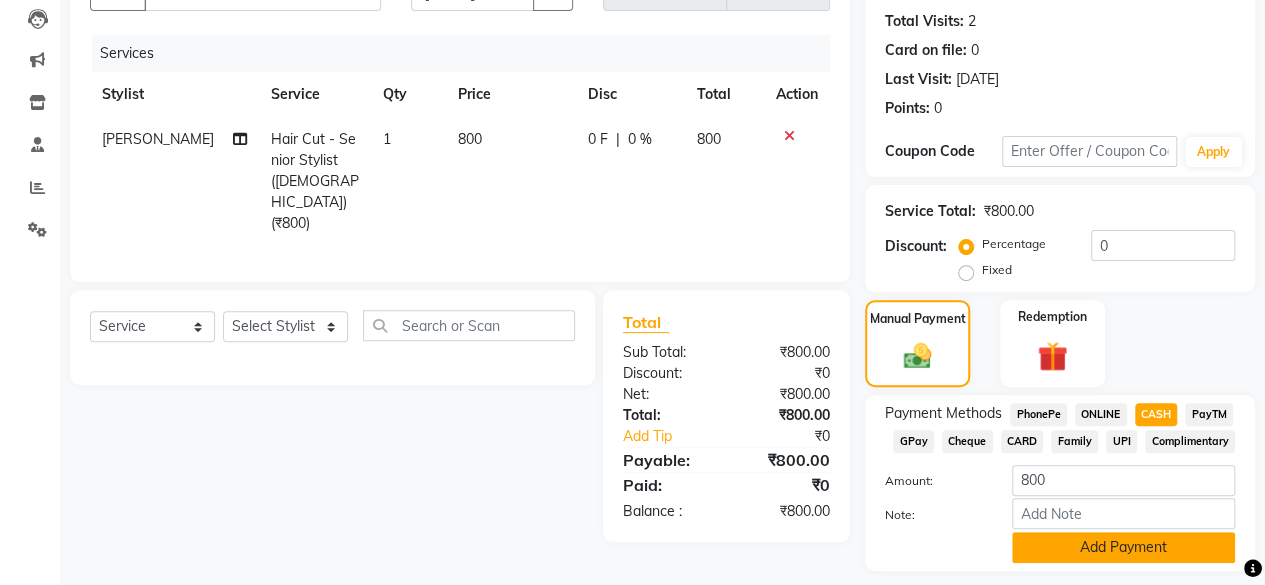 click on "Add Payment" 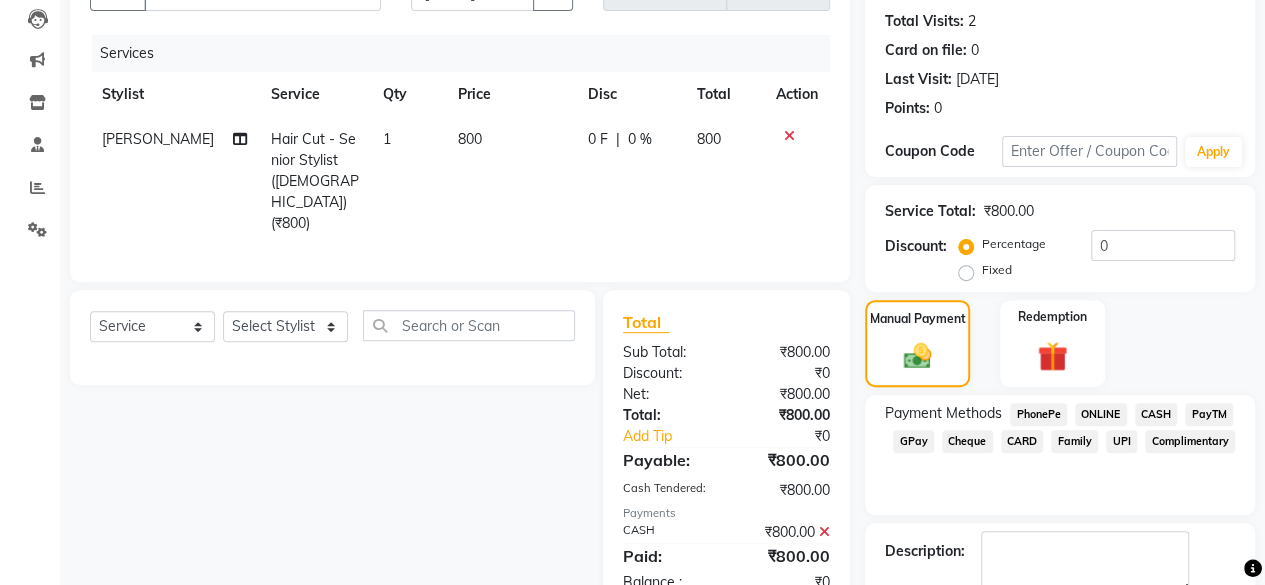 scroll, scrollTop: 324, scrollLeft: 0, axis: vertical 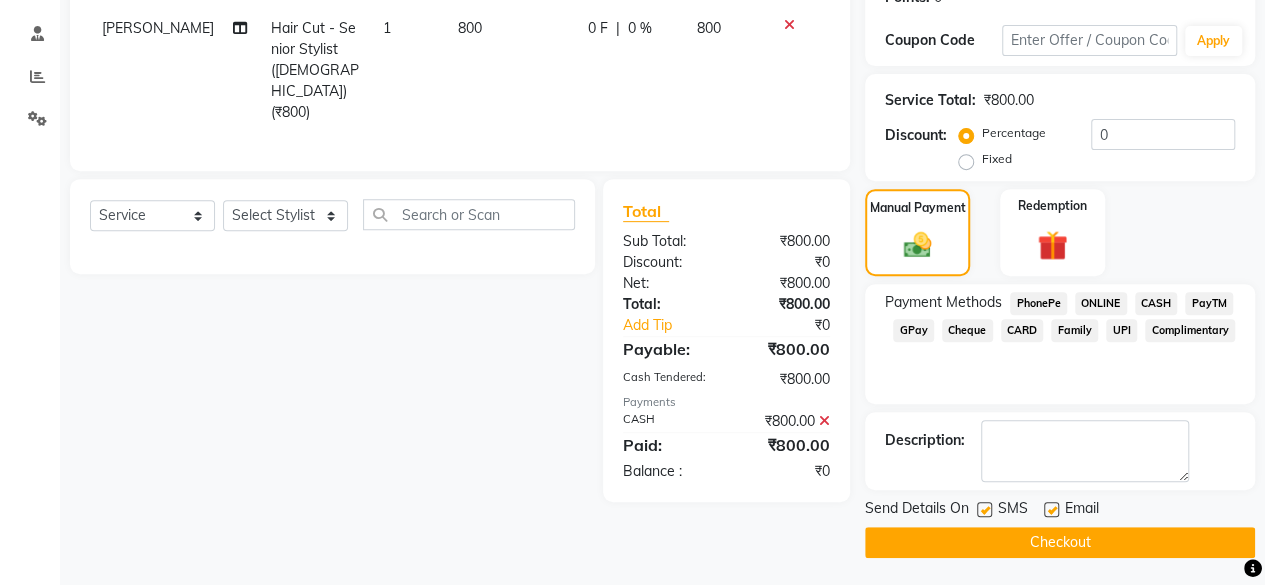 click 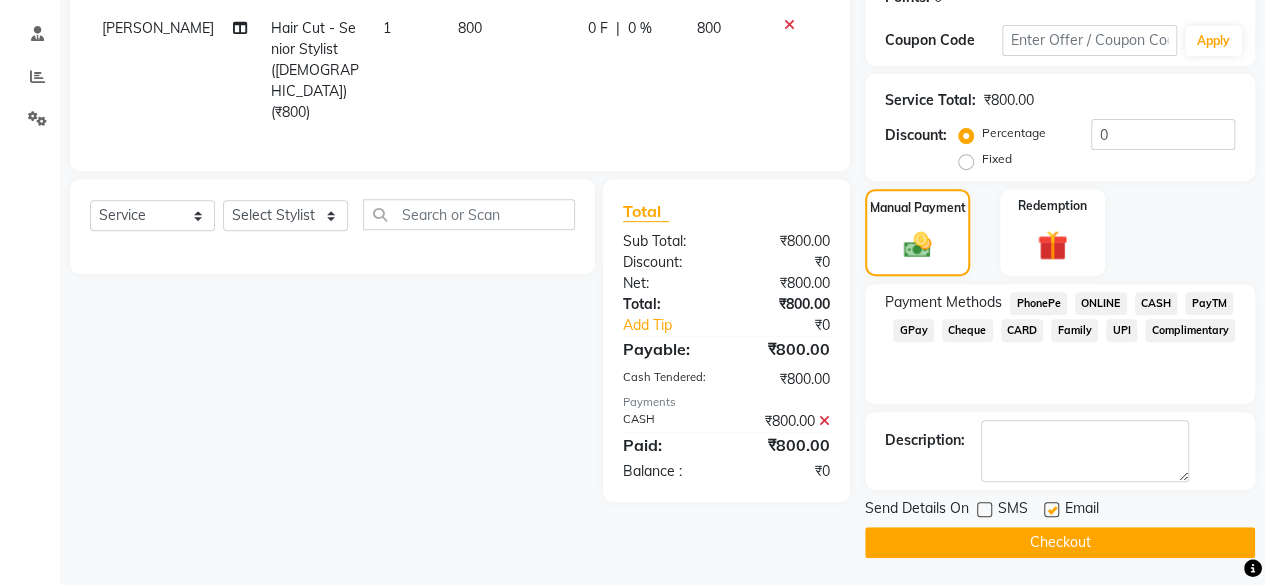 click on "Checkout" 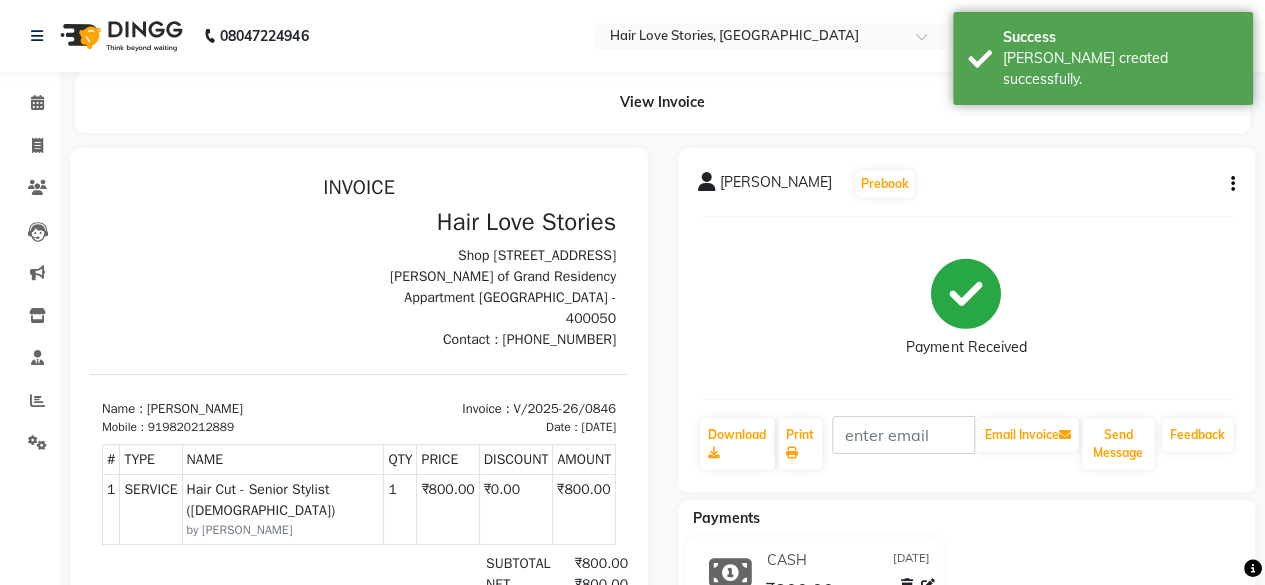 scroll, scrollTop: 0, scrollLeft: 0, axis: both 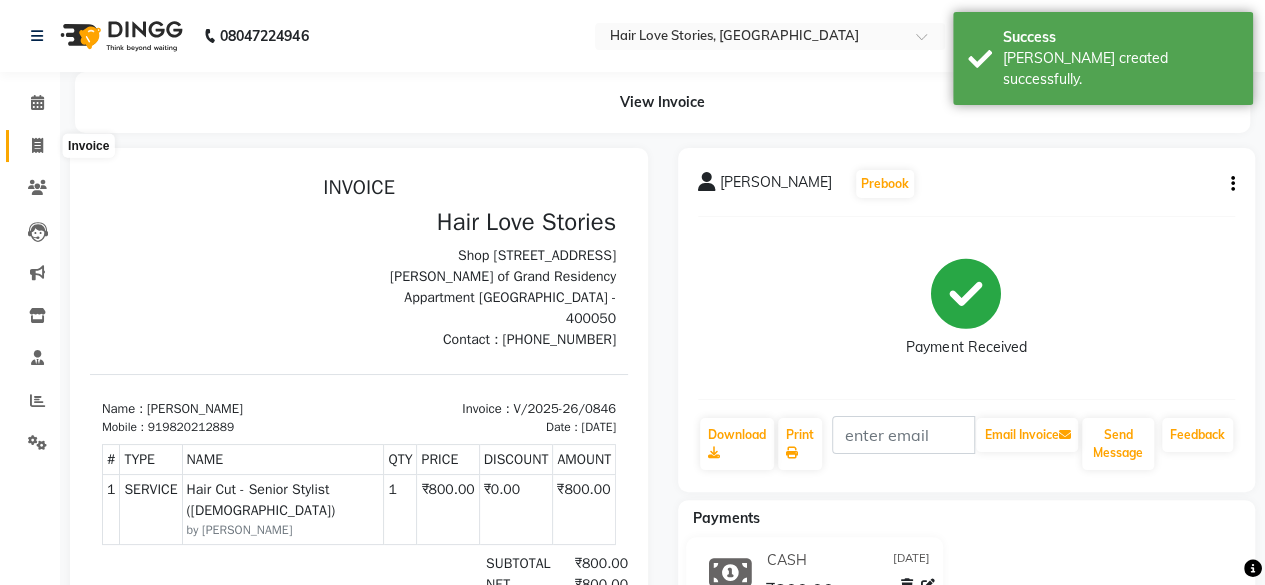 click 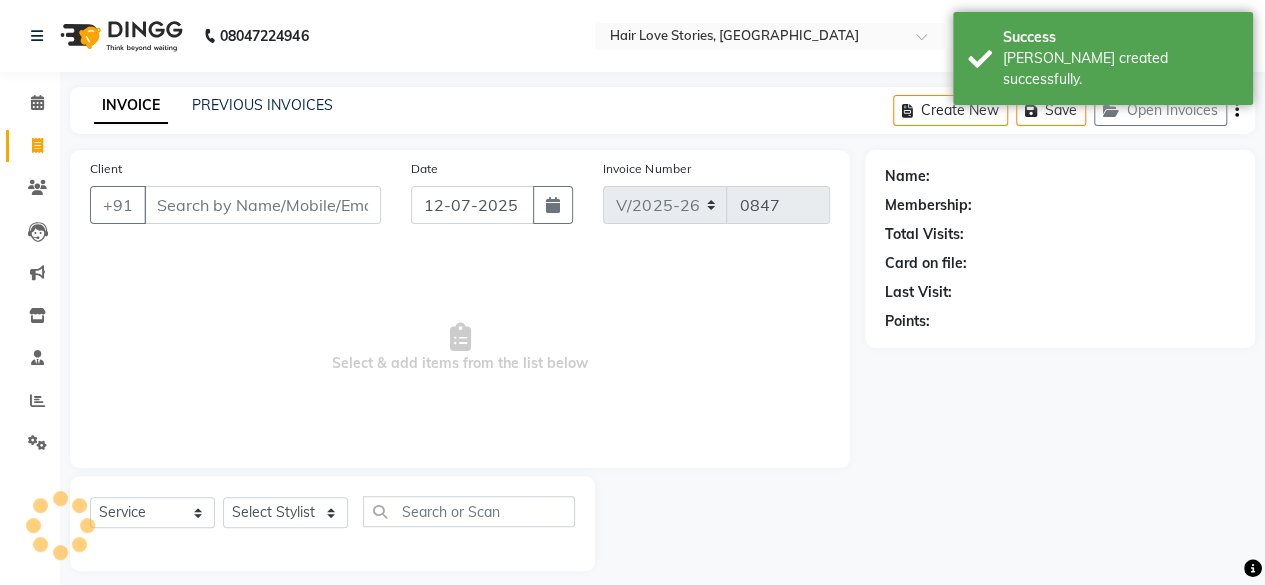 scroll, scrollTop: 15, scrollLeft: 0, axis: vertical 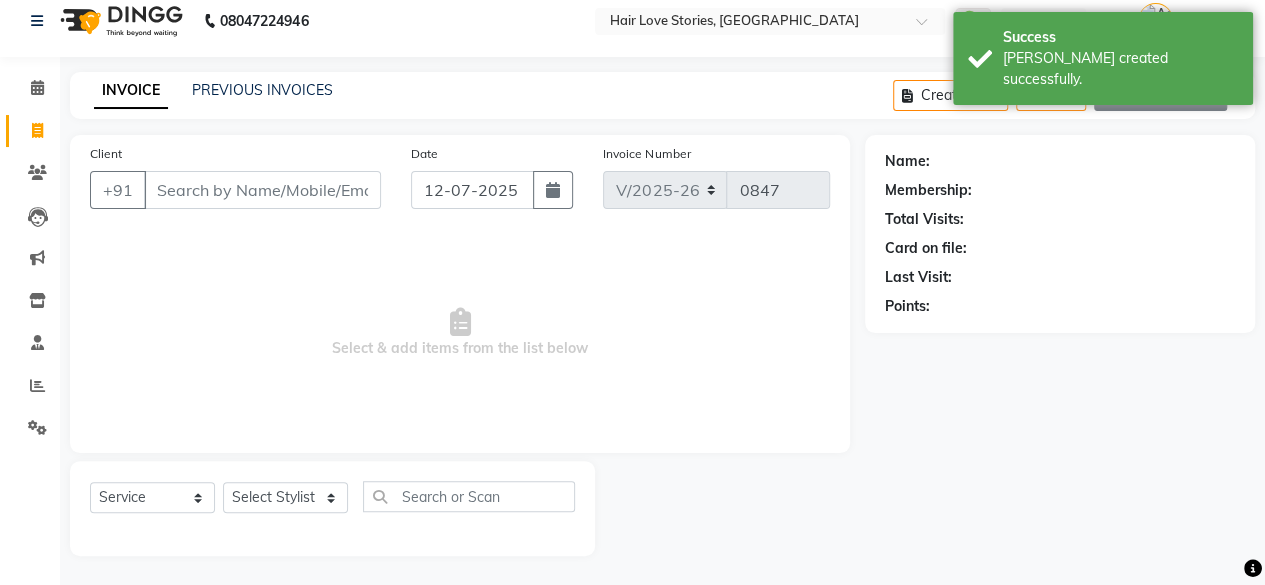 click on "Open Invoices" 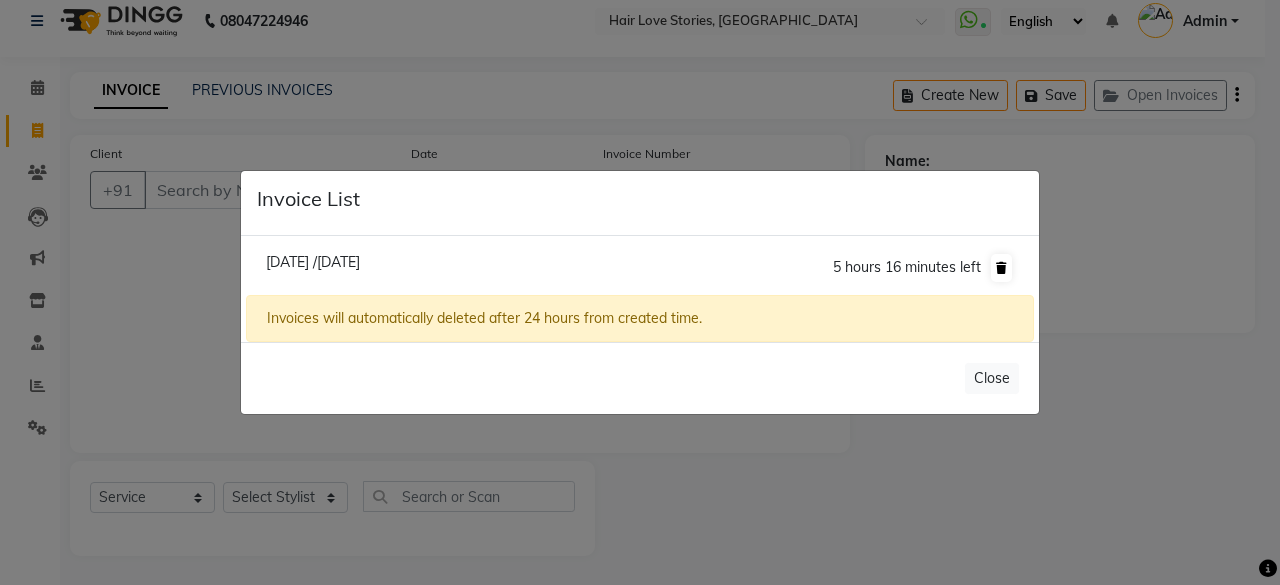 click 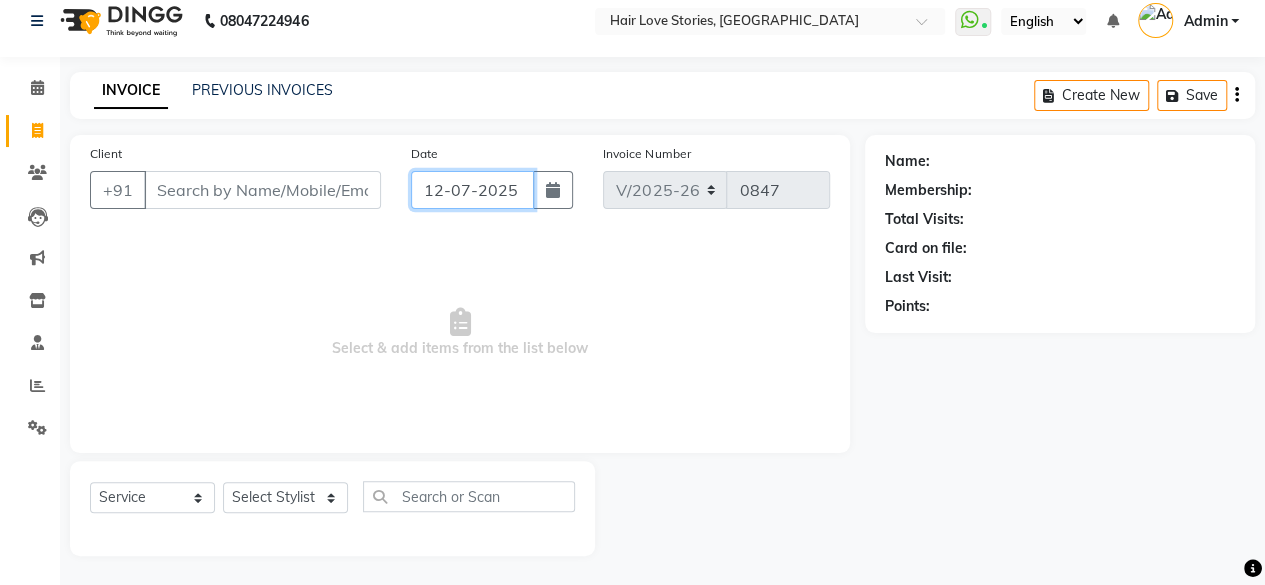click on "12-07-2025" 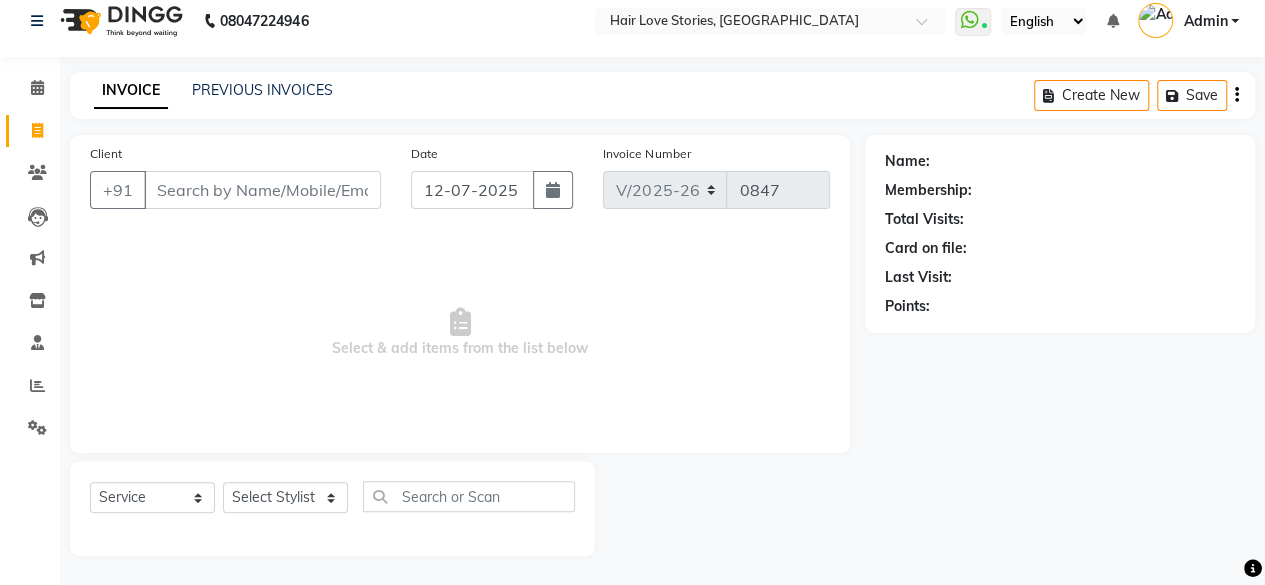 select on "7" 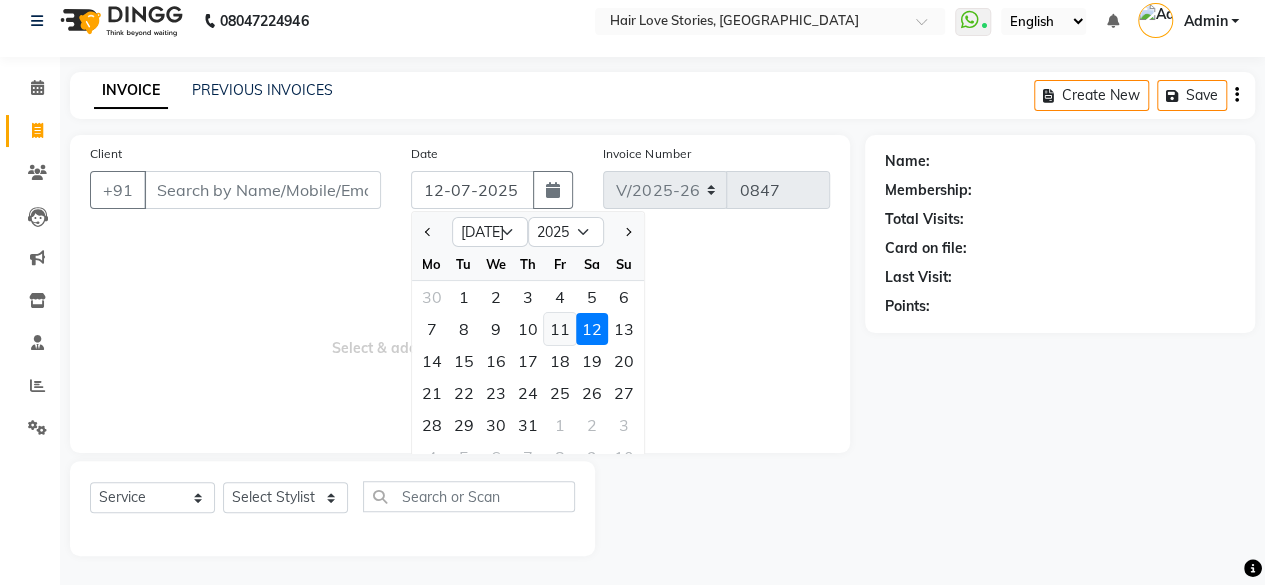 click on "11" 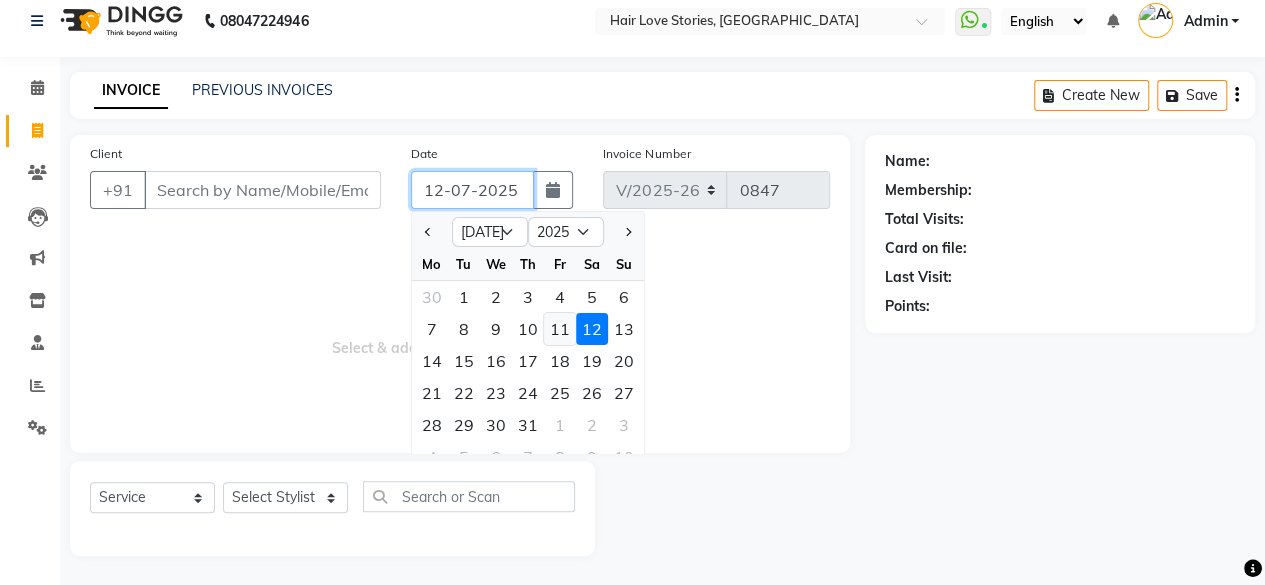 type on "[DATE]" 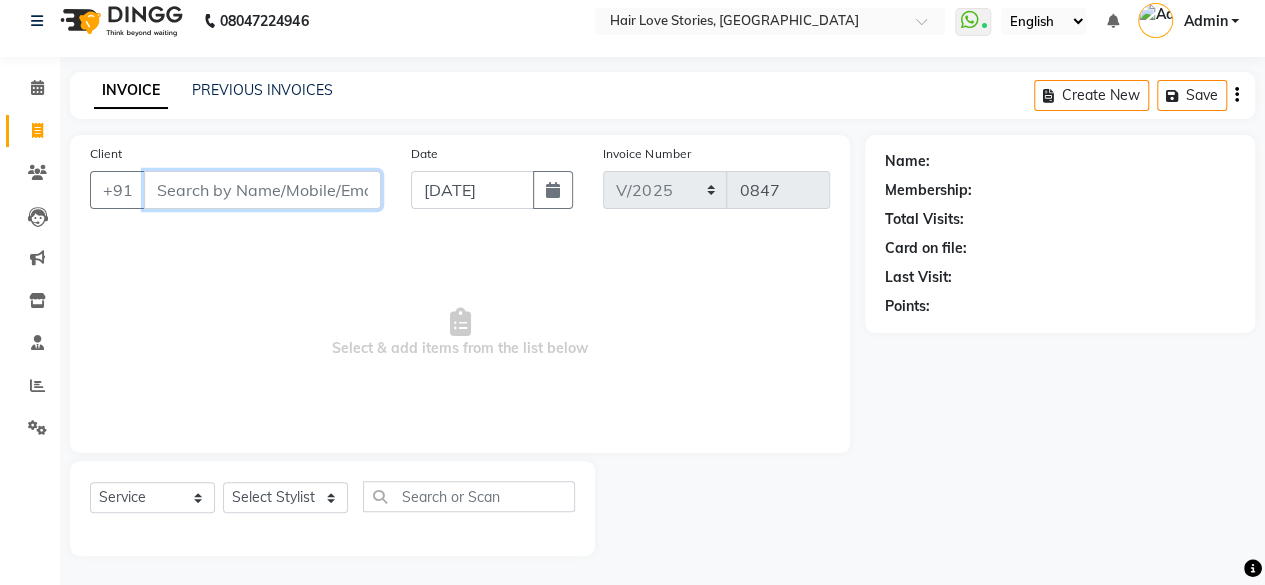 click on "Client" at bounding box center [262, 190] 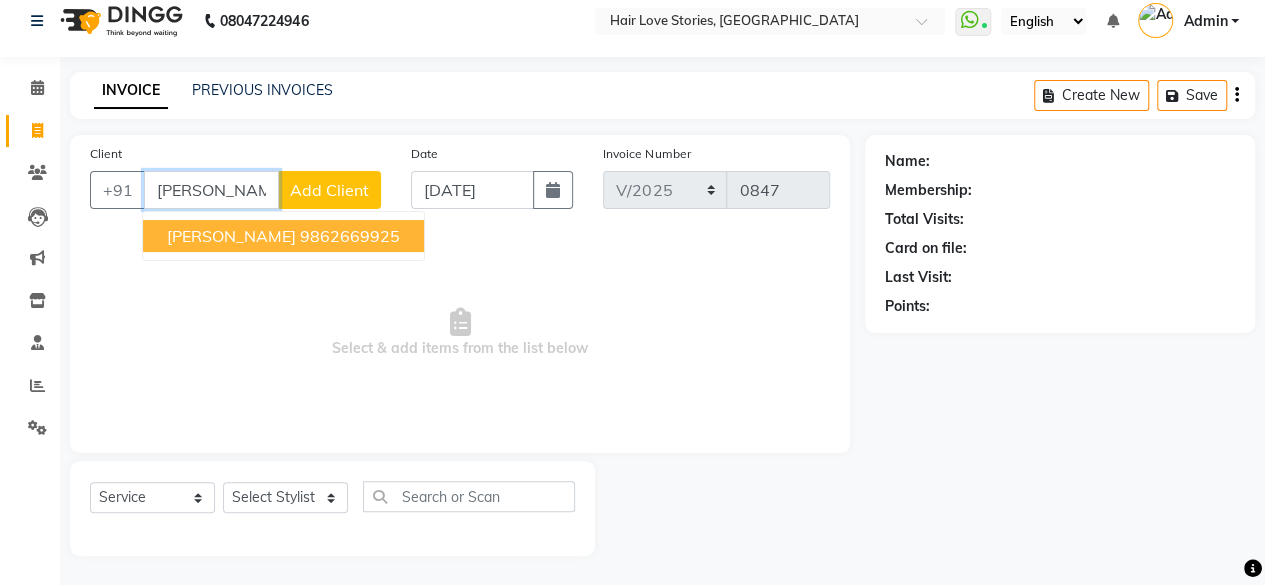 click on "[PERSON_NAME]  9862669925" at bounding box center (283, 236) 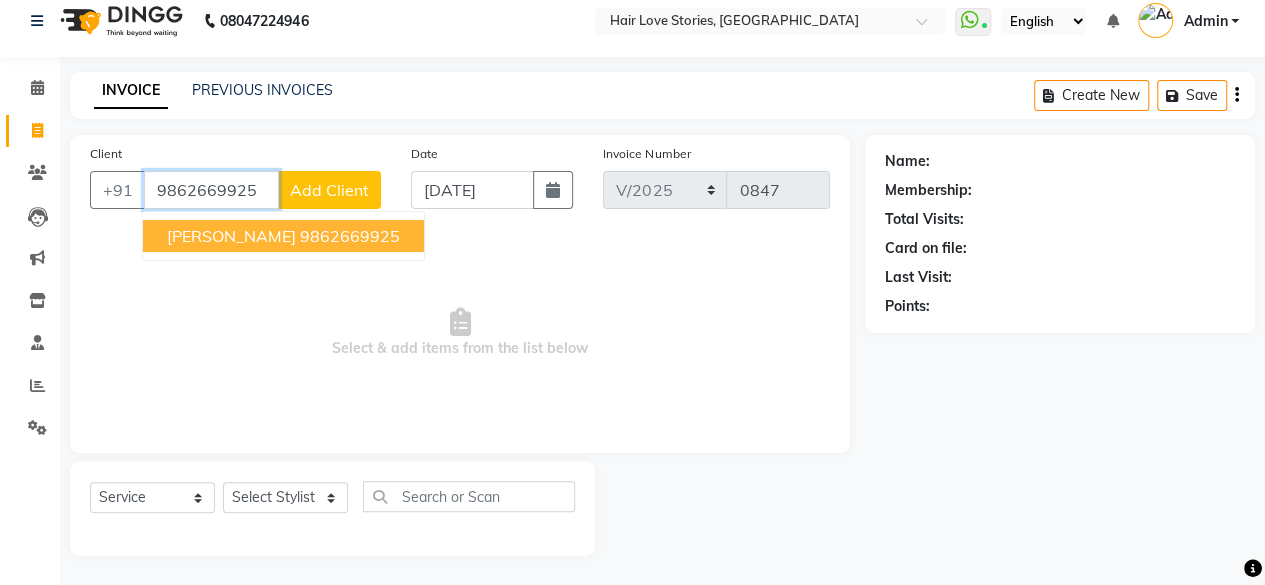 type on "9862669925" 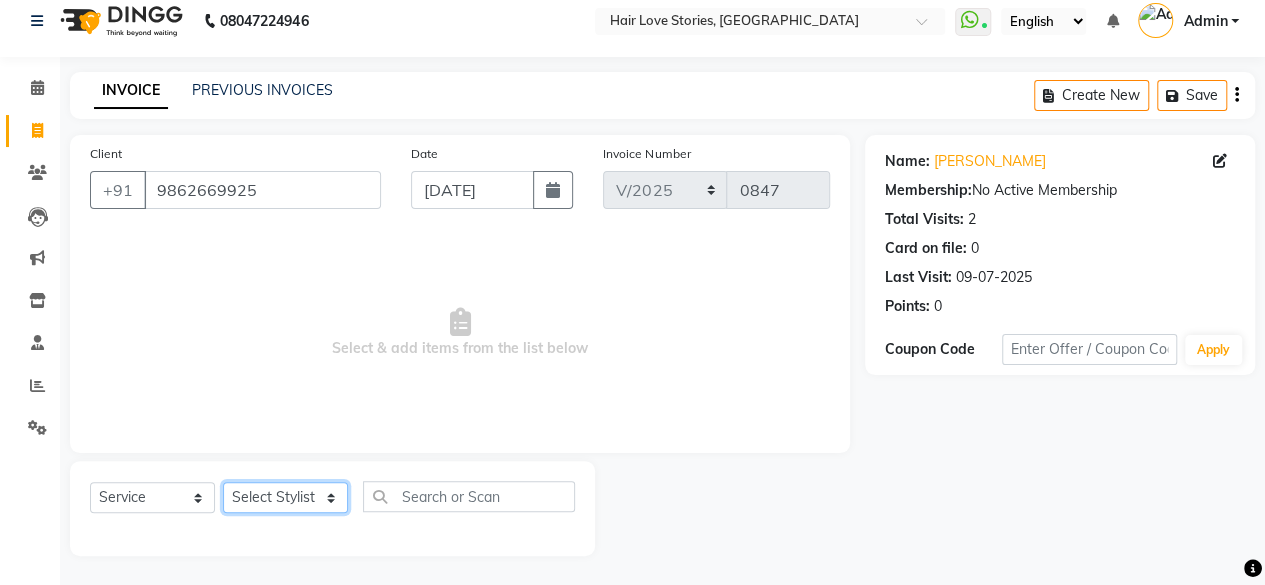 click on "Select Stylist [PERSON_NAME] DIVYA FRONTDESK [PERSON_NAME] MANAGER [PERSON_NAME] MEENA MANE  NISHA [PERSON_NAME] [PERSON_NAME] [PERSON_NAME] [PERSON_NAME]" 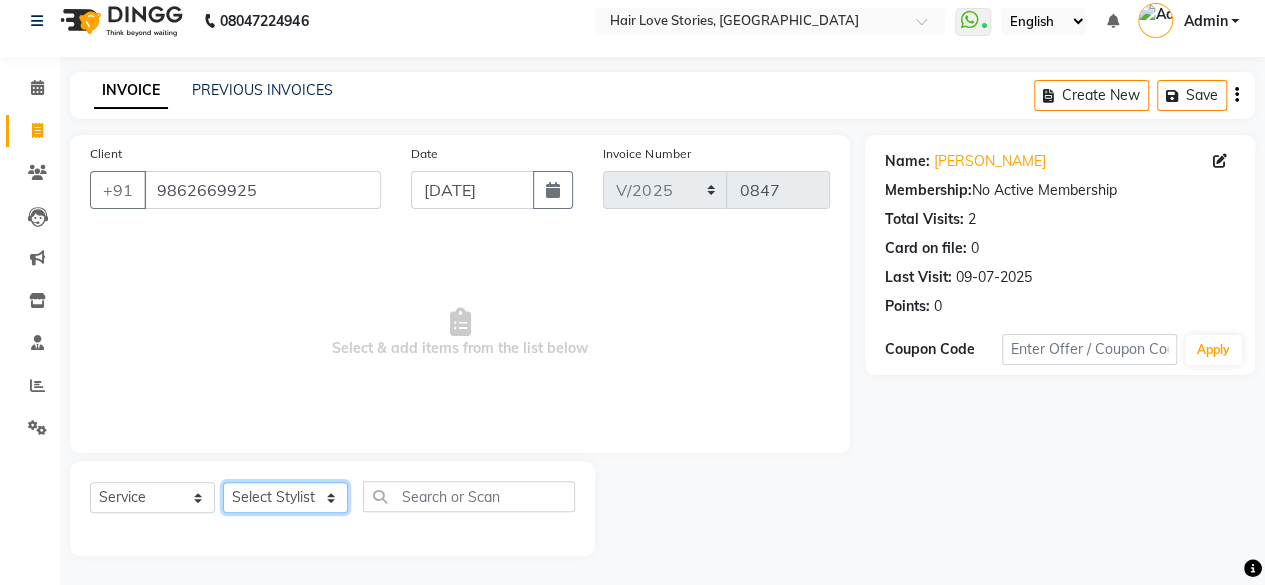 select on "19053" 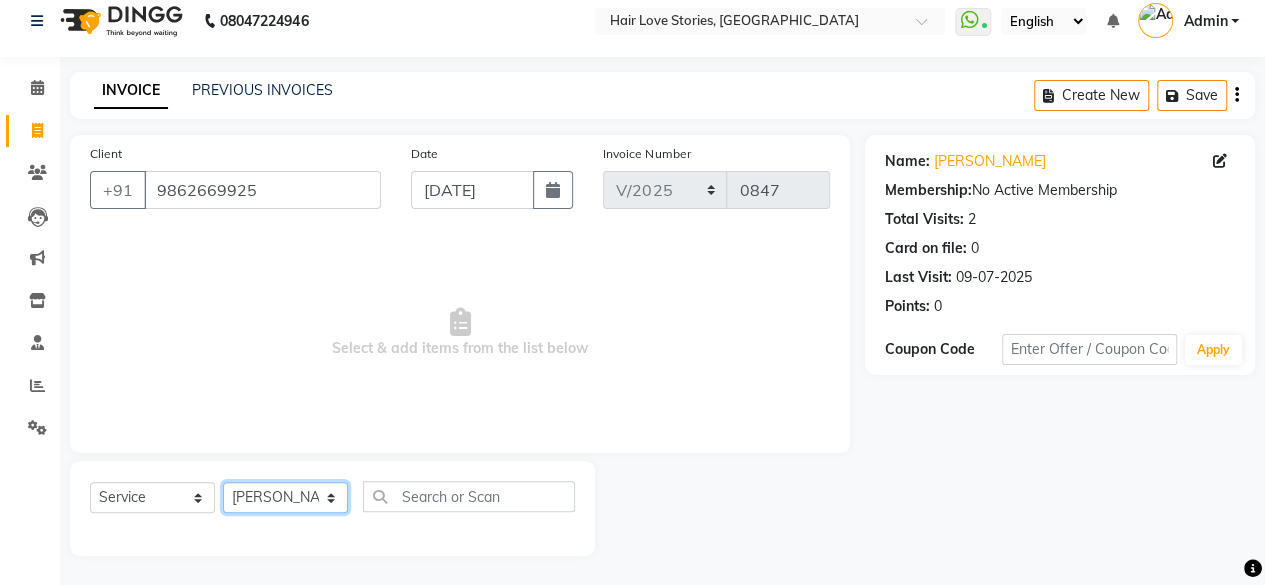 click on "Select Stylist [PERSON_NAME] DIVYA FRONTDESK [PERSON_NAME] MANAGER [PERSON_NAME] MEENA MANE  NISHA [PERSON_NAME] [PERSON_NAME] [PERSON_NAME] [PERSON_NAME]" 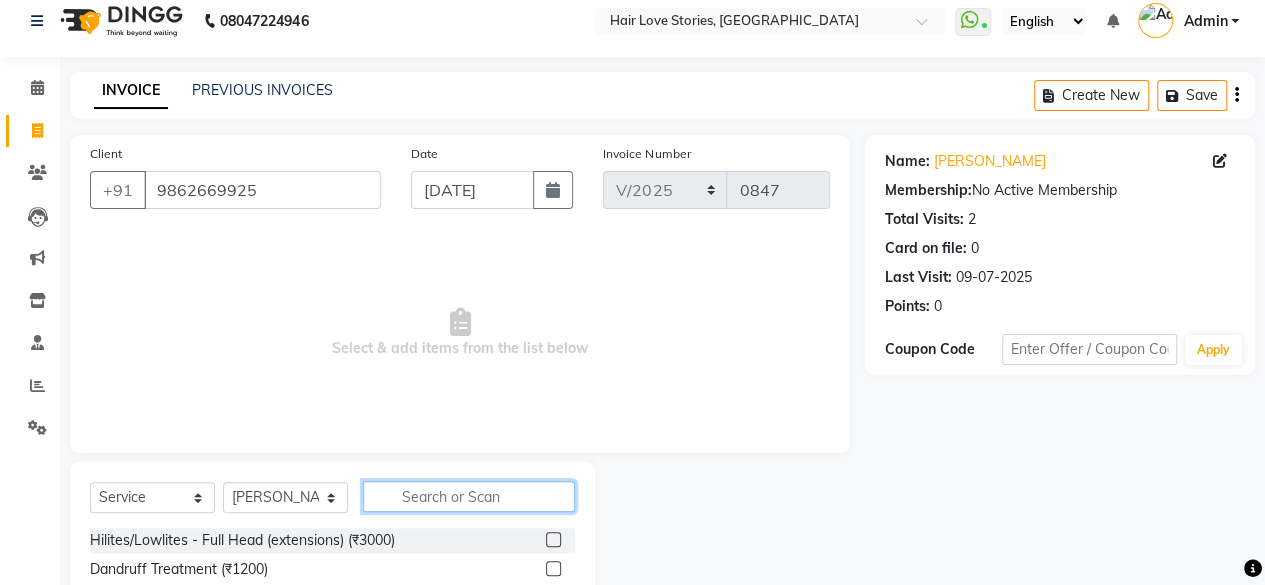 click 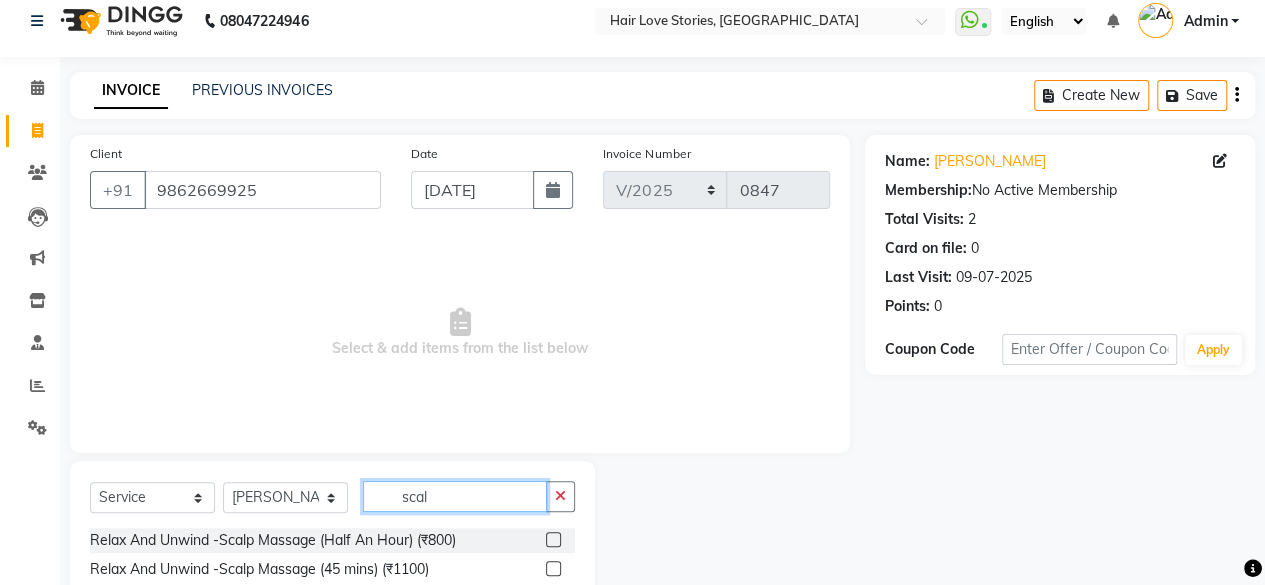 type on "scal" 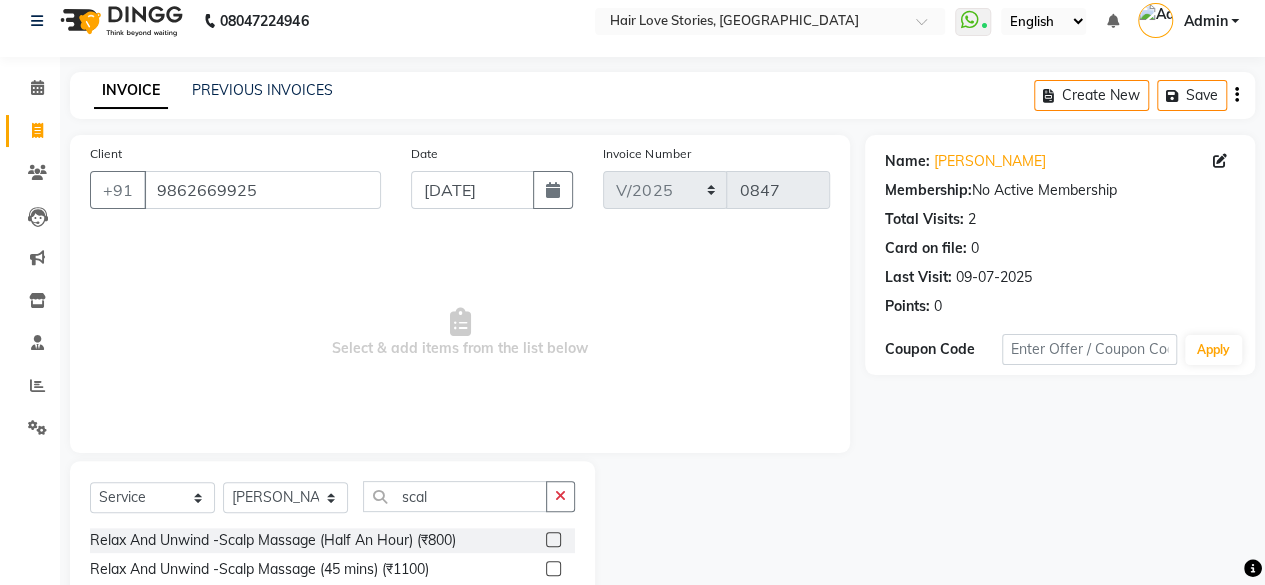 click 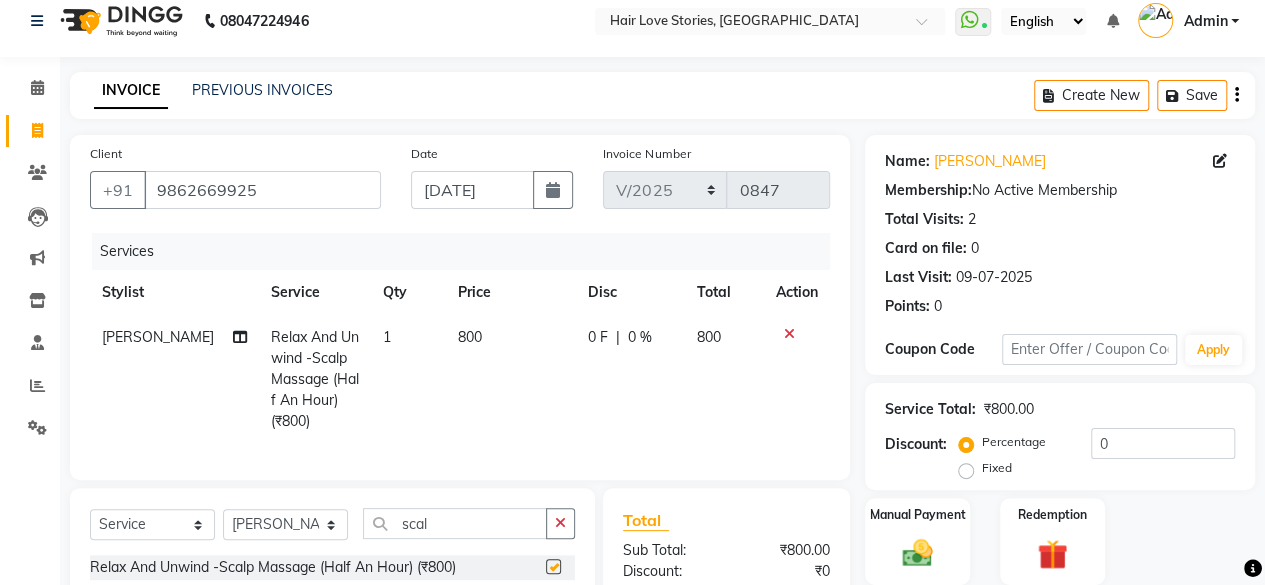 checkbox on "false" 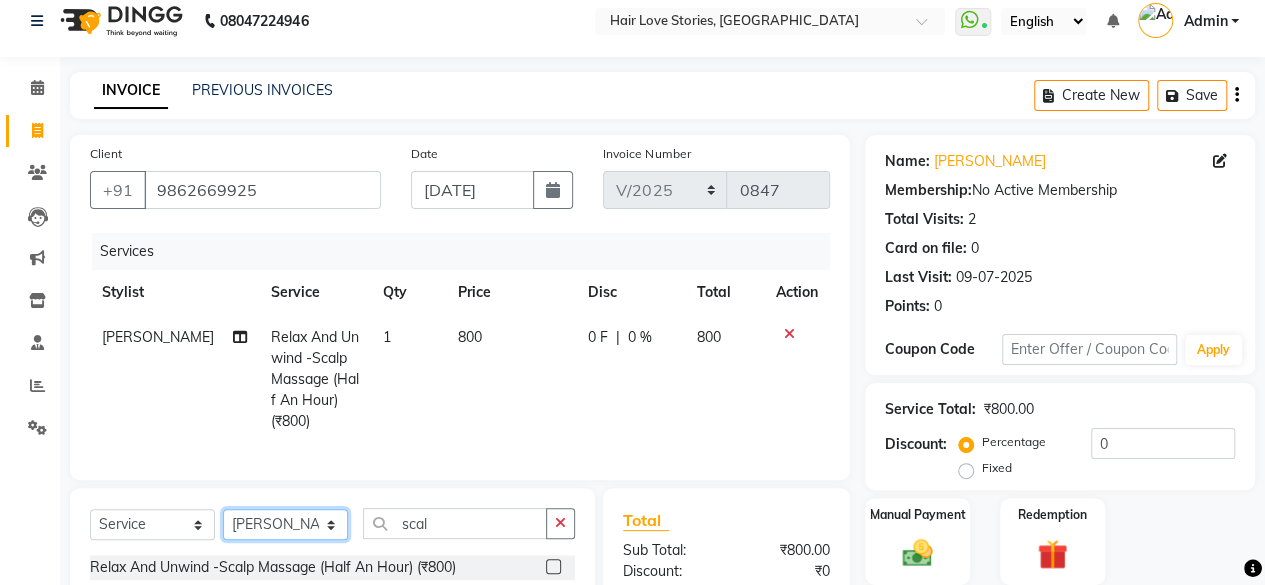 click on "Select Stylist [PERSON_NAME] DIVYA FRONTDESK [PERSON_NAME] MANAGER [PERSON_NAME] MEENA MANE  NISHA [PERSON_NAME] [PERSON_NAME] [PERSON_NAME] [PERSON_NAME]" 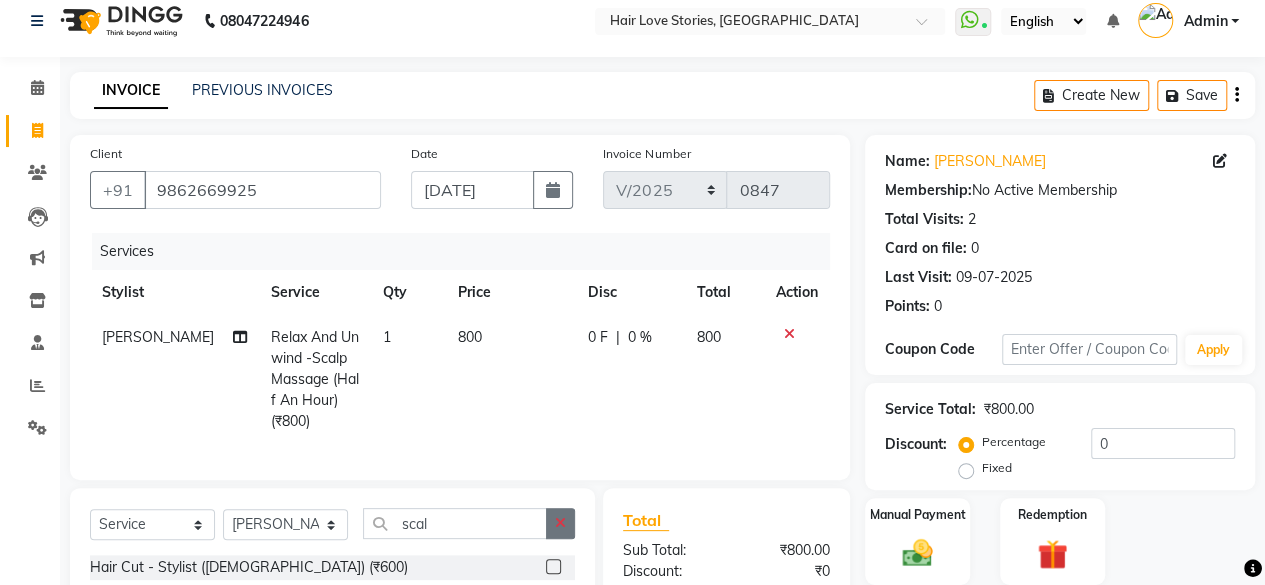 click 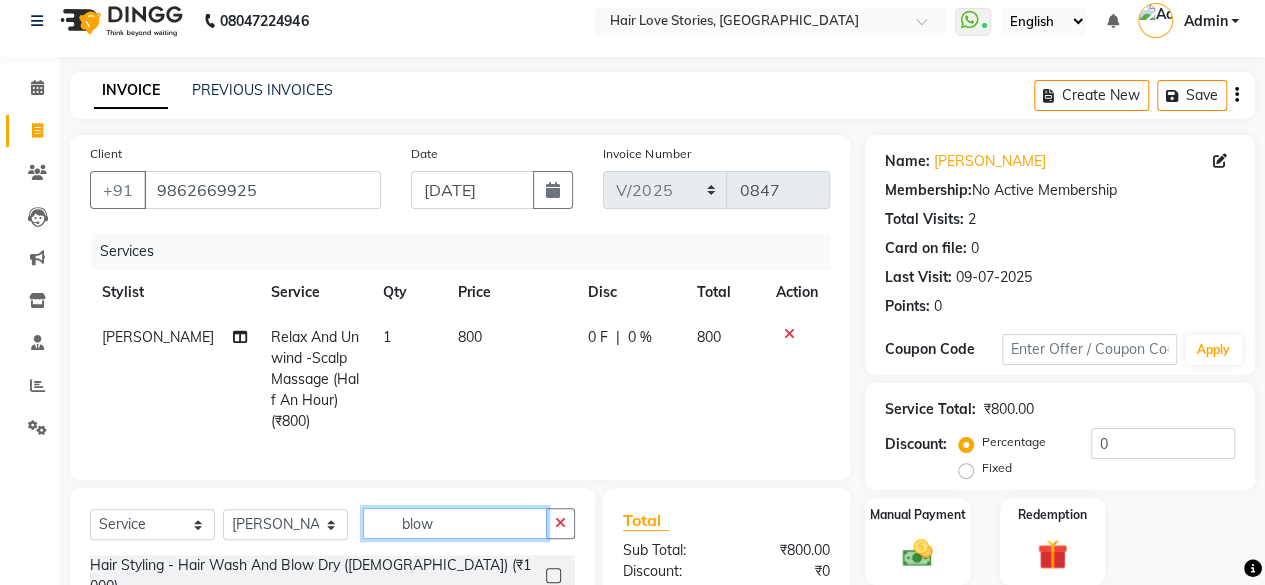 type on "blow" 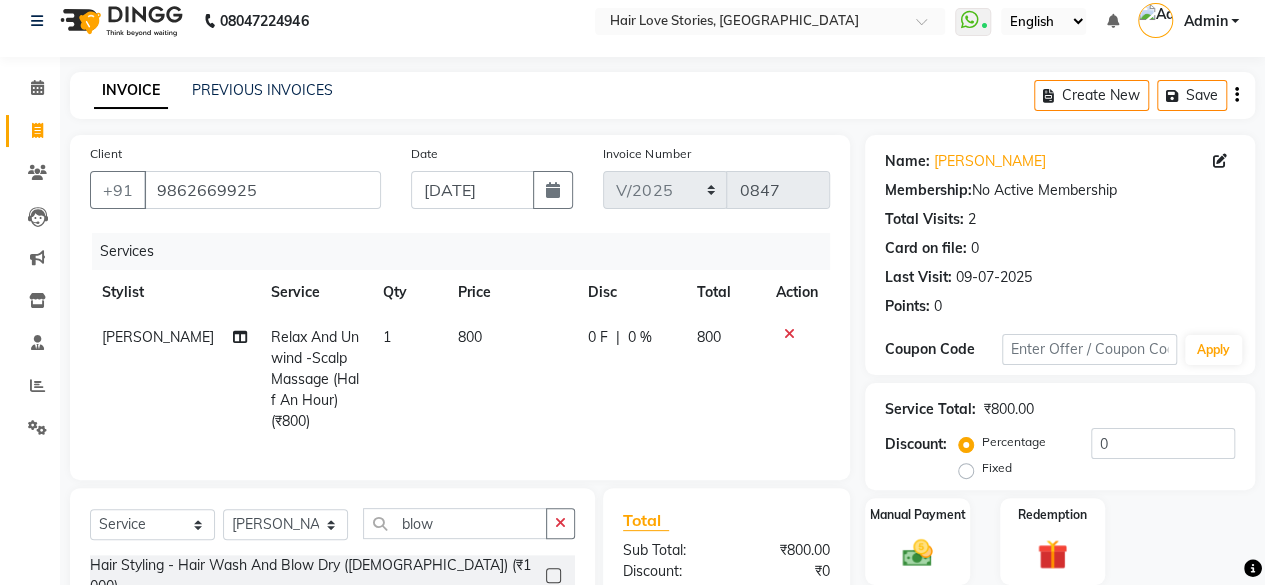 click 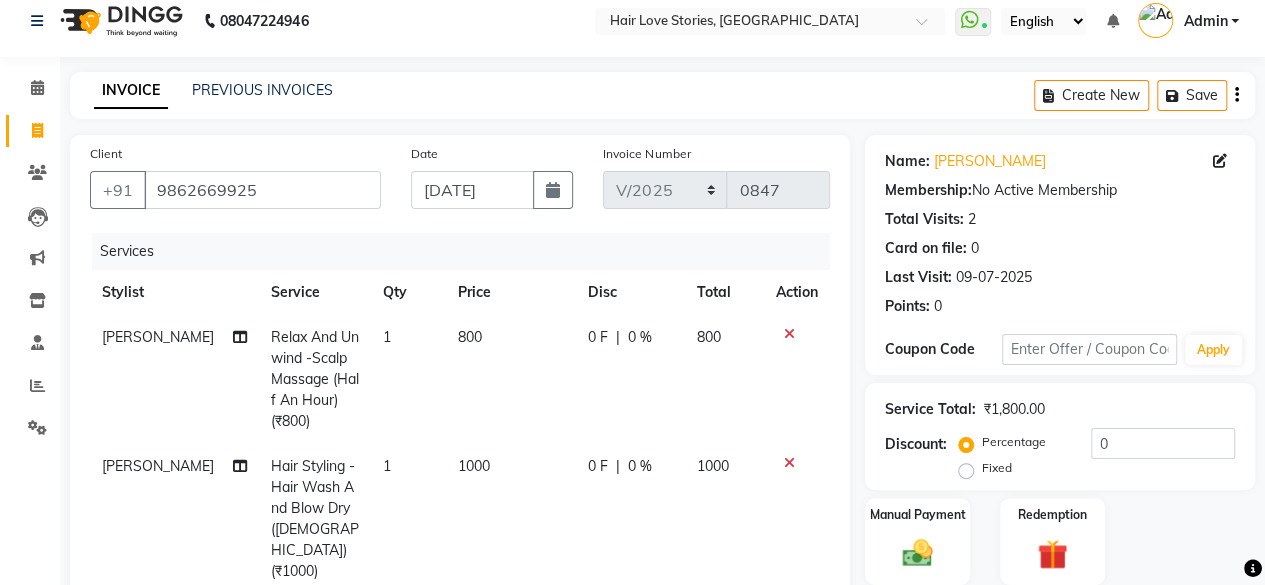 checkbox on "false" 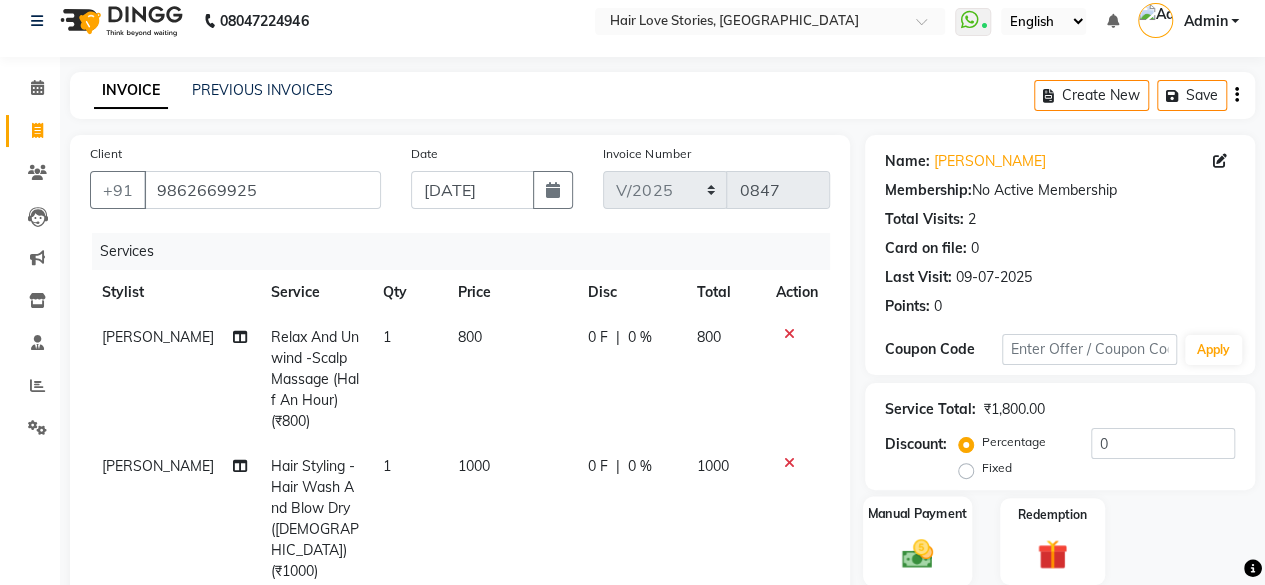 click 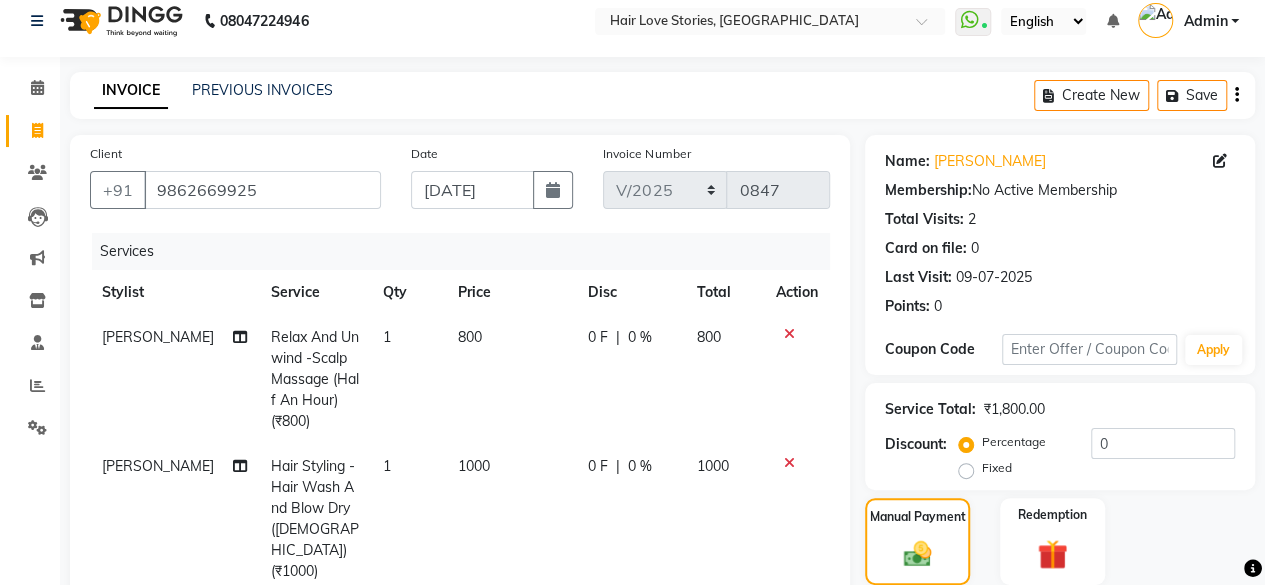 scroll, scrollTop: 342, scrollLeft: 0, axis: vertical 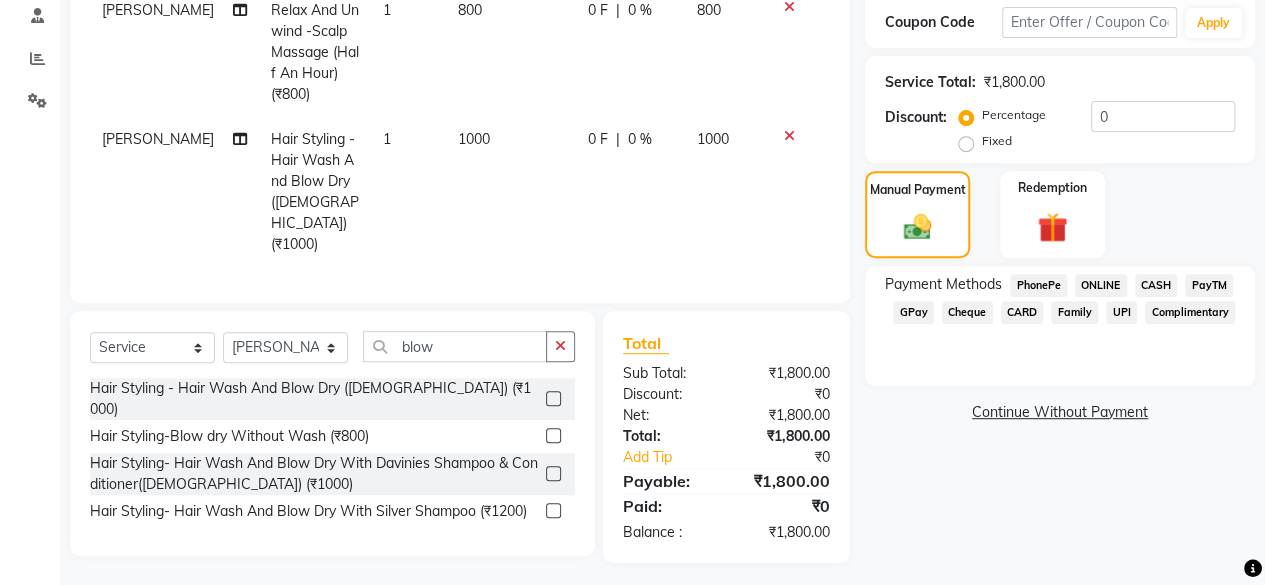 click on "CASH" 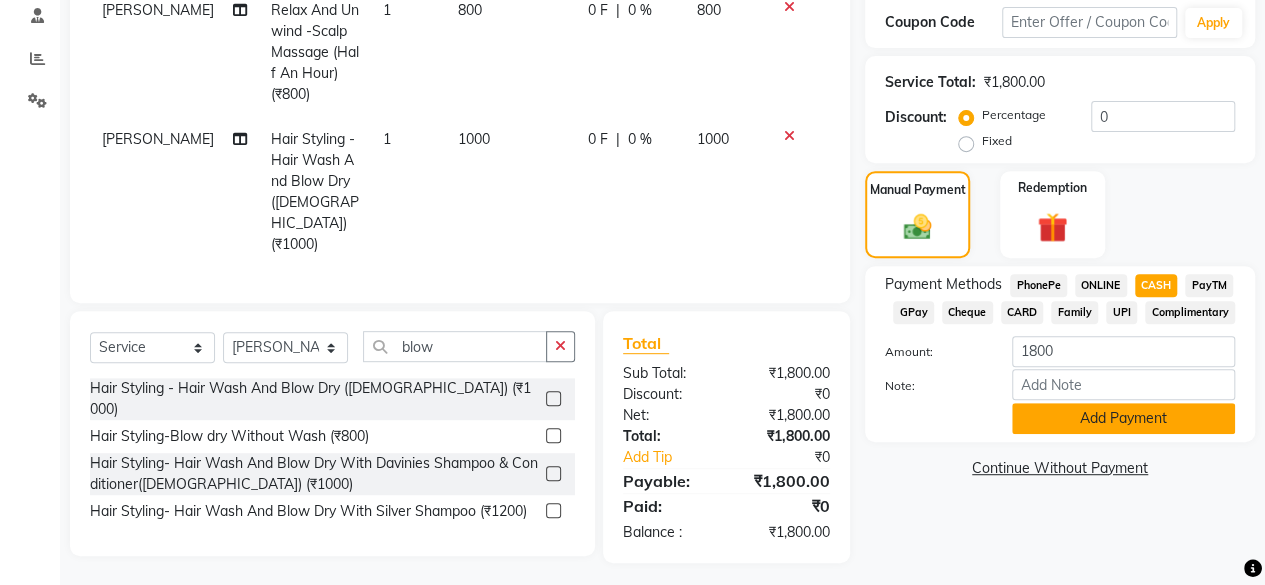 click on "Add Payment" 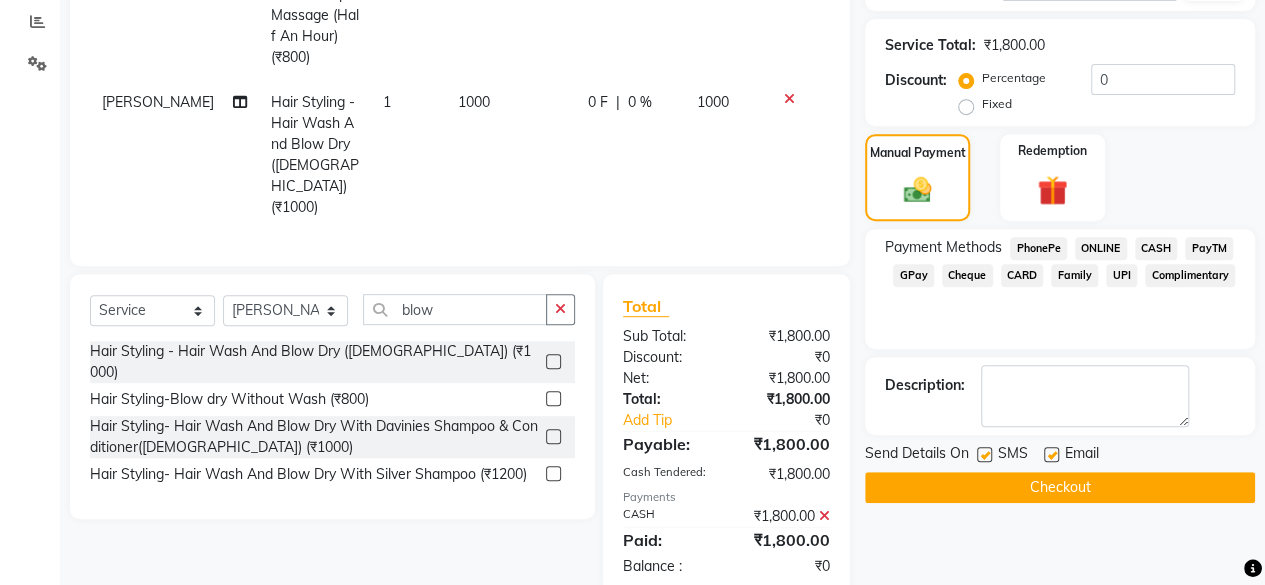 scroll, scrollTop: 413, scrollLeft: 0, axis: vertical 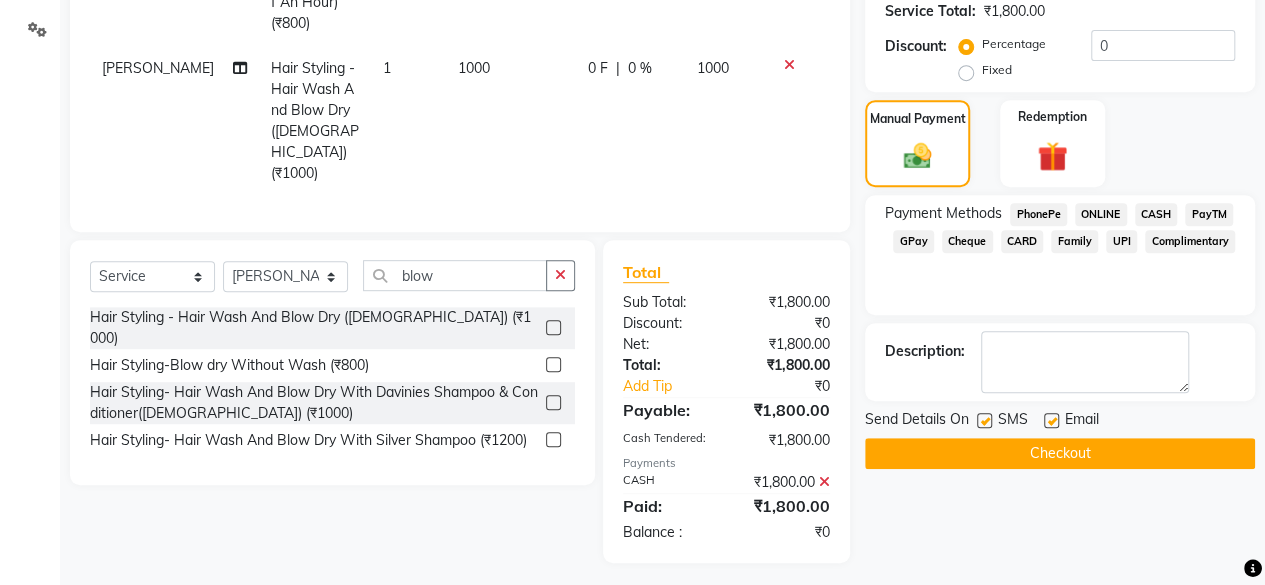 click 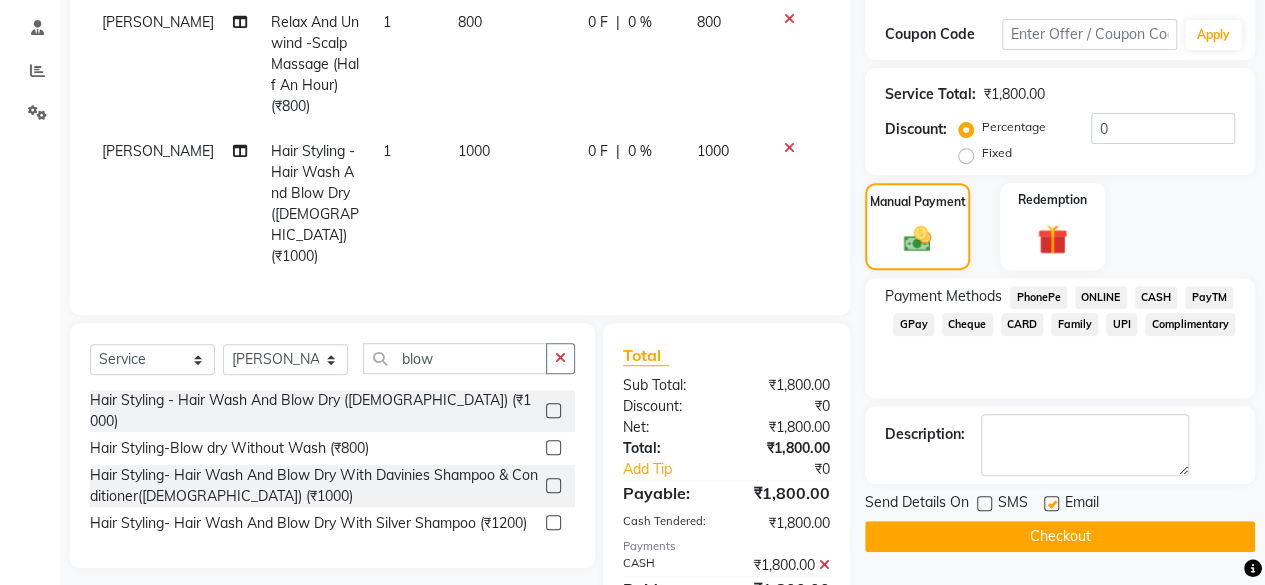 scroll, scrollTop: 413, scrollLeft: 0, axis: vertical 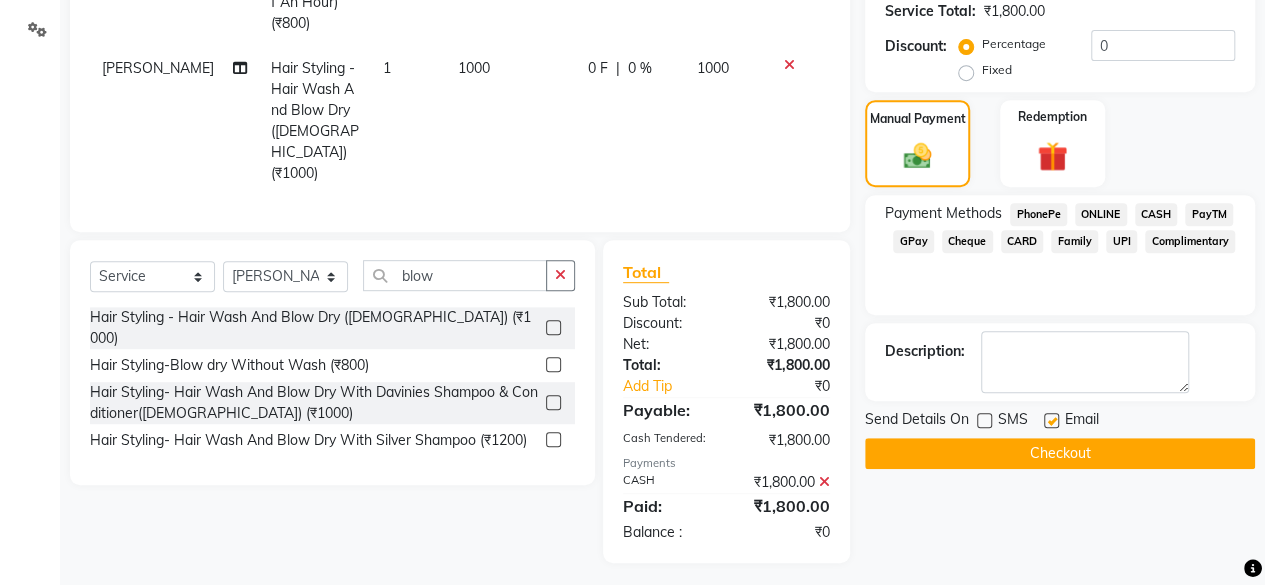click on "Checkout" 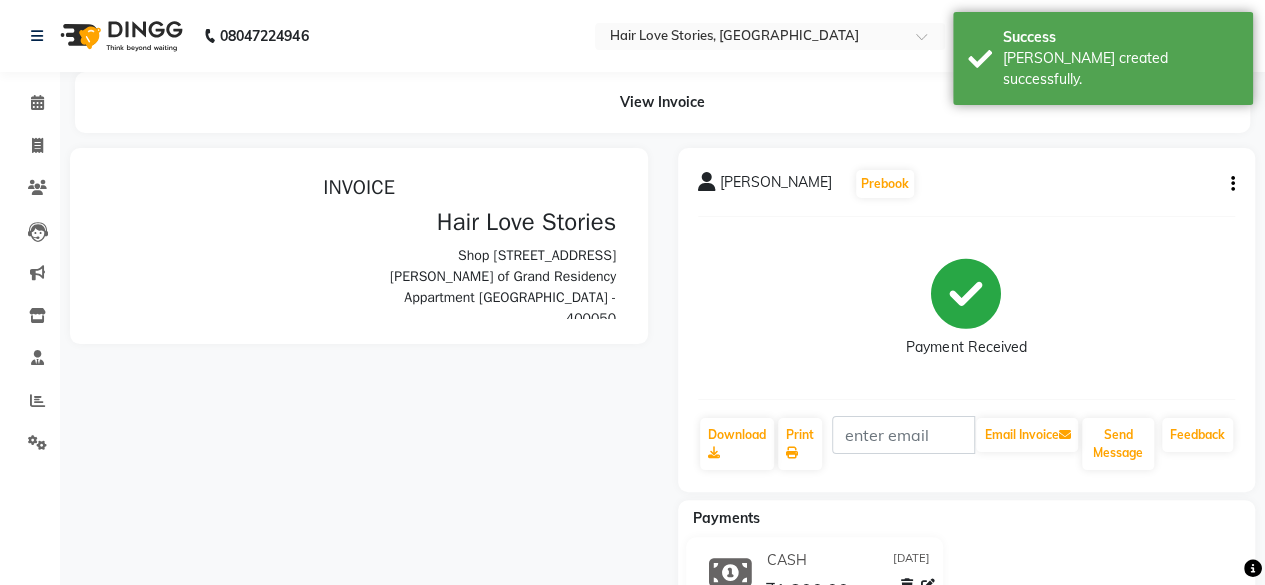 scroll, scrollTop: 0, scrollLeft: 0, axis: both 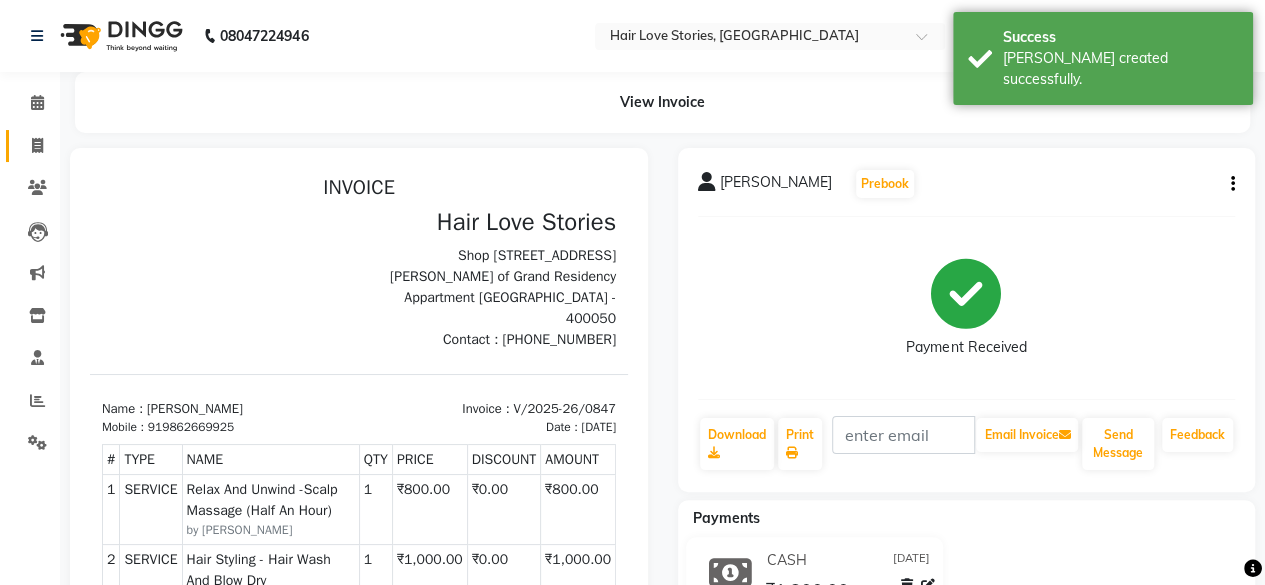 click 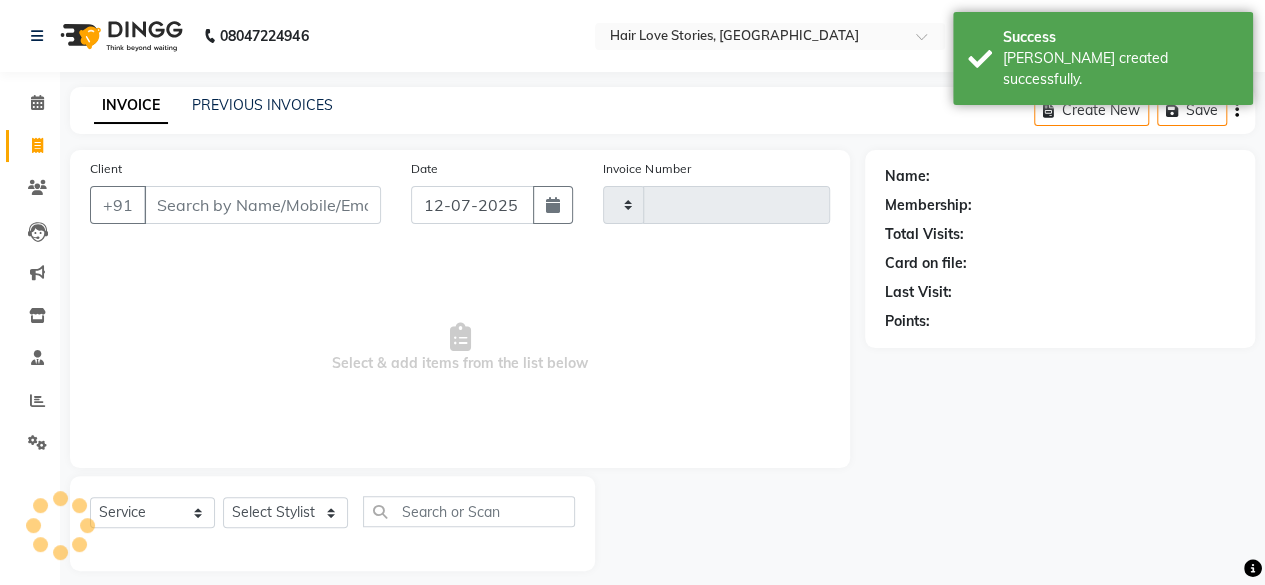 type on "0848" 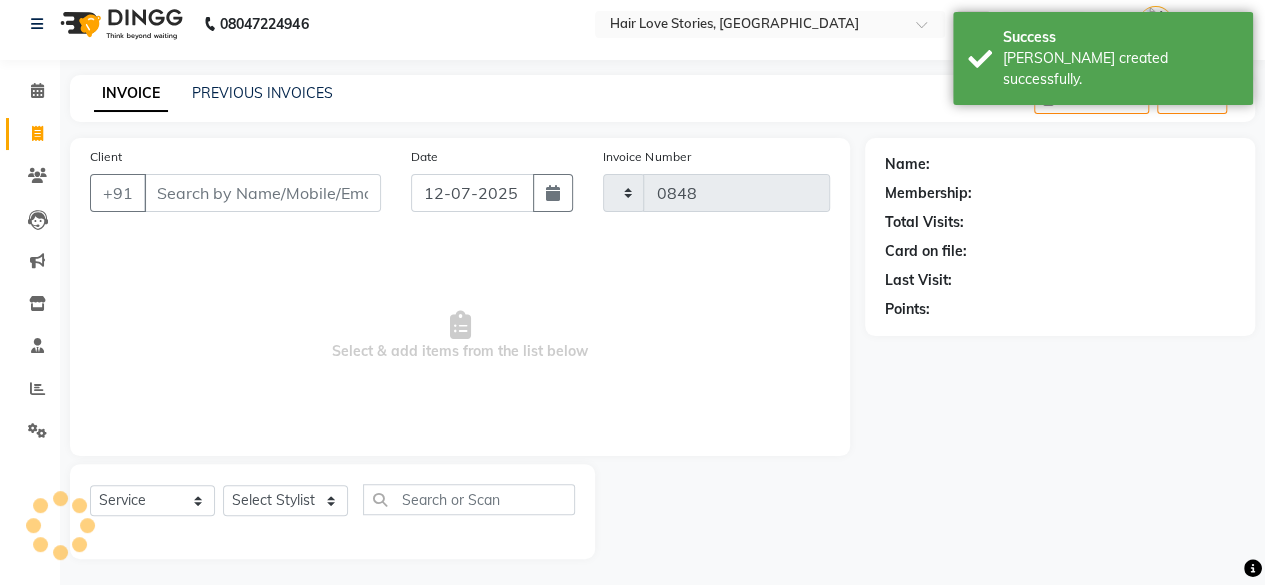 select on "3886" 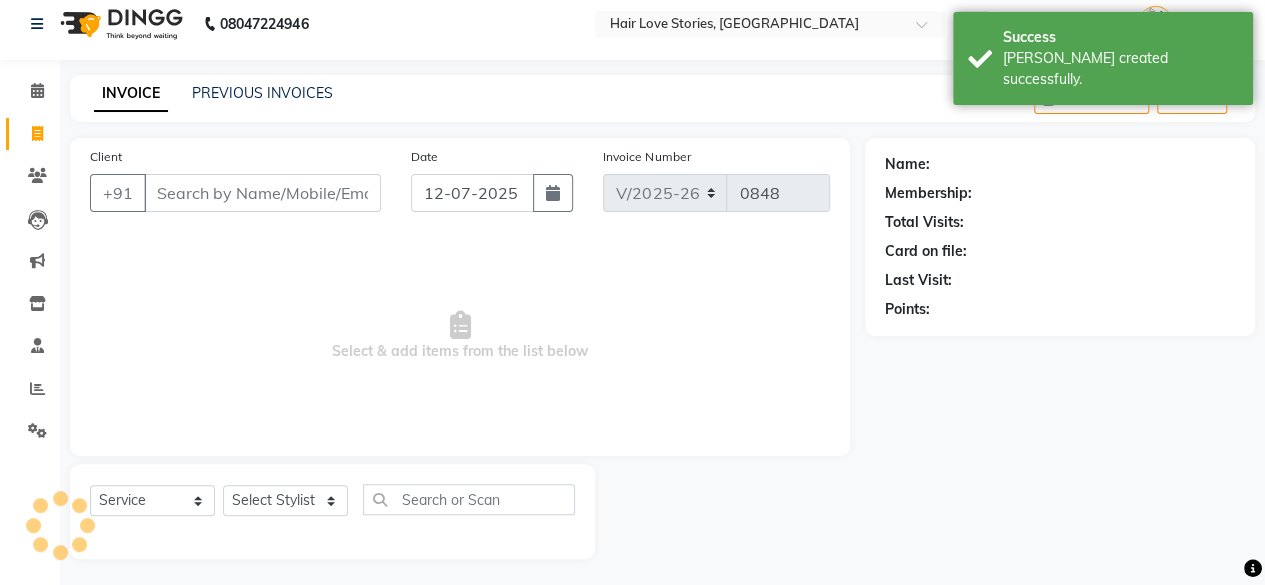 scroll, scrollTop: 15, scrollLeft: 0, axis: vertical 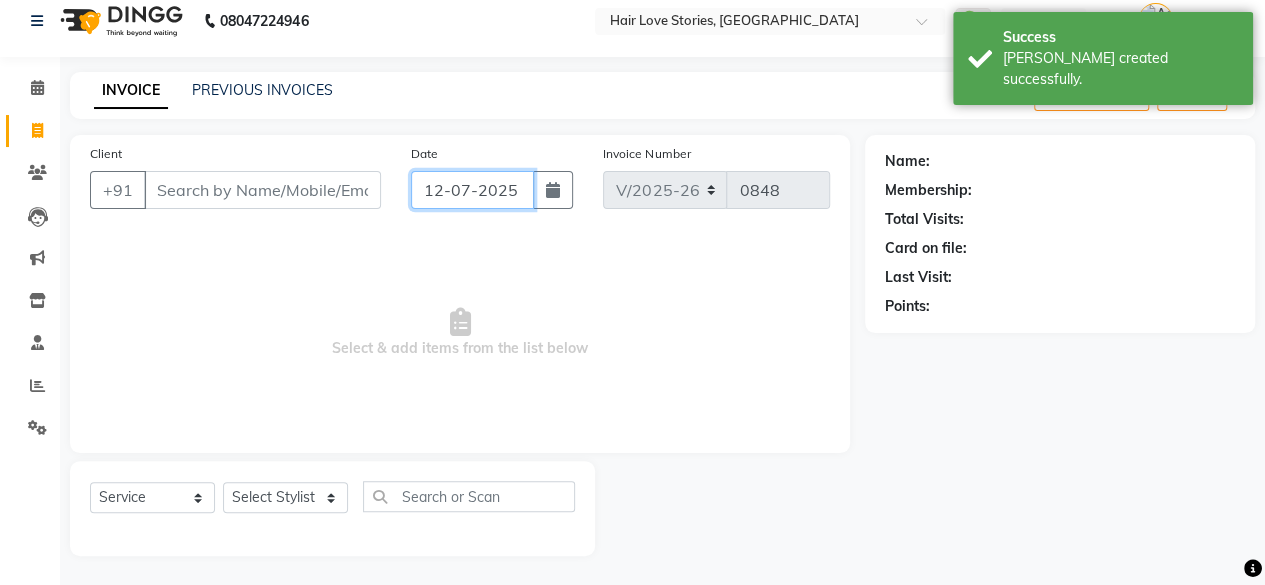 click on "12-07-2025" 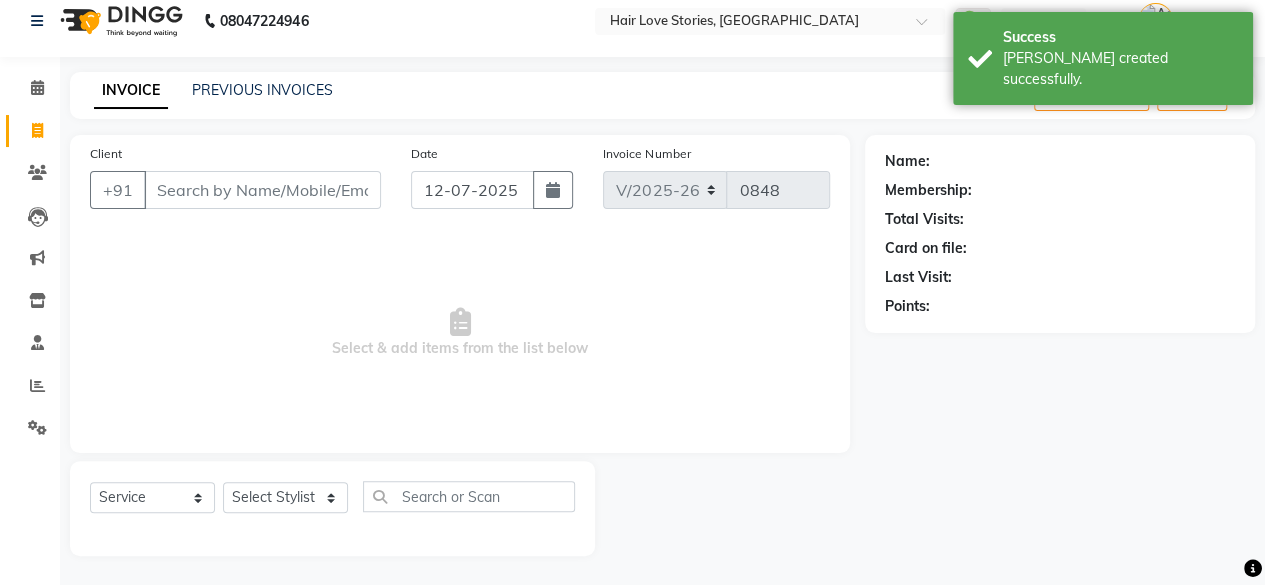 select on "7" 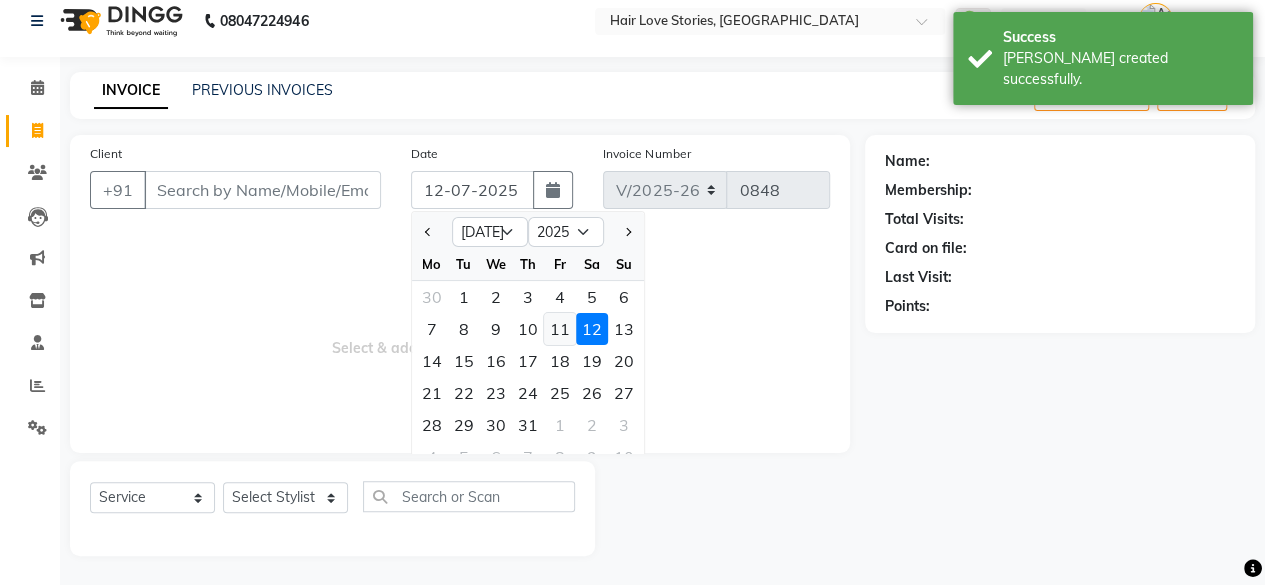 click on "11" 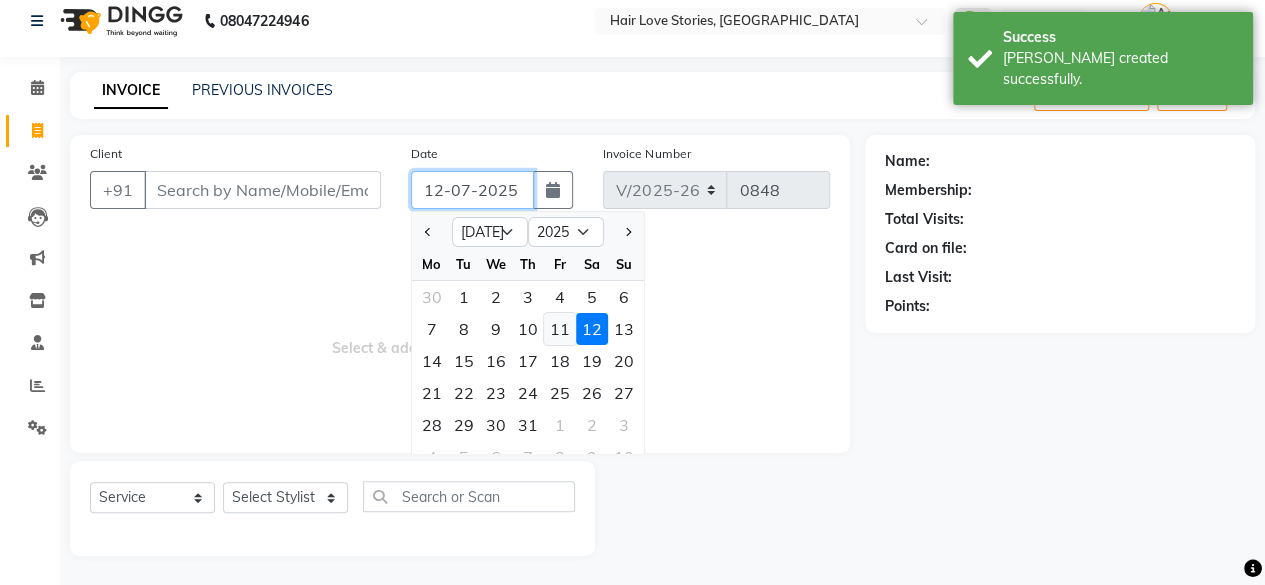 type on "[DATE]" 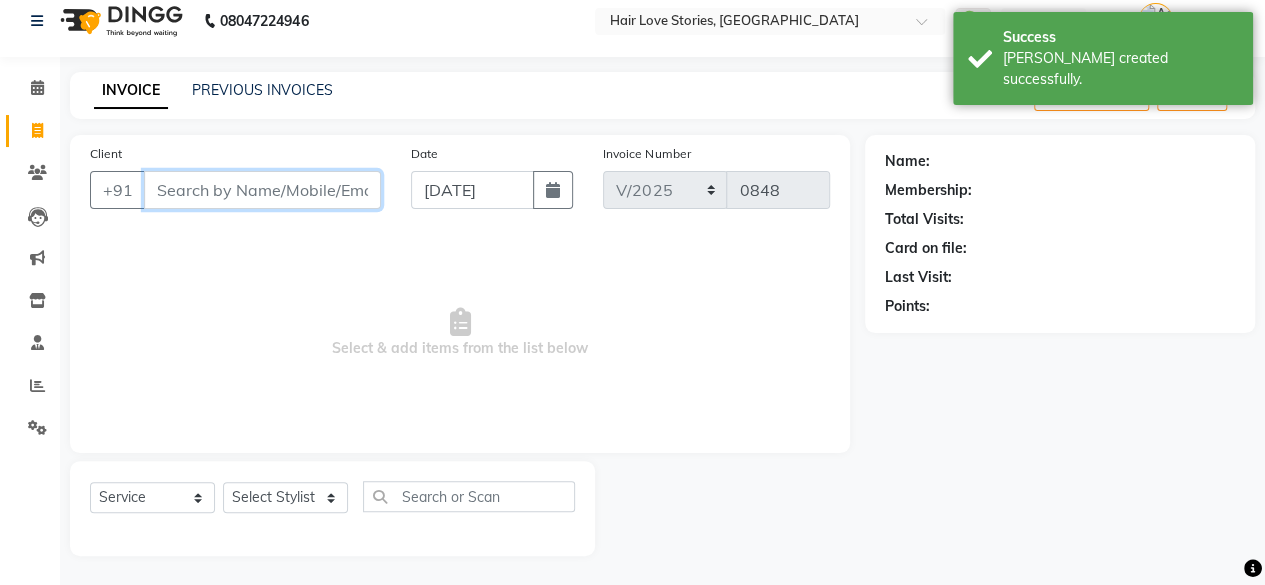 click on "Client" at bounding box center (262, 190) 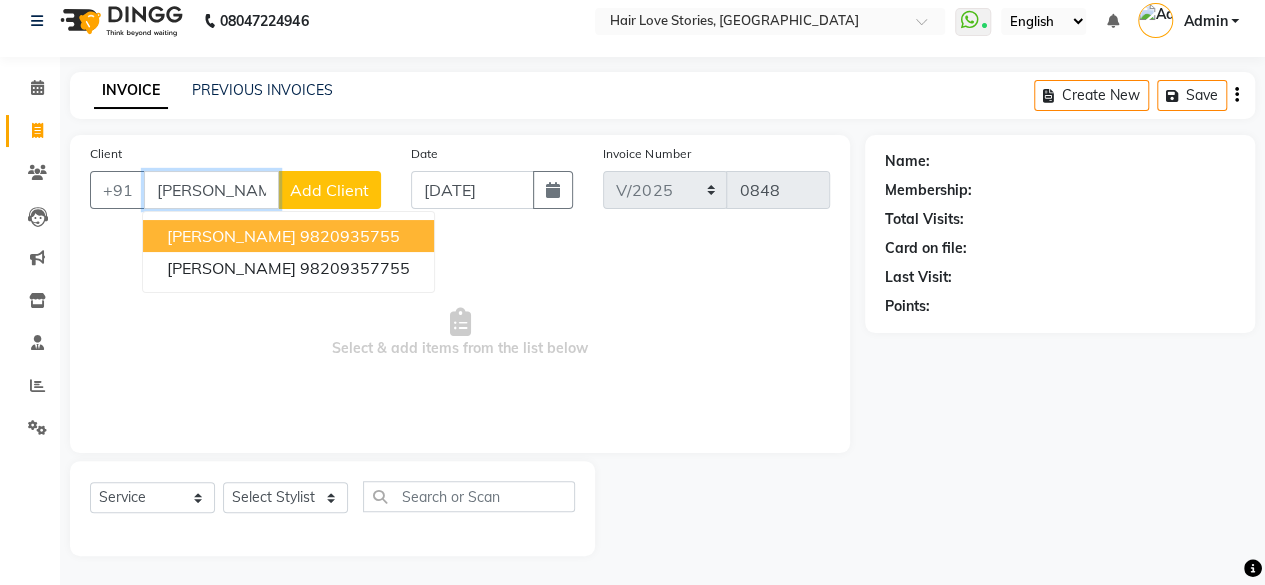 click on "[PERSON_NAME]  9820935755" at bounding box center (288, 236) 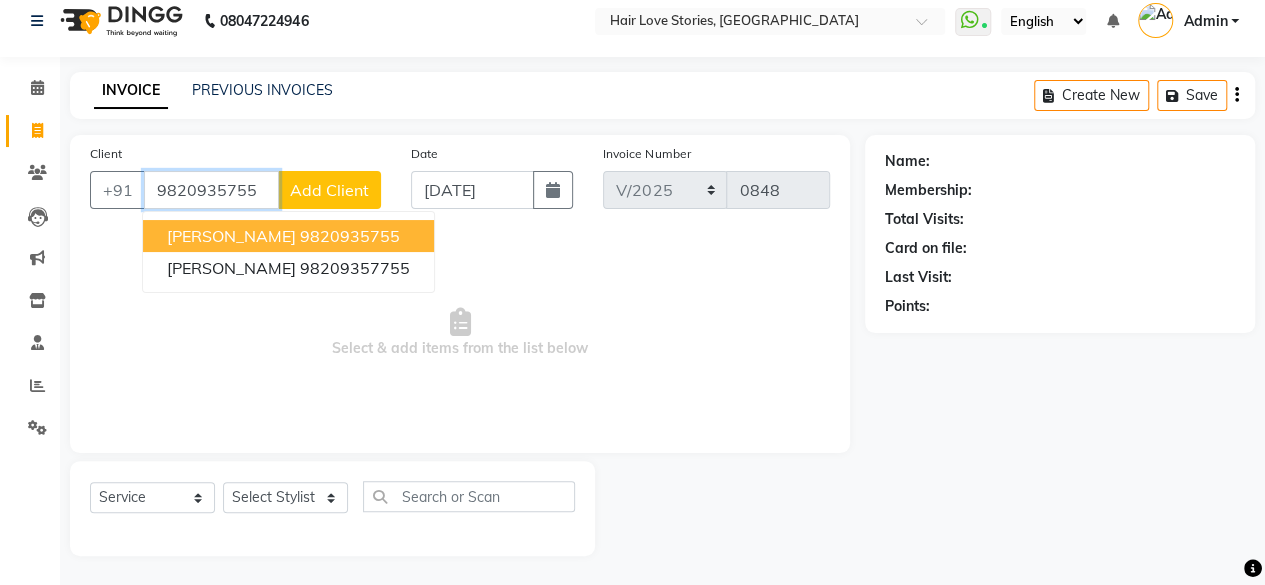 type on "9820935755" 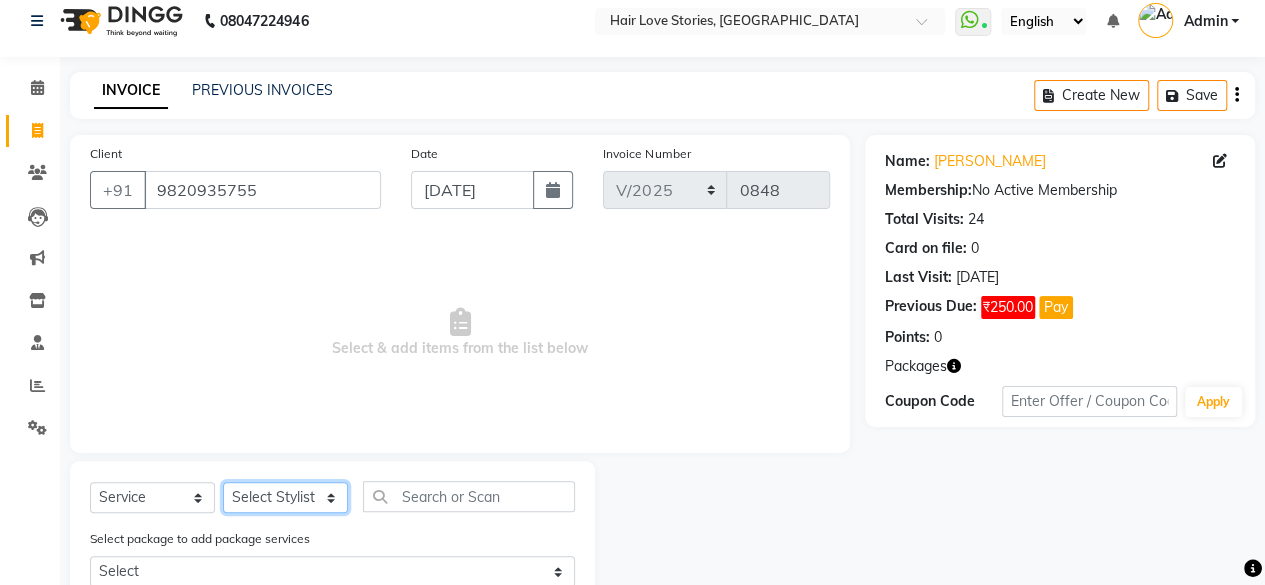 click on "Select Stylist [PERSON_NAME] DIVYA FRONTDESK [PERSON_NAME] MANAGER [PERSON_NAME] MEENA MANE  NISHA [PERSON_NAME] [PERSON_NAME] [PERSON_NAME] [PERSON_NAME]" 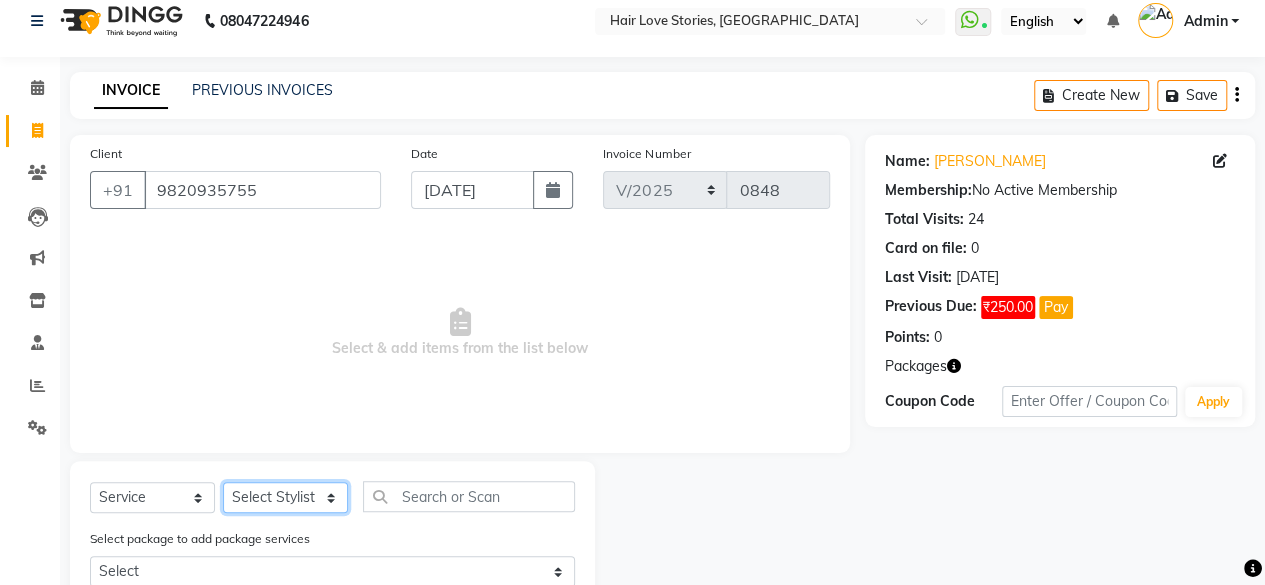 select on "80484" 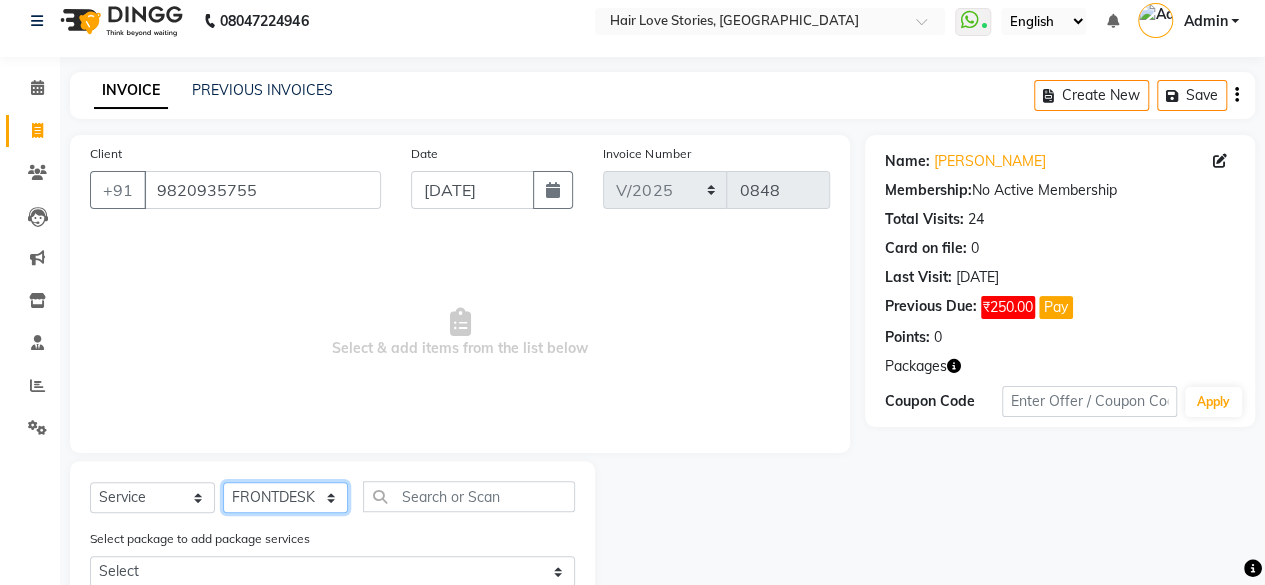 click on "Select Stylist [PERSON_NAME] DIVYA FRONTDESK [PERSON_NAME] MANAGER [PERSON_NAME] MEENA MANE  NISHA [PERSON_NAME] [PERSON_NAME] [PERSON_NAME] [PERSON_NAME]" 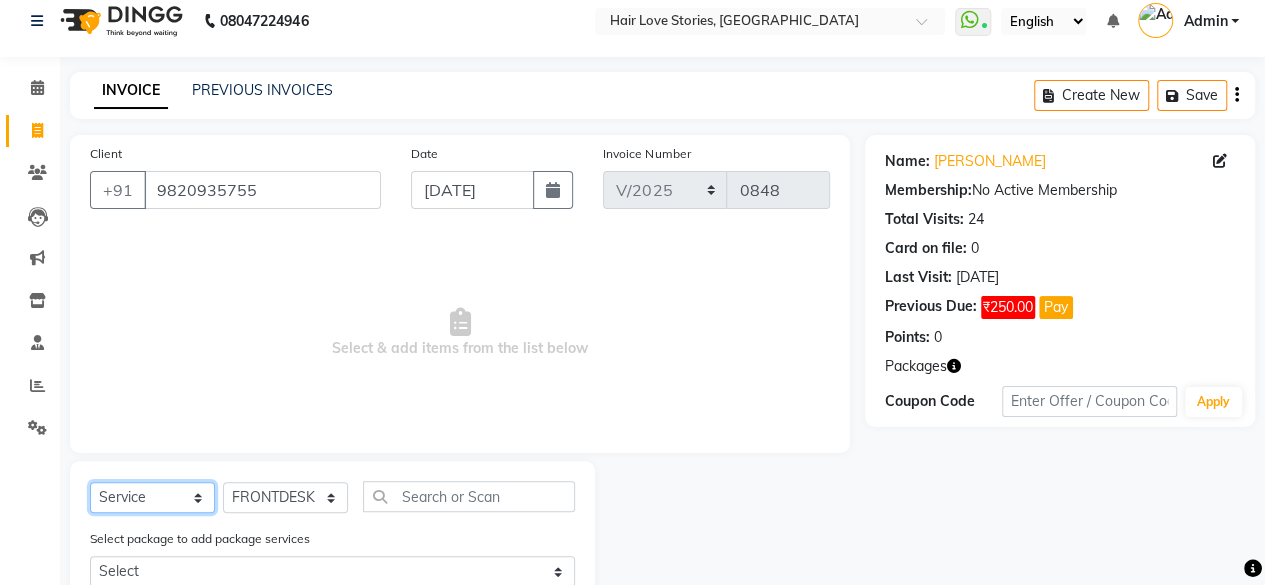 click on "Select  Service  Product  Membership  Package Voucher Prepaid Gift Card" 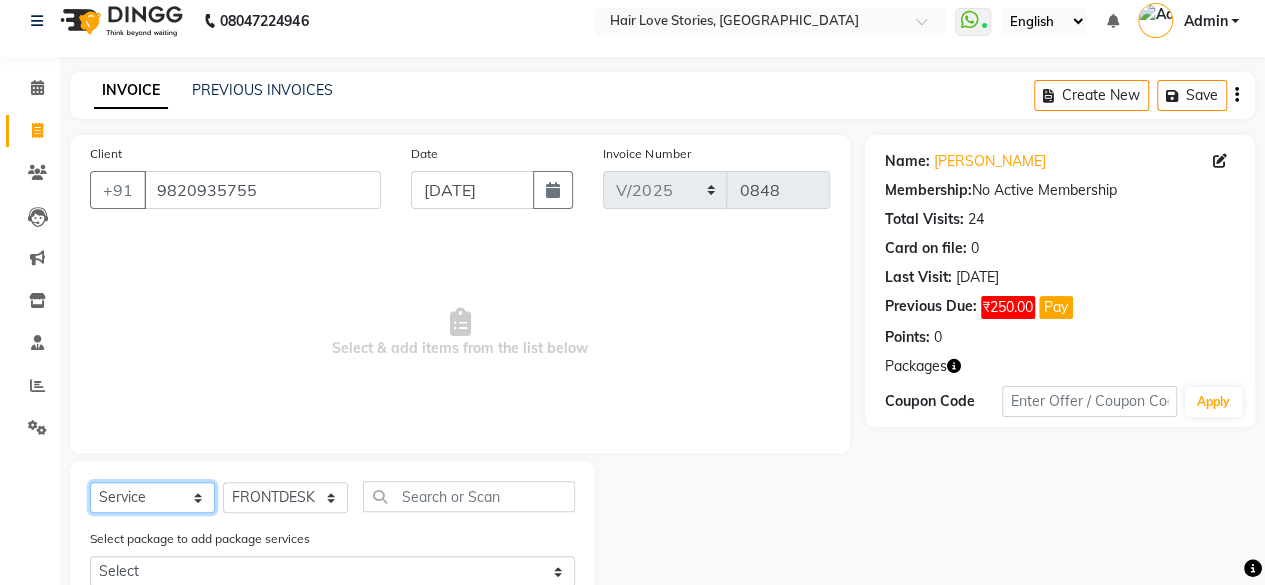 select on "P" 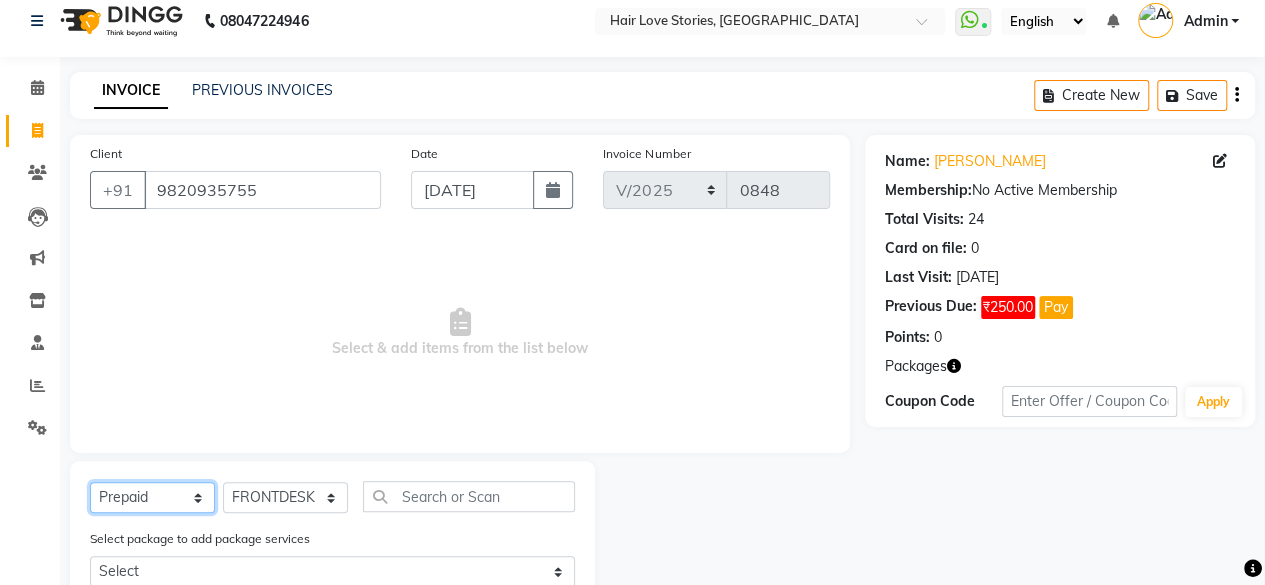click on "Select  Service  Product  Membership  Package Voucher Prepaid Gift Card" 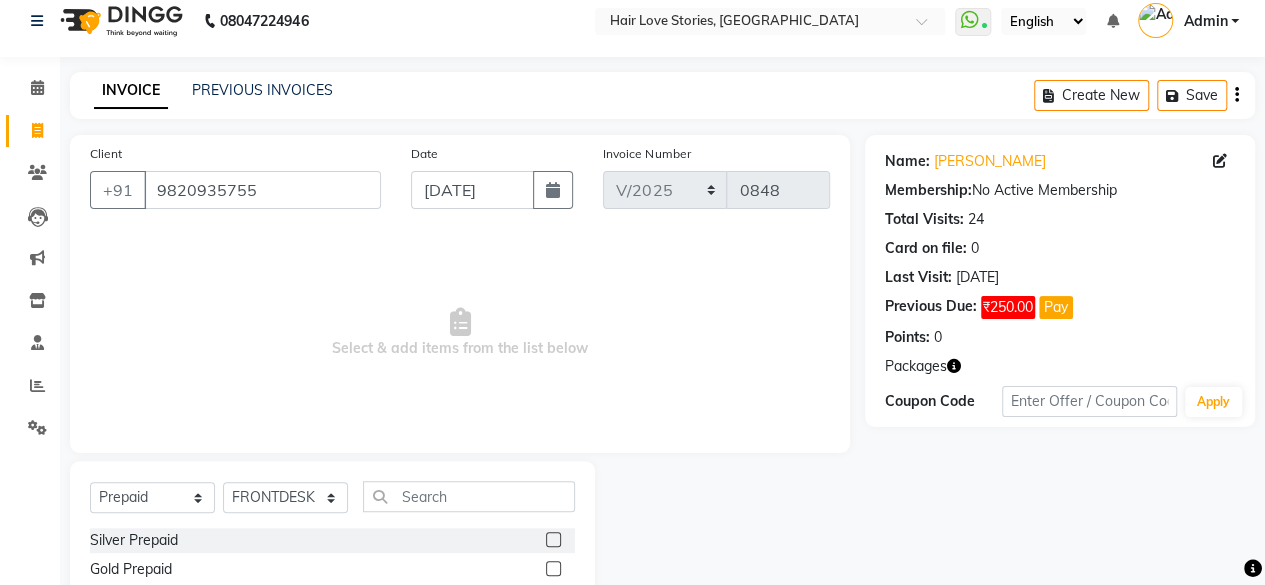 click 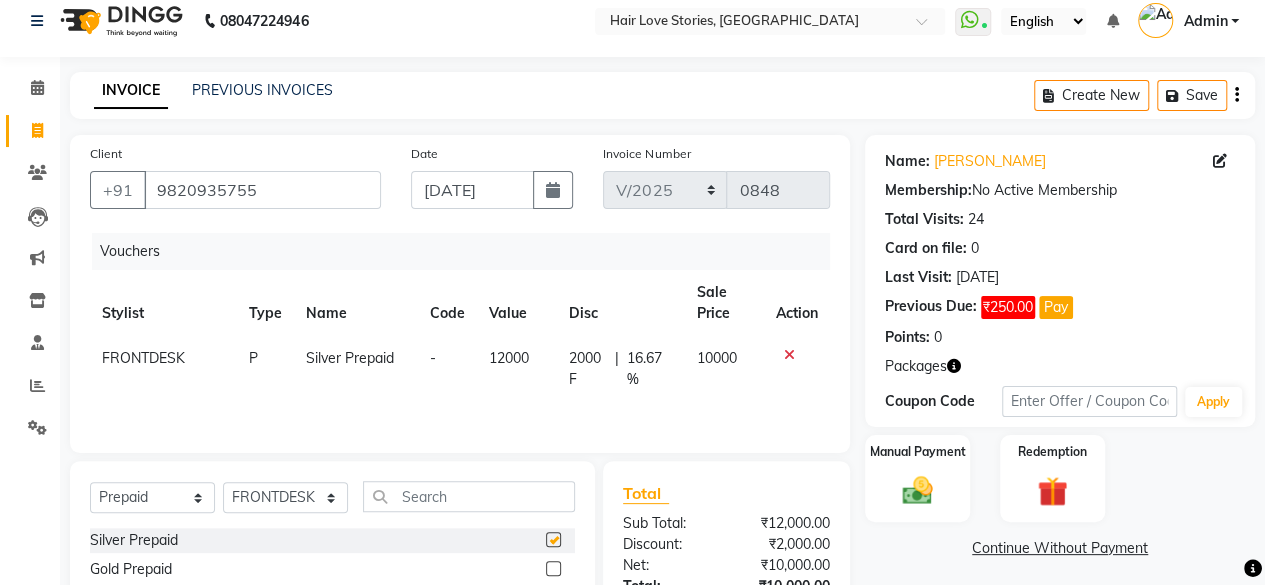checkbox on "false" 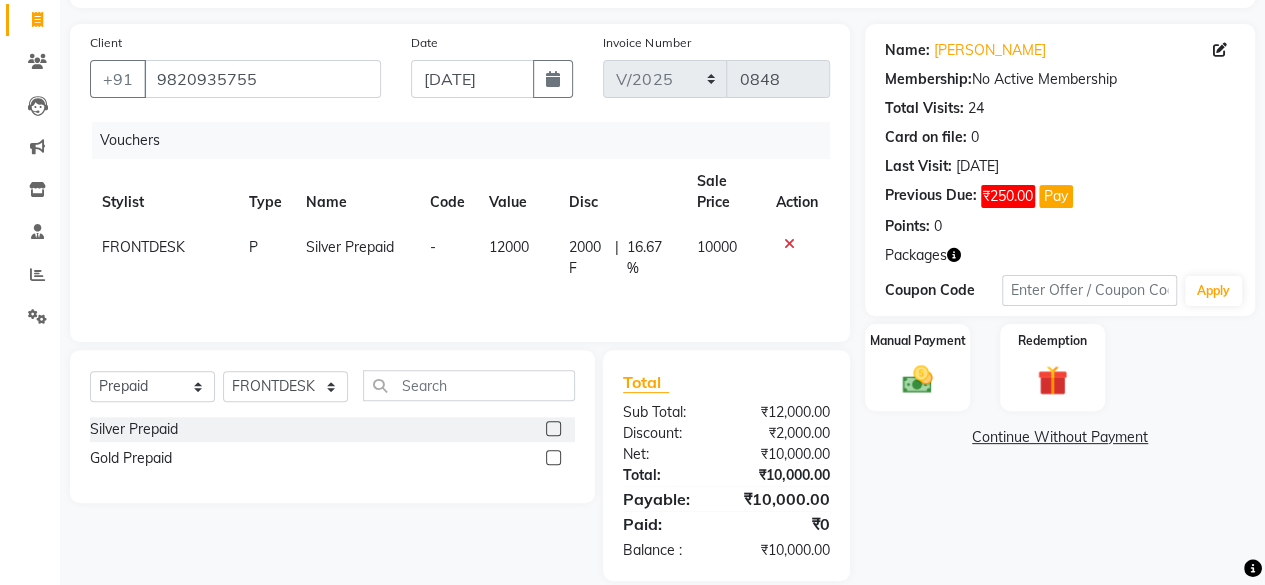 scroll, scrollTop: 150, scrollLeft: 0, axis: vertical 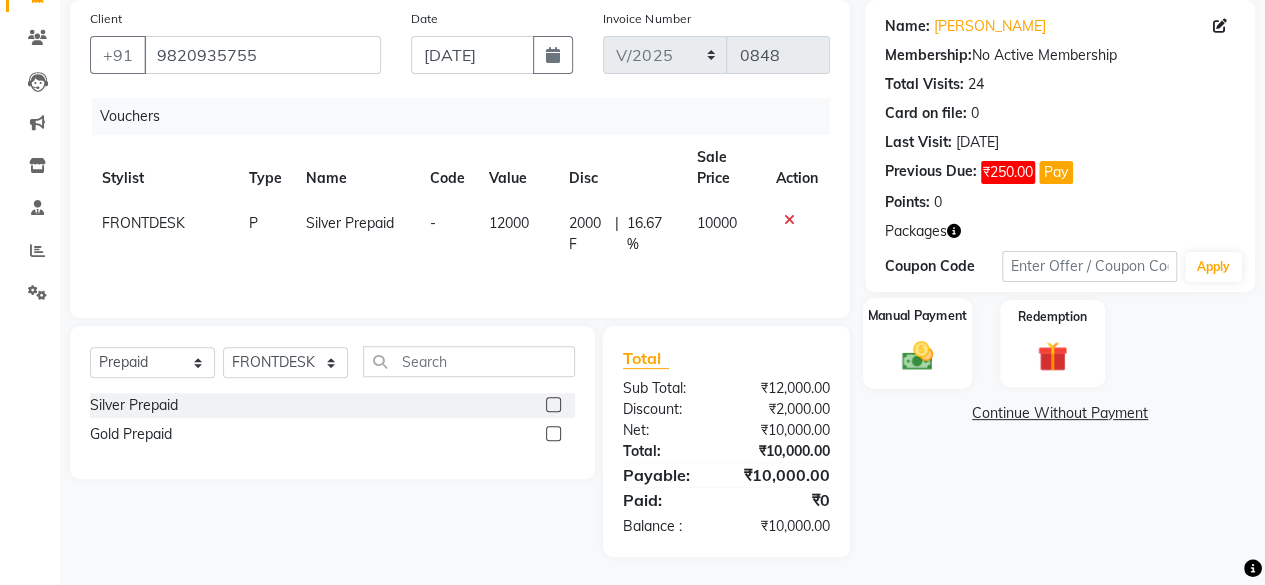 click 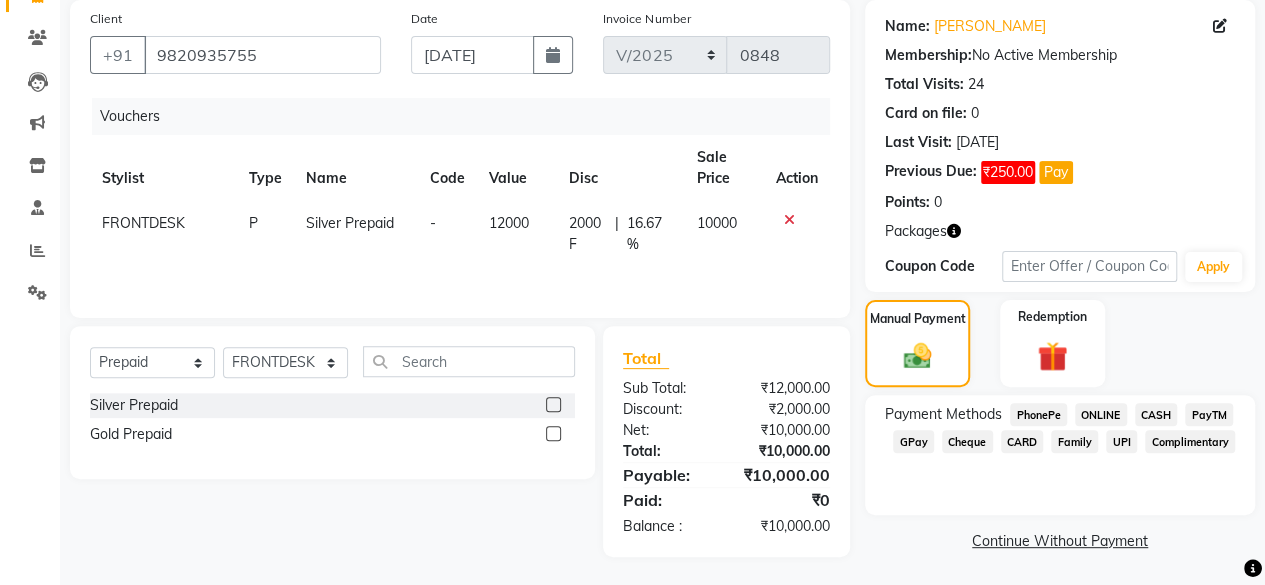 click on "CASH" 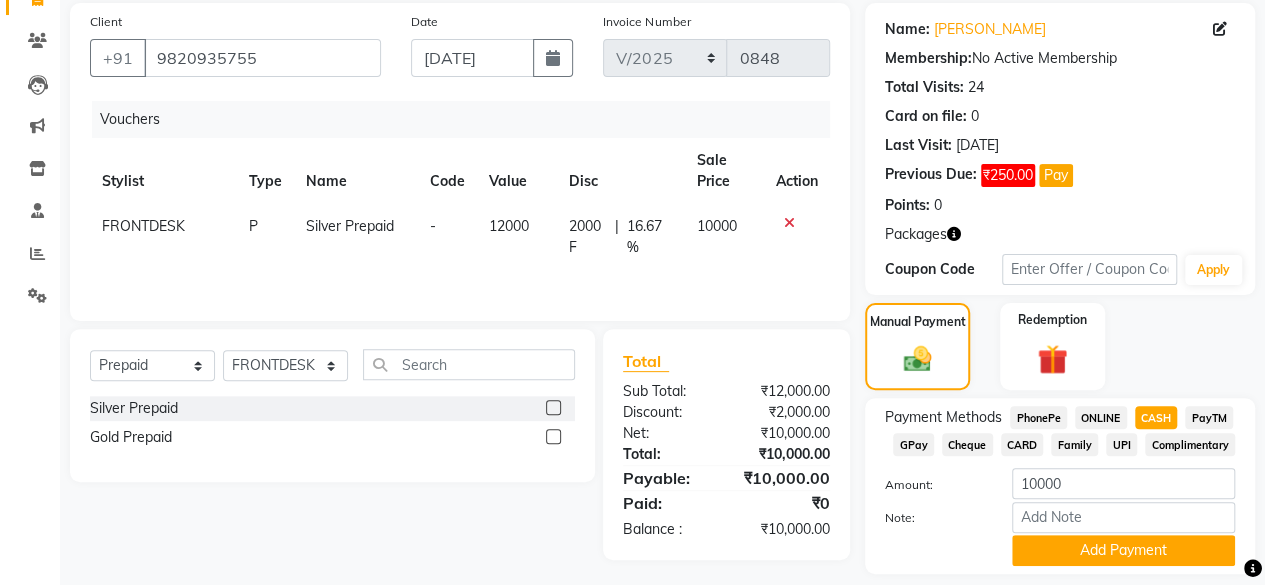 scroll, scrollTop: 206, scrollLeft: 0, axis: vertical 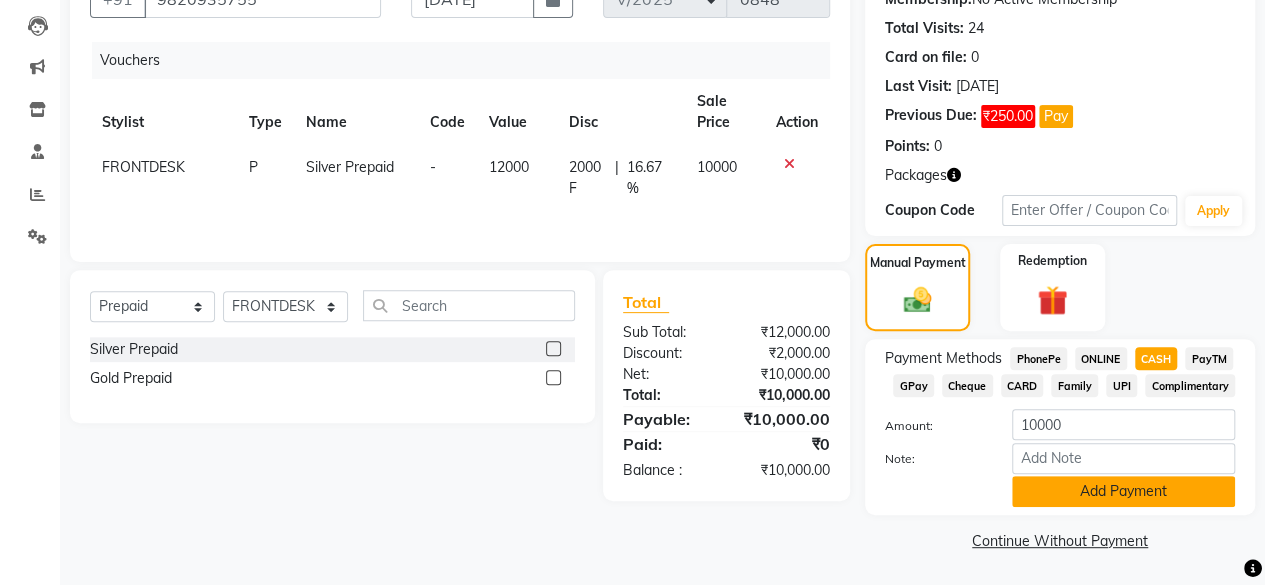 click on "Add Payment" 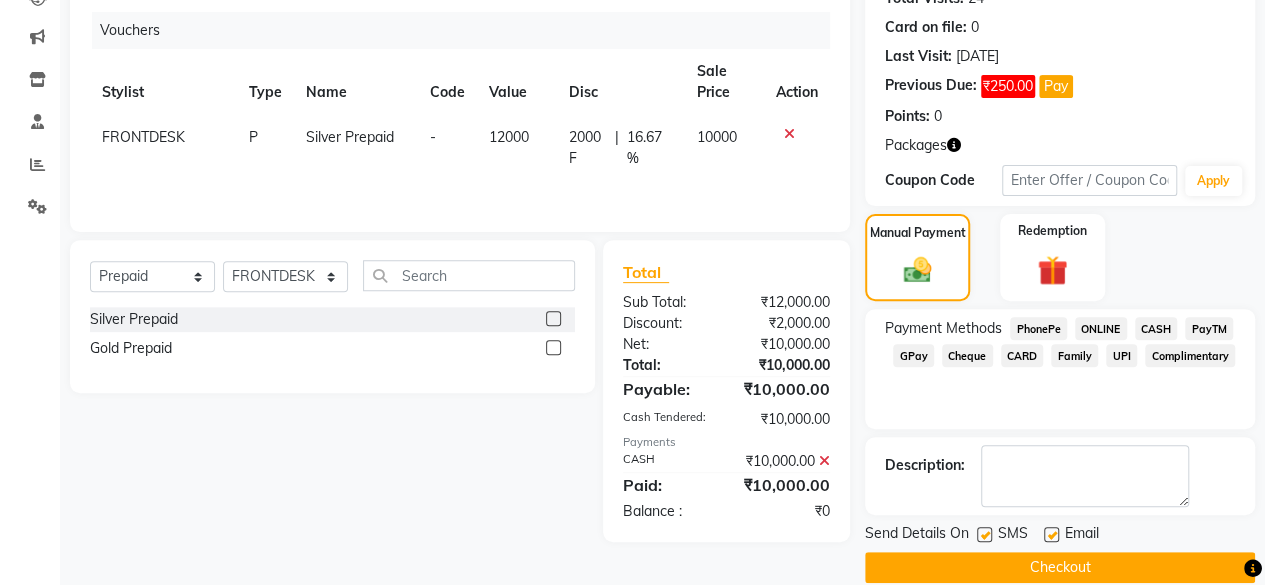scroll, scrollTop: 262, scrollLeft: 0, axis: vertical 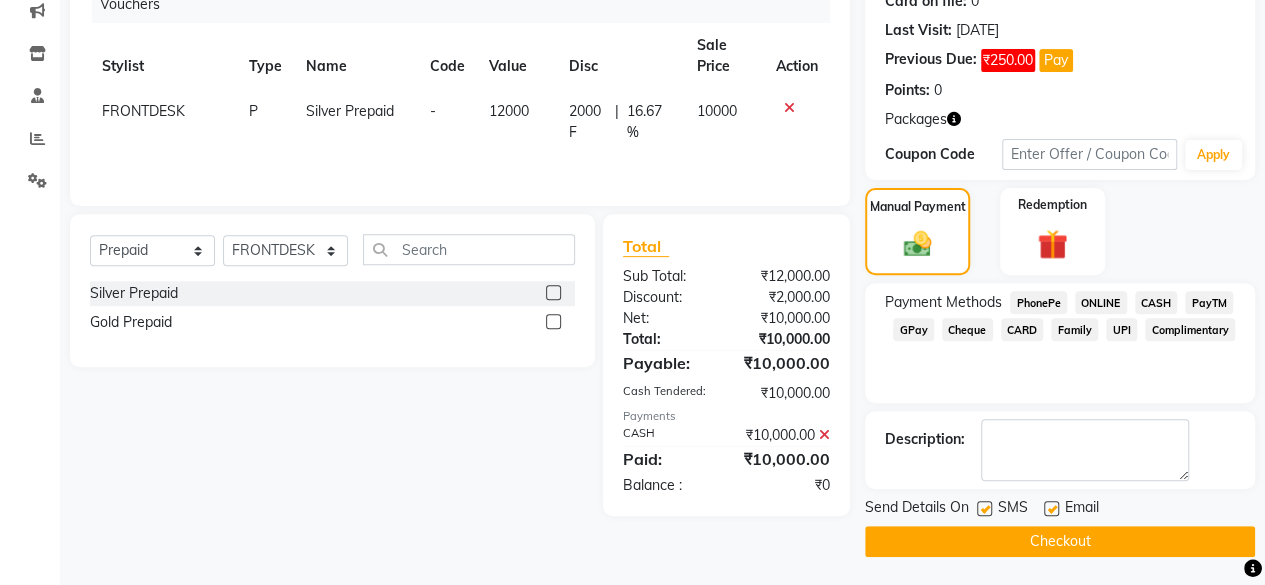 click 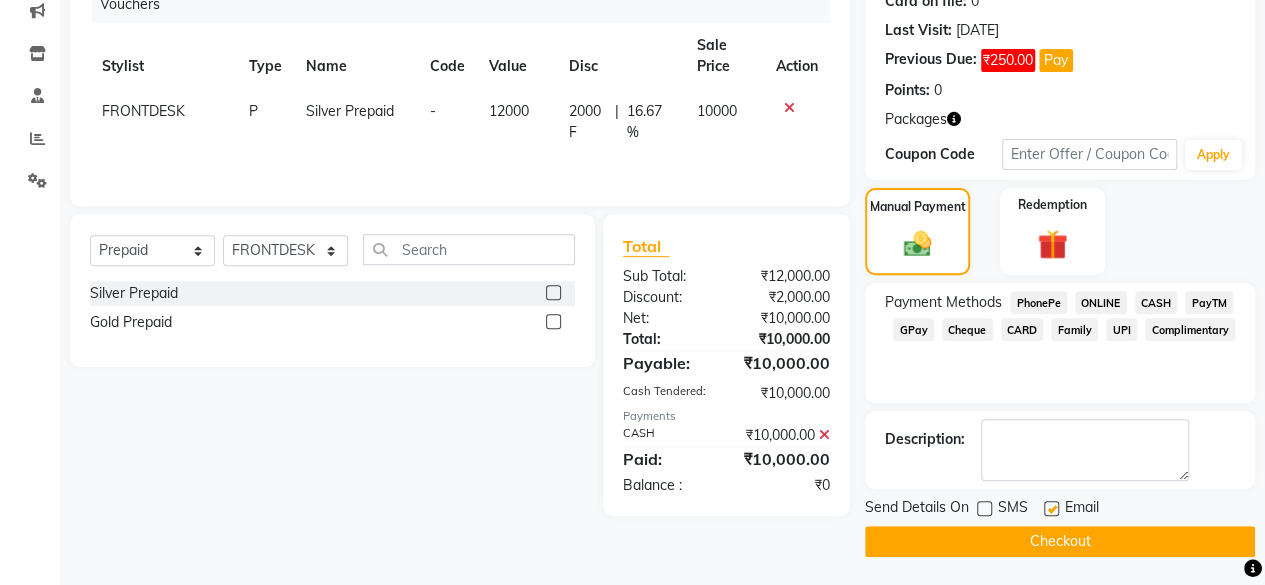 click on "Checkout" 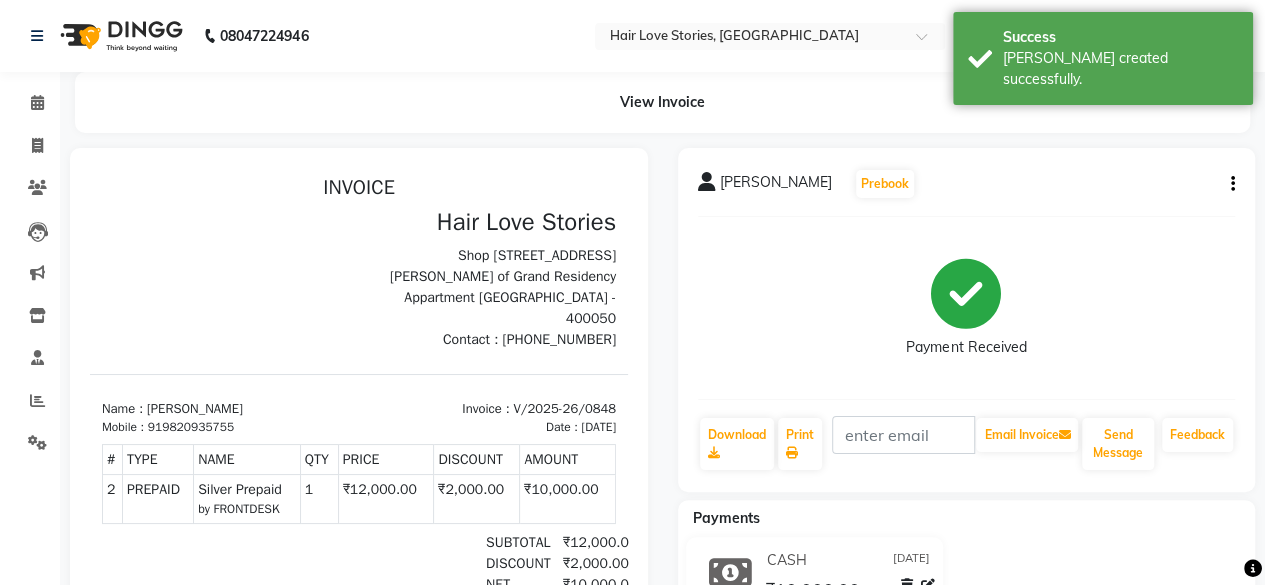 scroll, scrollTop: 0, scrollLeft: 0, axis: both 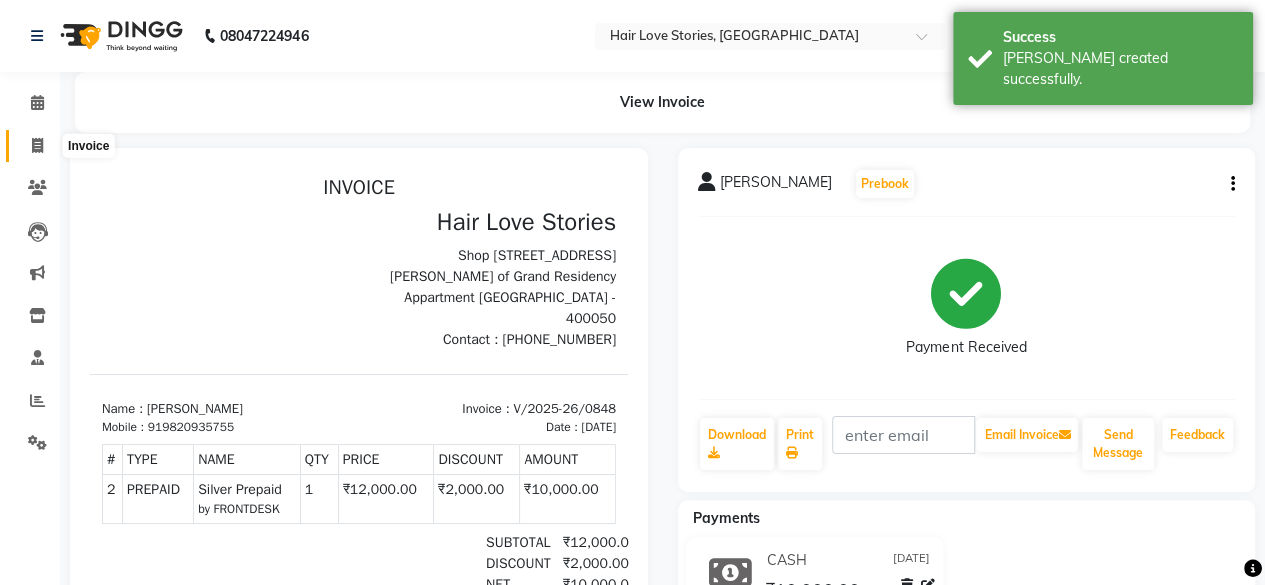 click 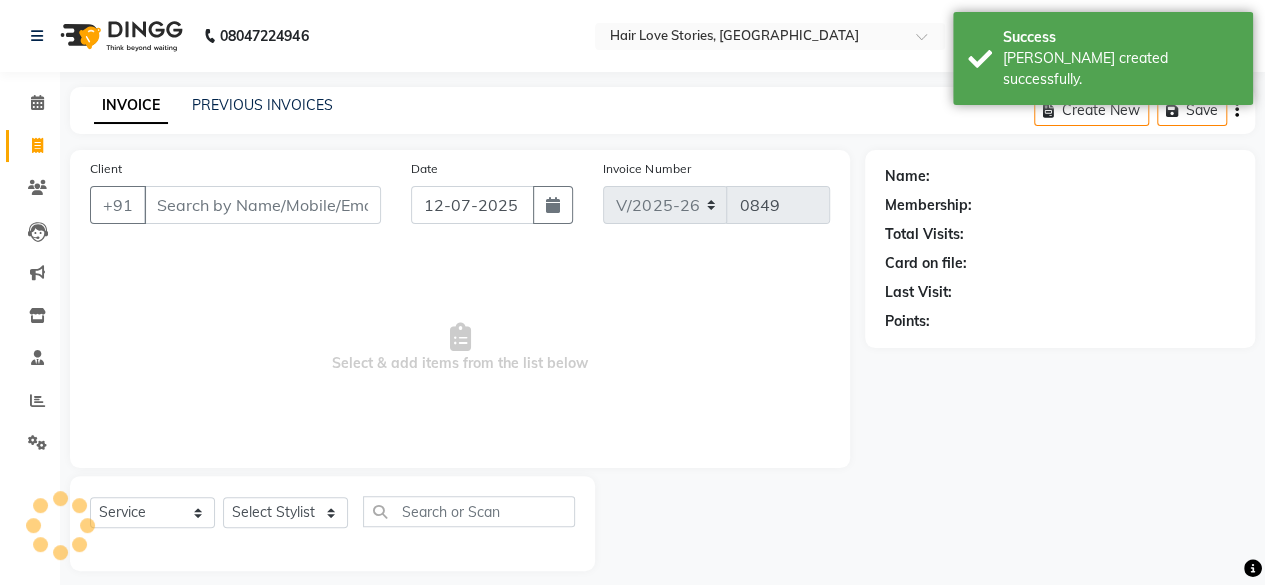 scroll, scrollTop: 15, scrollLeft: 0, axis: vertical 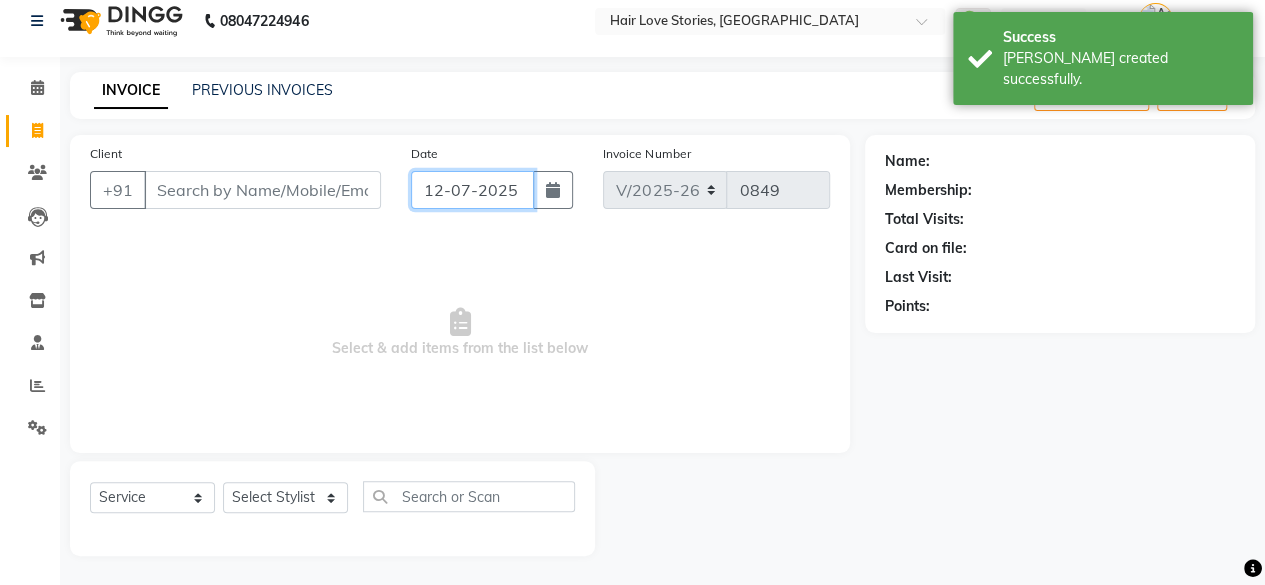 click on "12-07-2025" 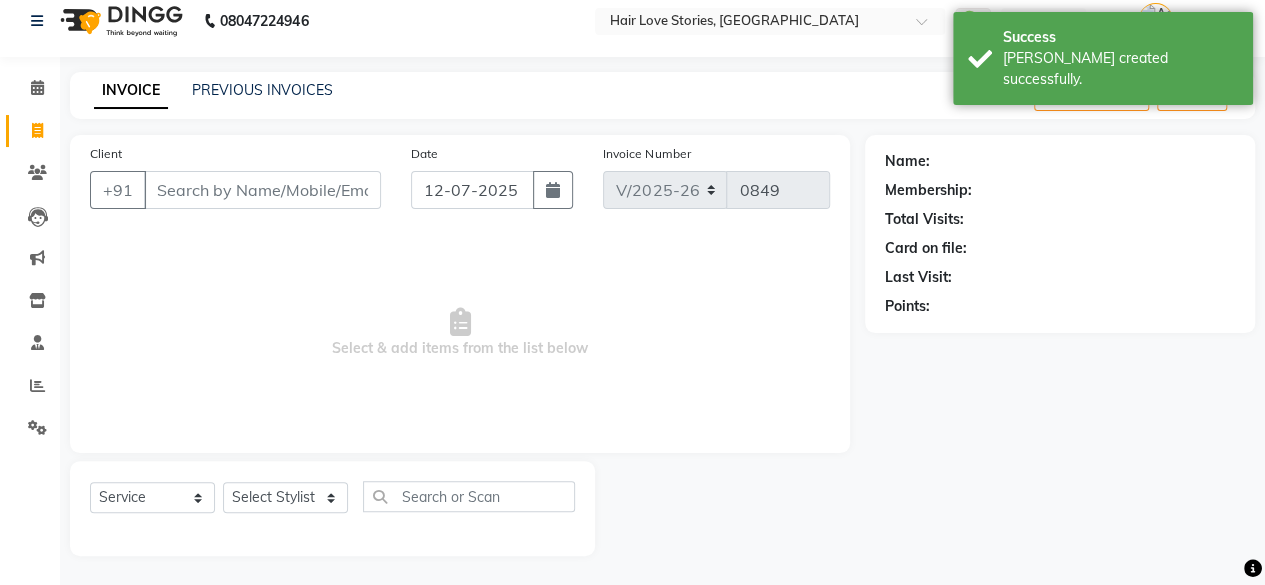 select on "7" 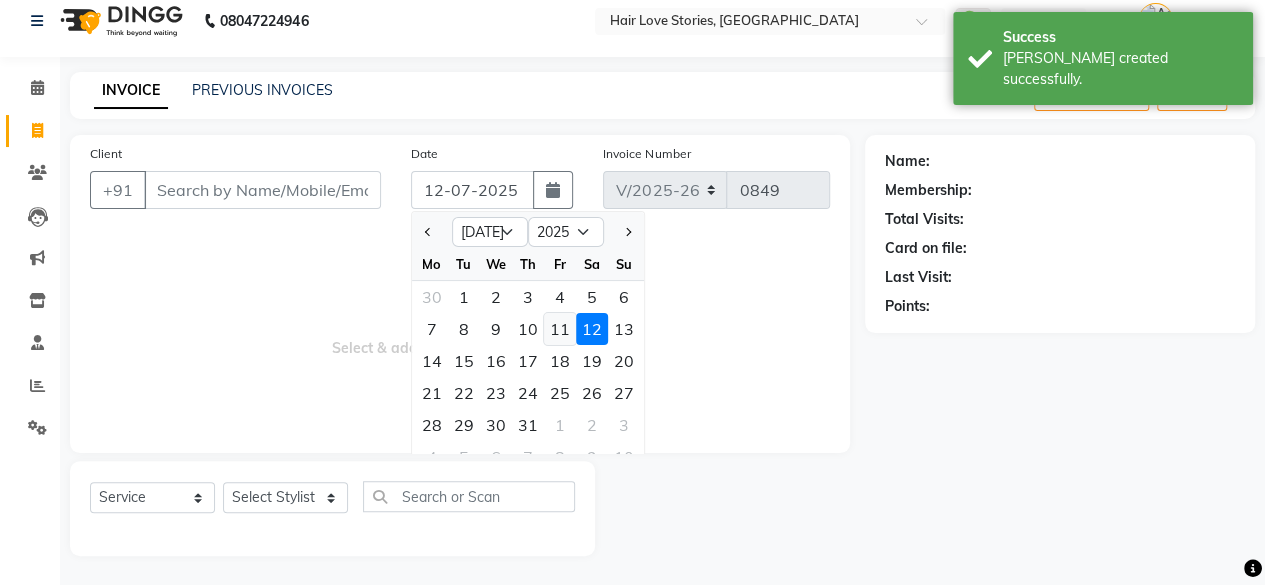 click on "11" 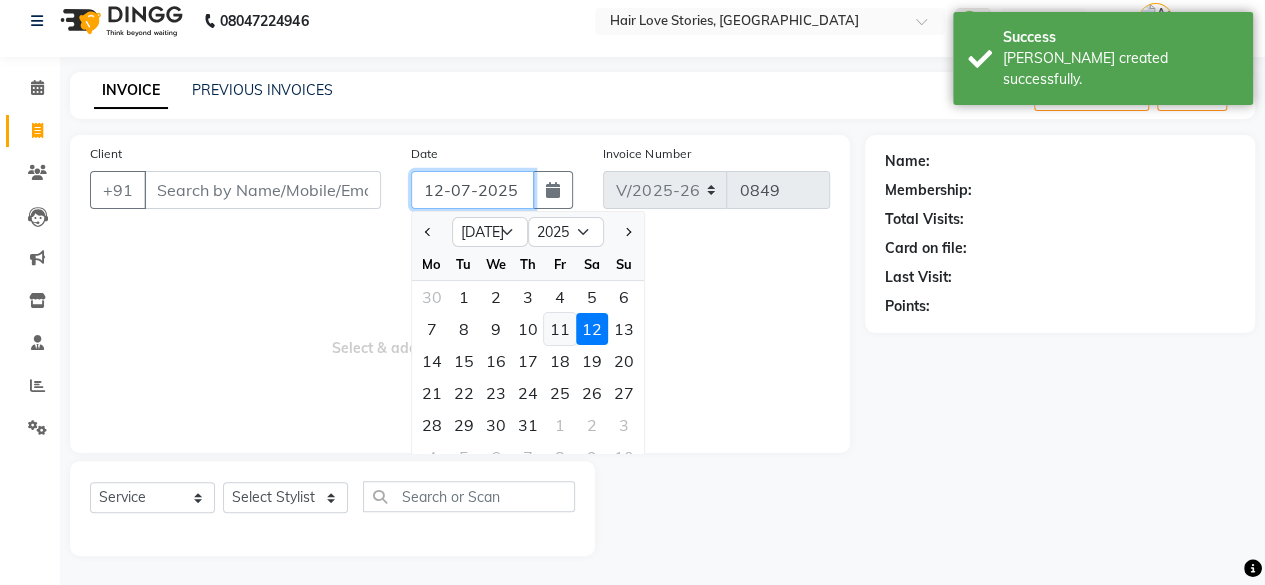 type on "[DATE]" 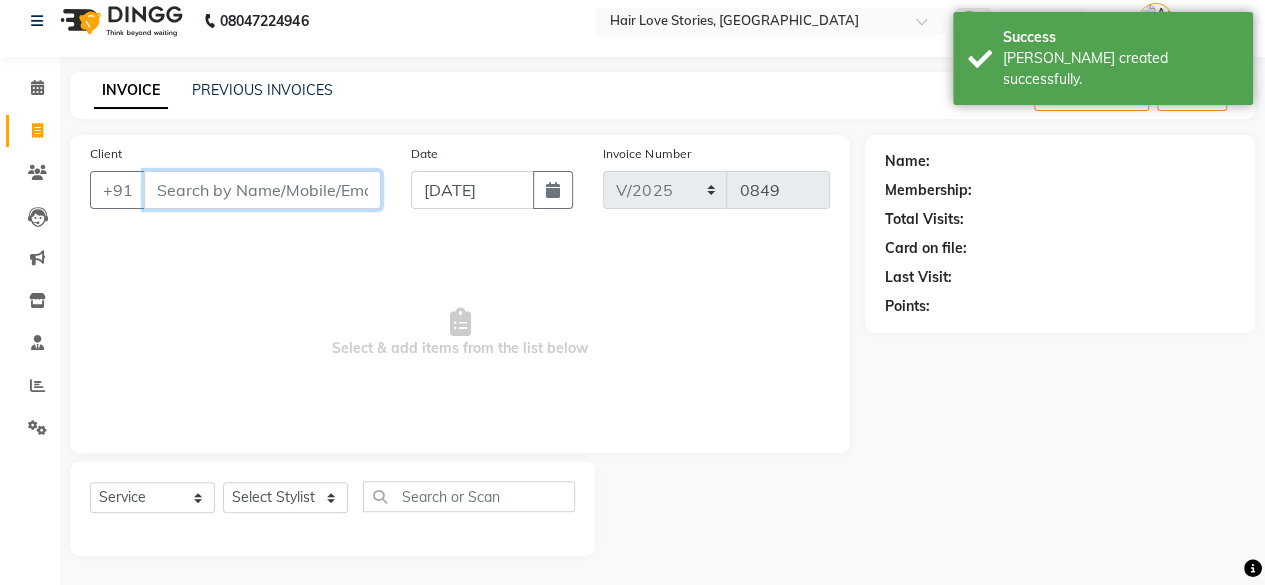 click on "Client" at bounding box center [262, 190] 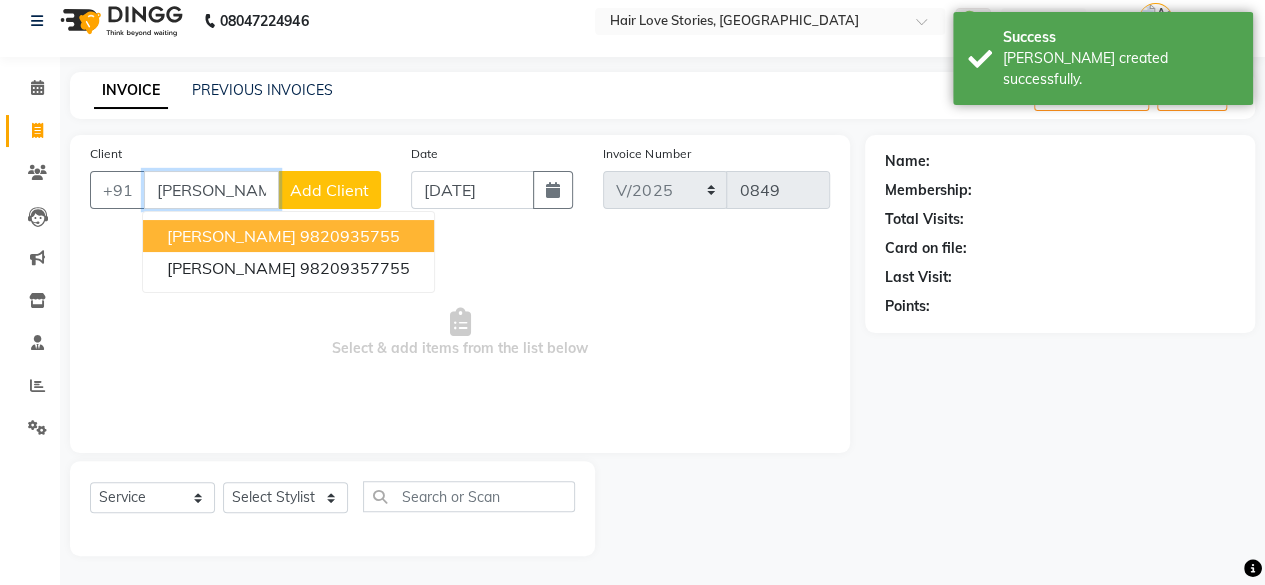 click on "[PERSON_NAME]  9820935755" at bounding box center [288, 236] 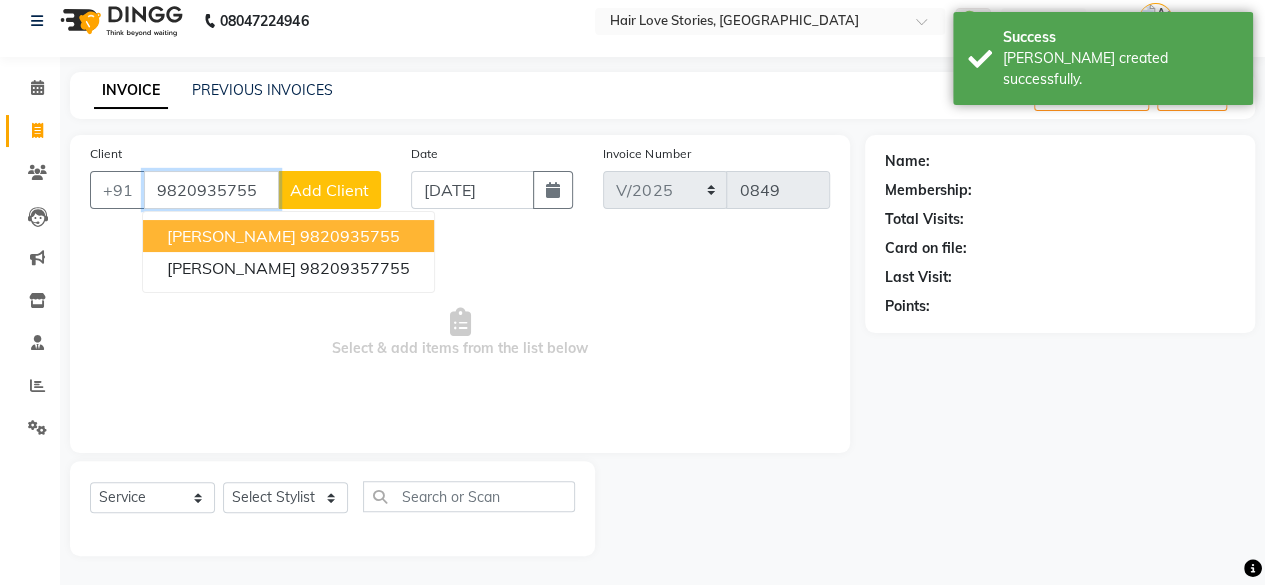 type on "9820935755" 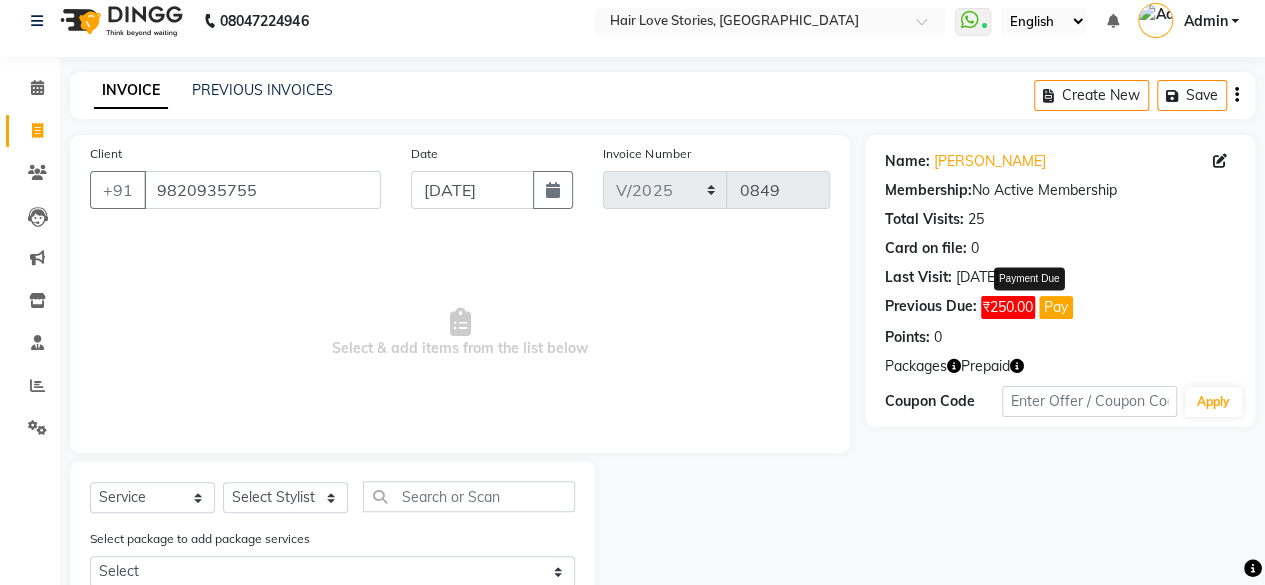 click on "Pay" 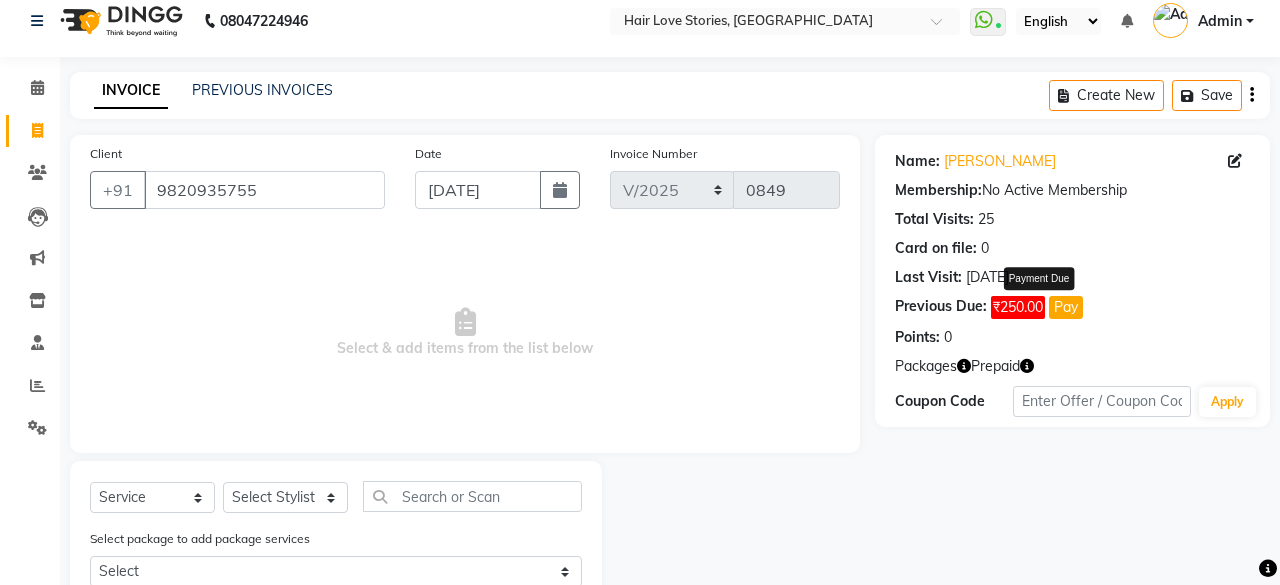select on "1" 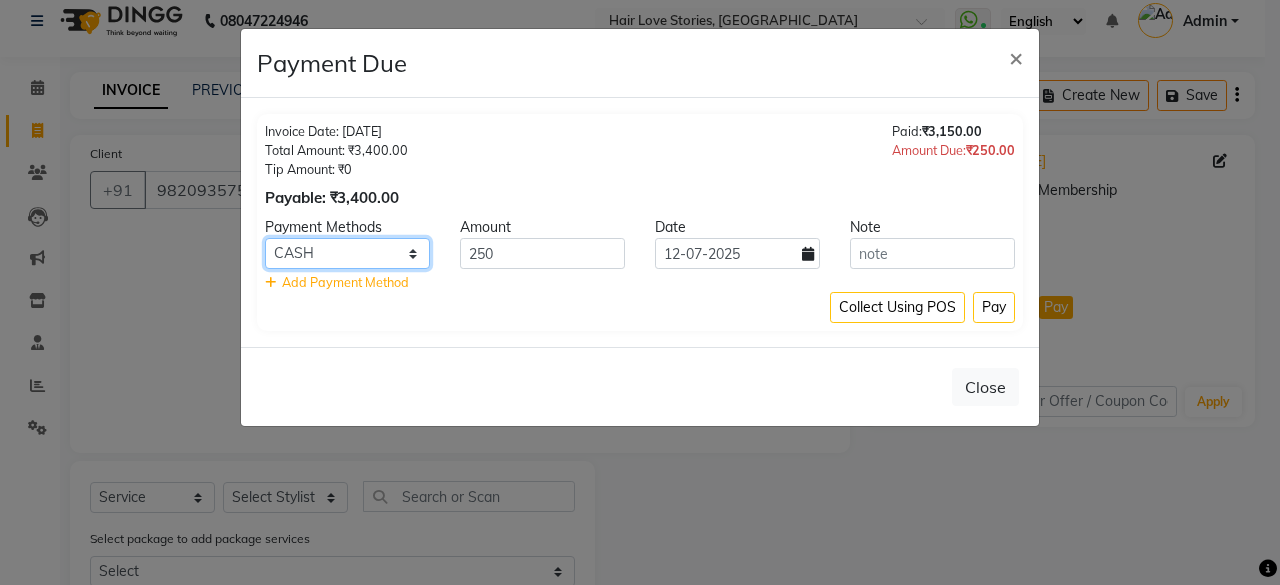 click on "PhonePe ONLINE CASH PayTM GPay Cheque CARD Family UPI Complimentary" 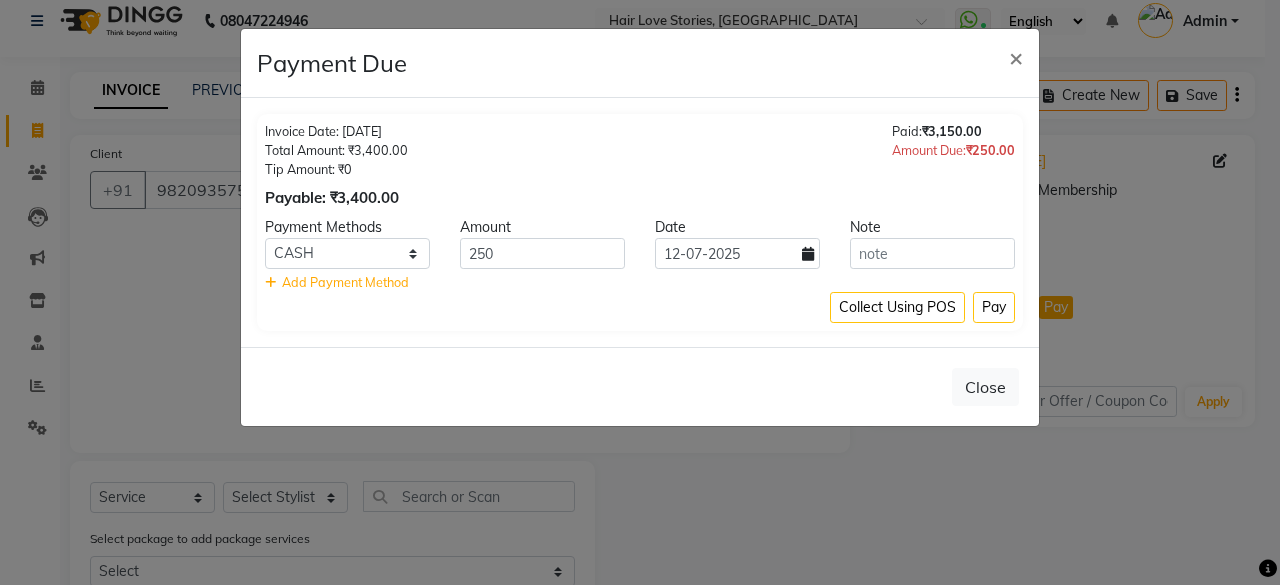 click on "Close" 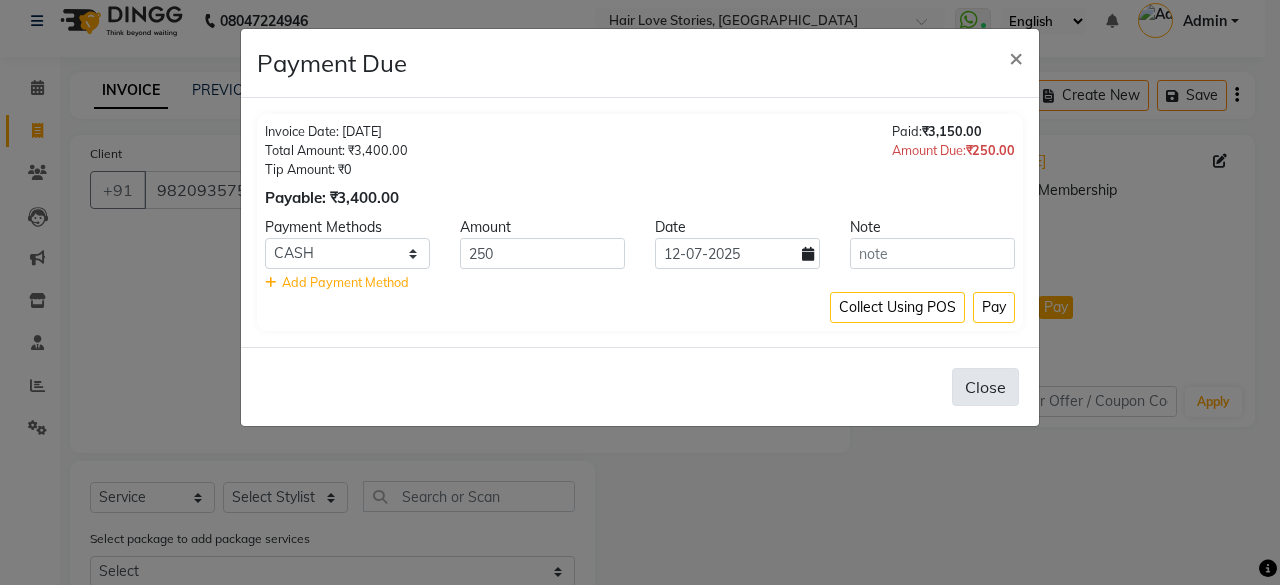 click on "Close" 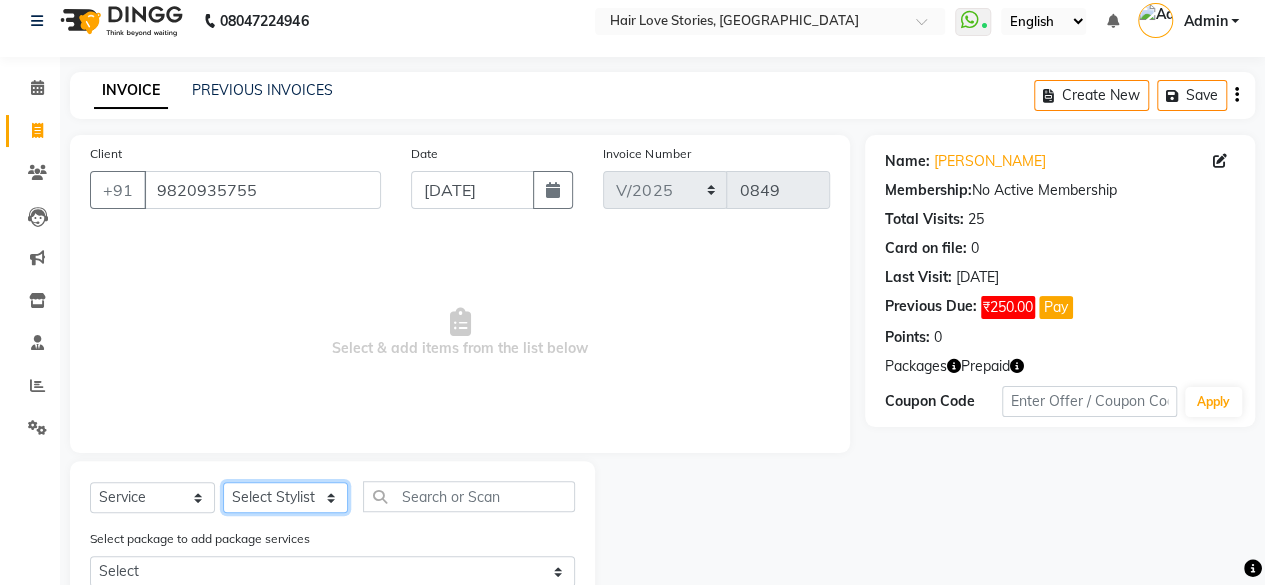click on "Select Stylist [PERSON_NAME] DIVYA FRONTDESK [PERSON_NAME] MANAGER [PERSON_NAME] MEENA MANE  NISHA [PERSON_NAME] [PERSON_NAME] [PERSON_NAME] [PERSON_NAME]" 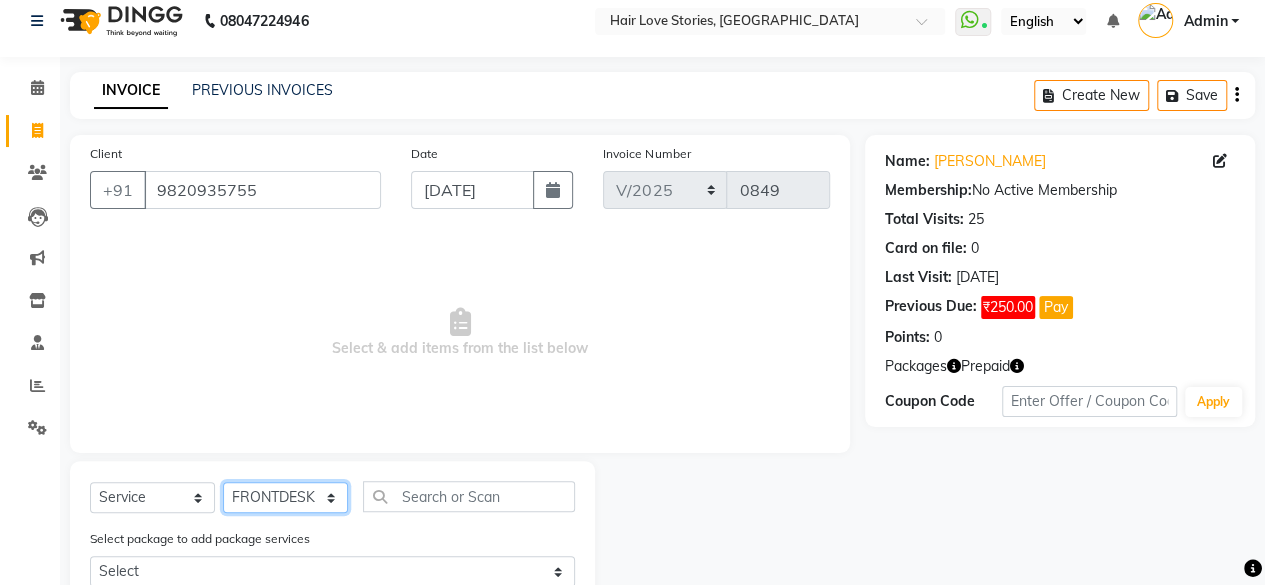 click on "Select Stylist [PERSON_NAME] DIVYA FRONTDESK [PERSON_NAME] MANAGER [PERSON_NAME] MEENA MANE  NISHA [PERSON_NAME] [PERSON_NAME] [PERSON_NAME] [PERSON_NAME]" 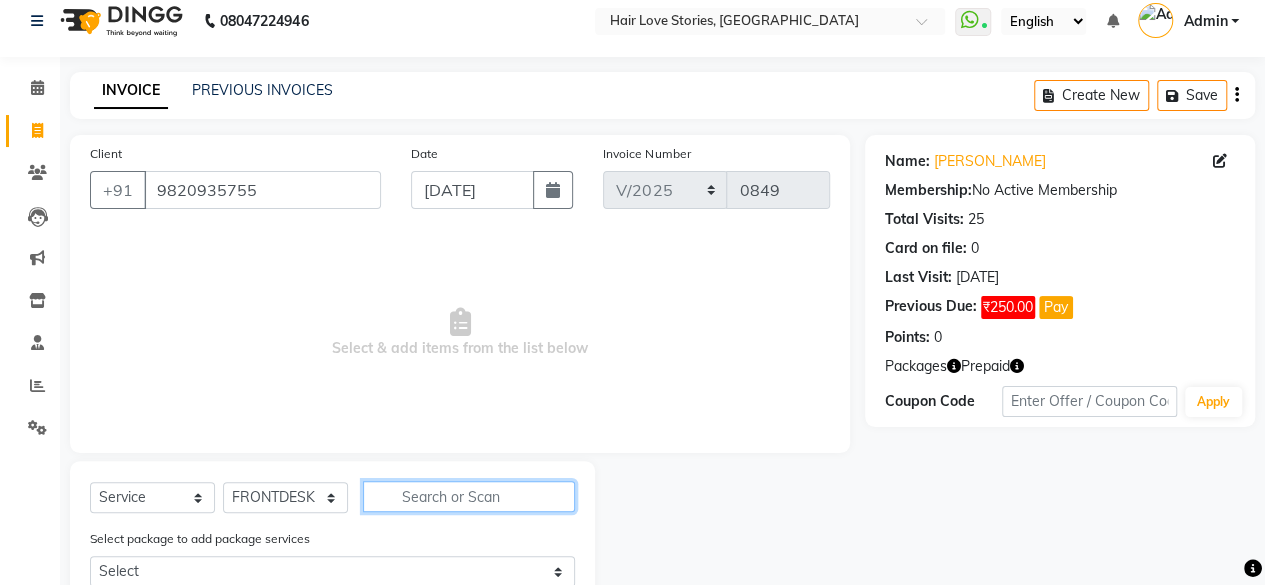 click 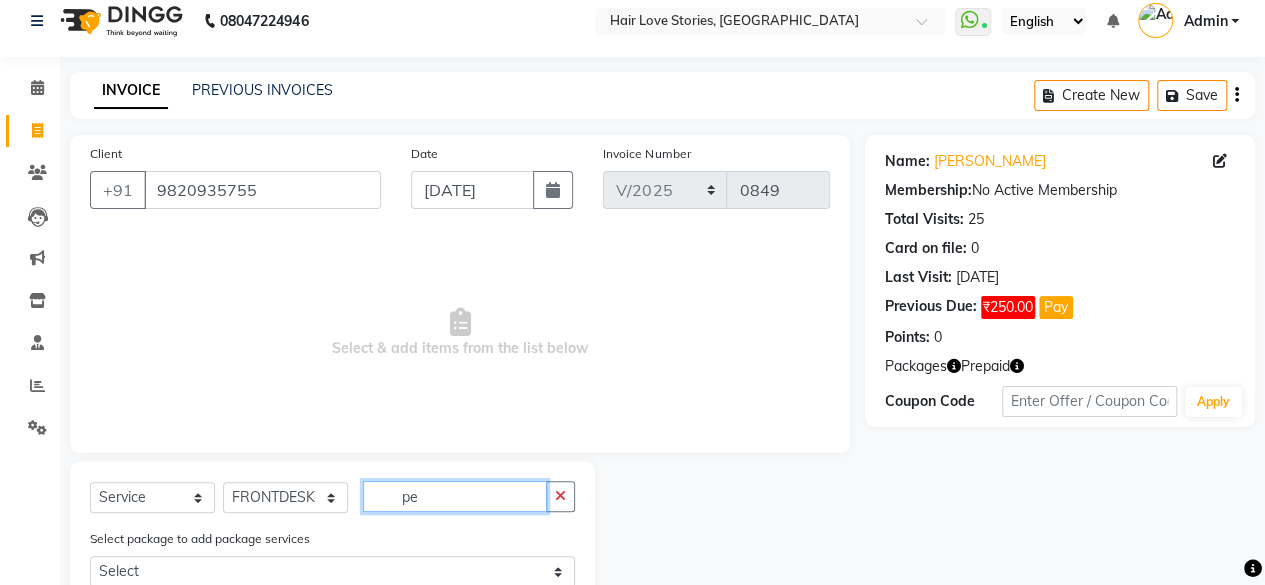 type on "p" 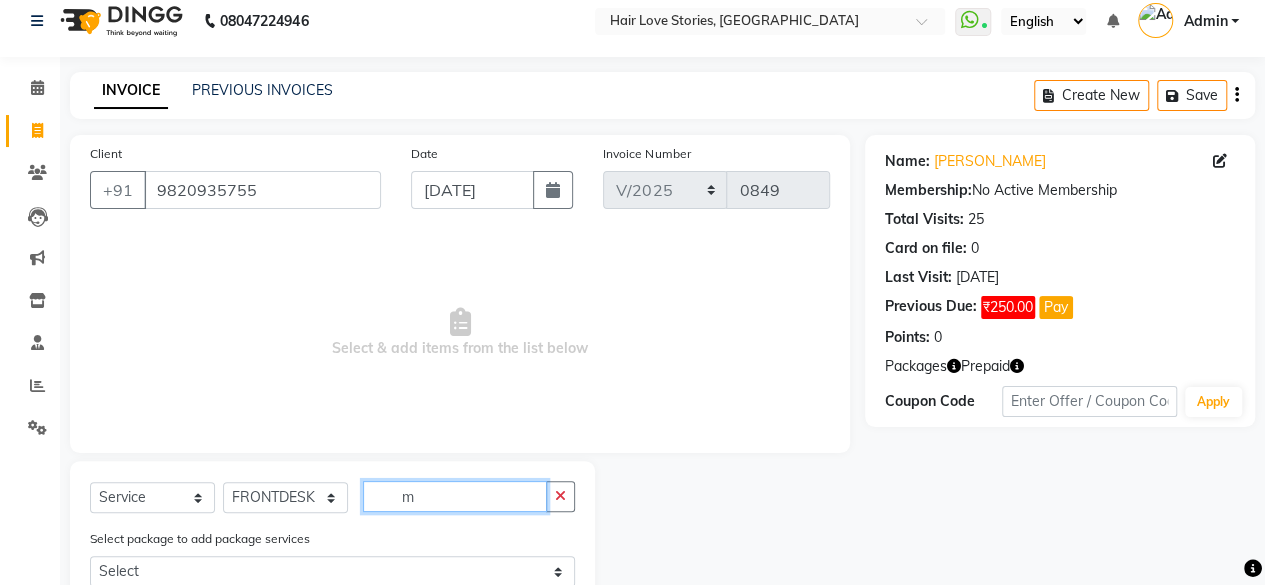 type on "m" 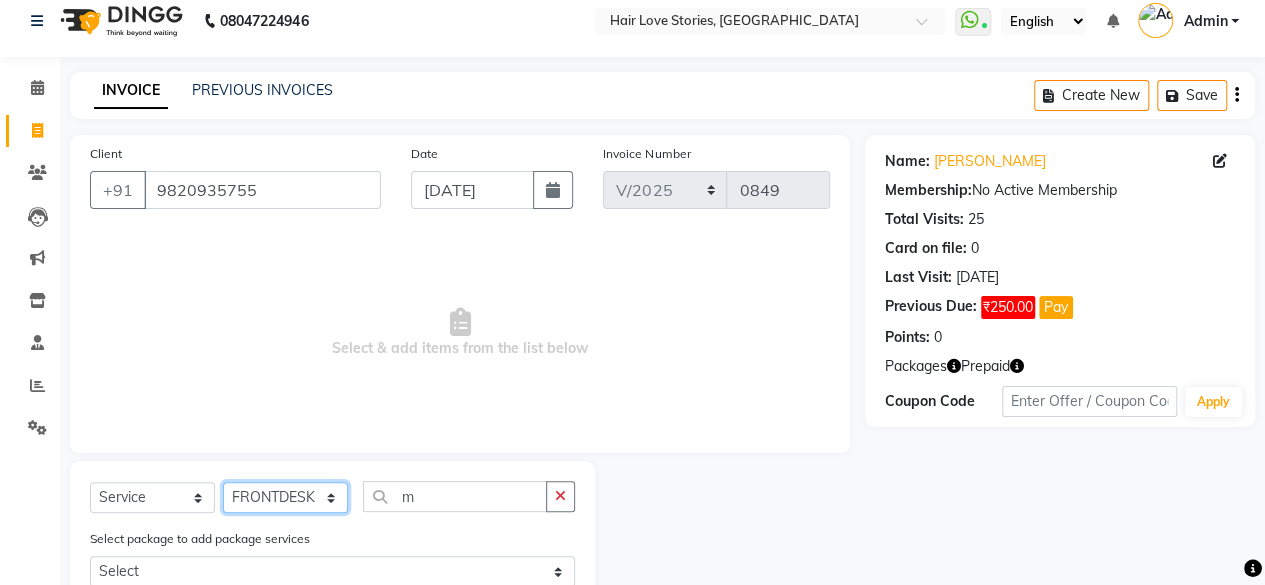 click on "Select Stylist [PERSON_NAME] DIVYA FRONTDESK [PERSON_NAME] MANAGER [PERSON_NAME] MEENA MANE  NISHA [PERSON_NAME] [PERSON_NAME] [PERSON_NAME] [PERSON_NAME]" 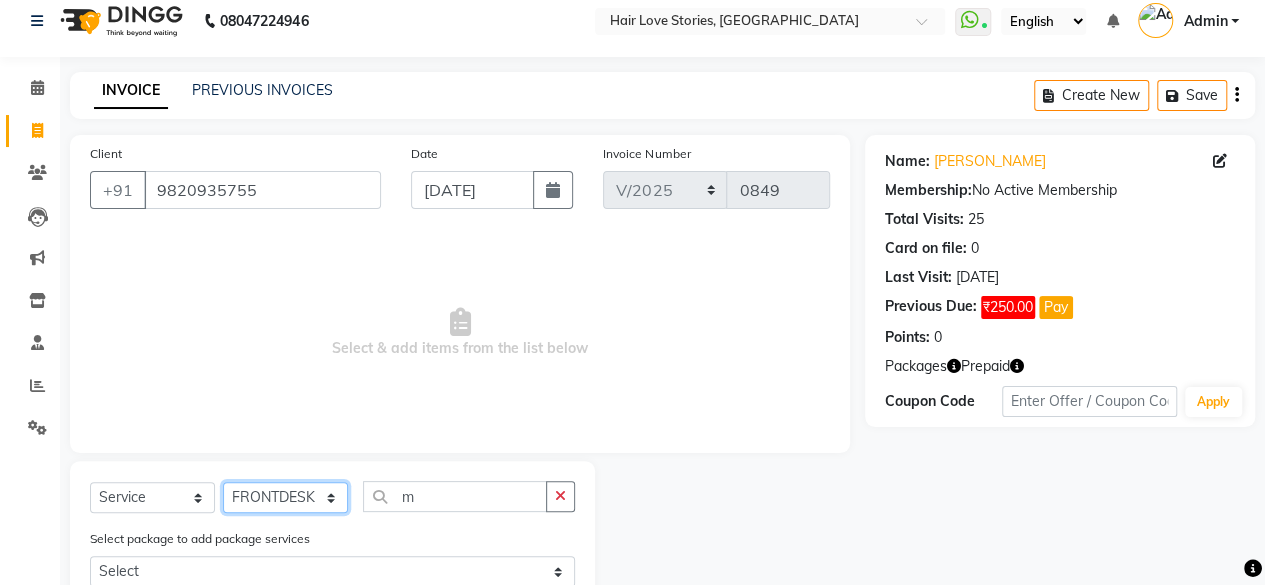 select on "19044" 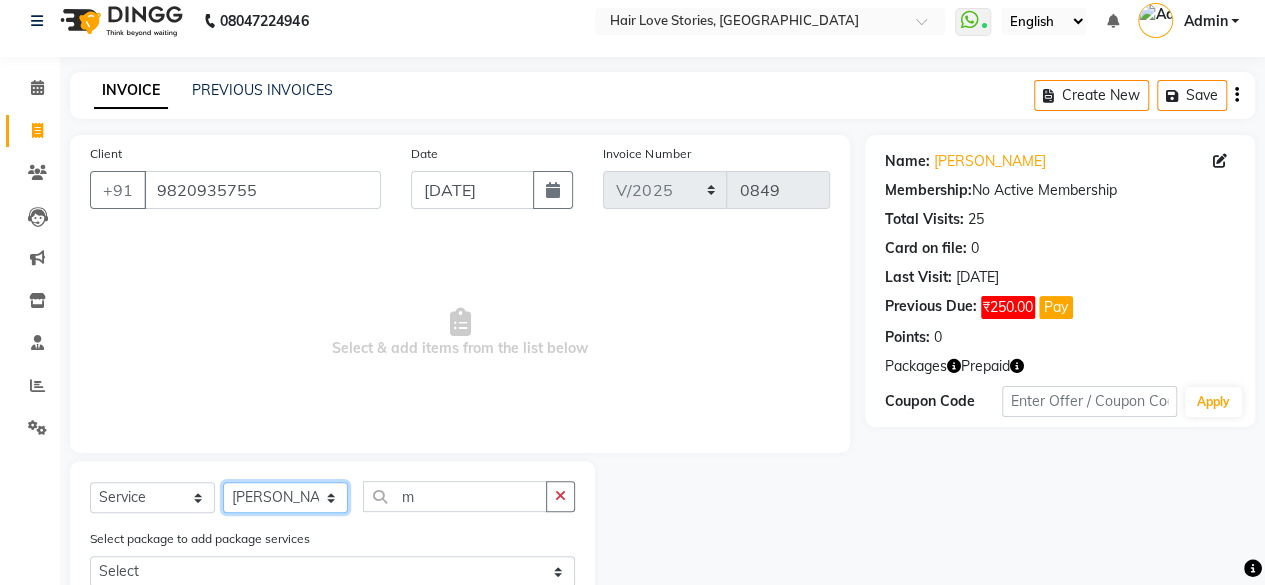 click on "Select Stylist [PERSON_NAME] DIVYA FRONTDESK [PERSON_NAME] MANAGER [PERSON_NAME] MEENA MANE  NISHA [PERSON_NAME] [PERSON_NAME] [PERSON_NAME] [PERSON_NAME]" 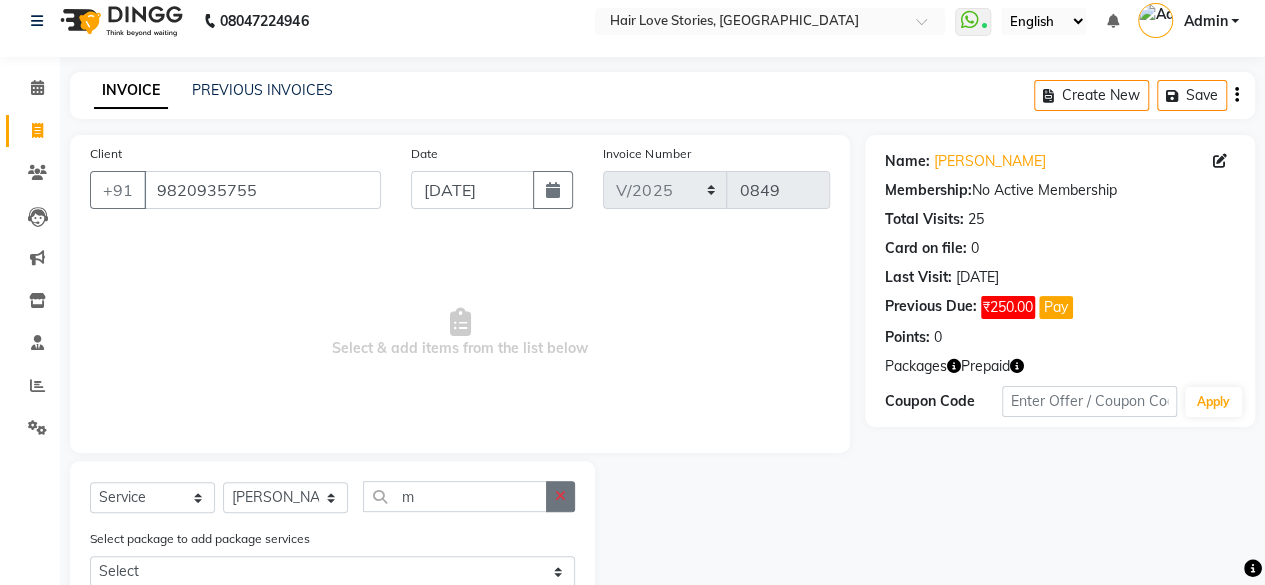 click 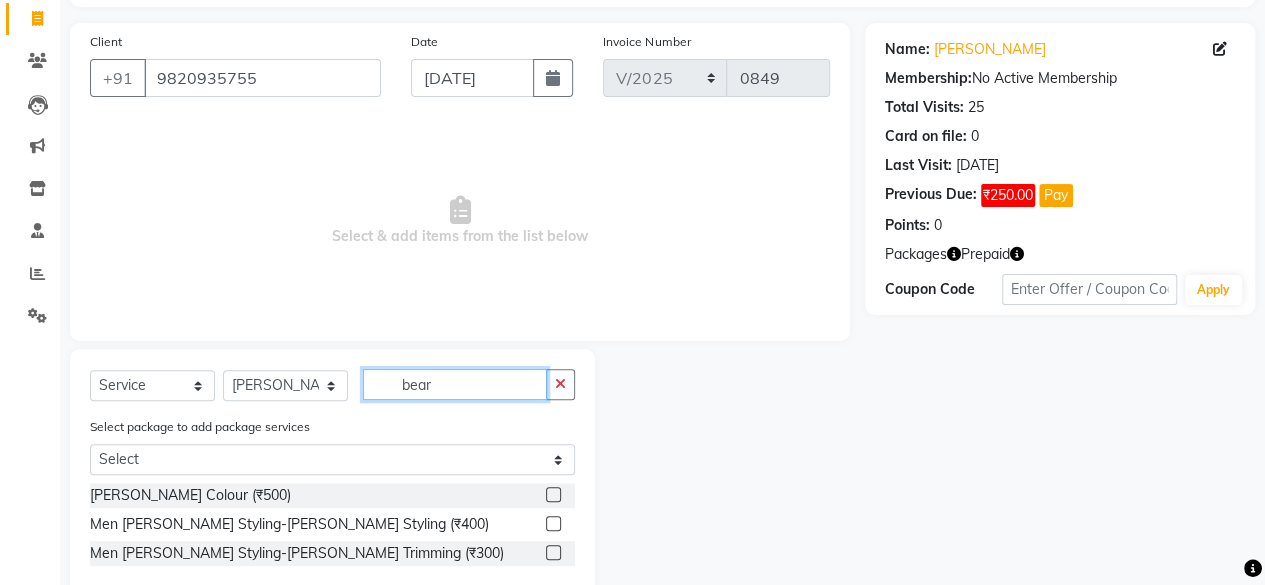 scroll, scrollTop: 169, scrollLeft: 0, axis: vertical 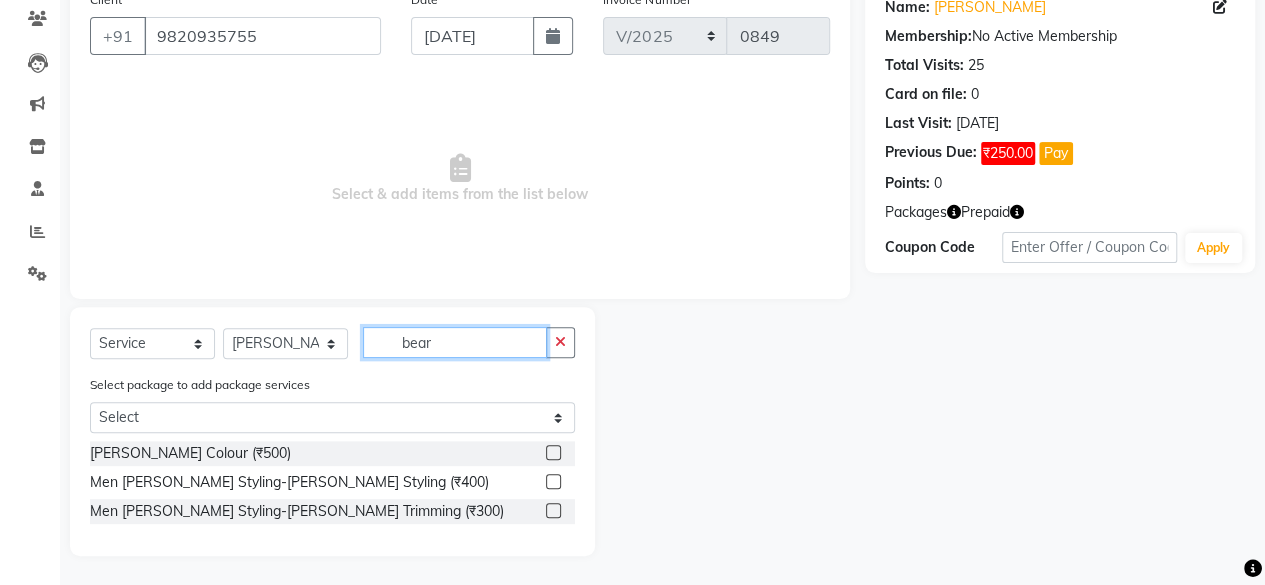 type on "bear" 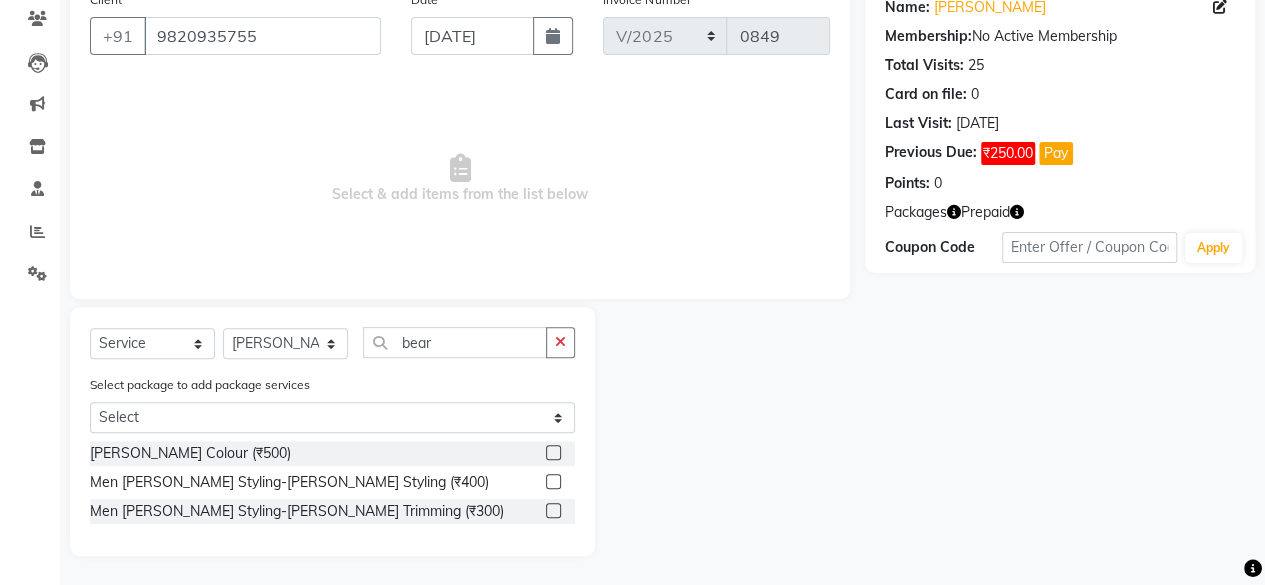 click 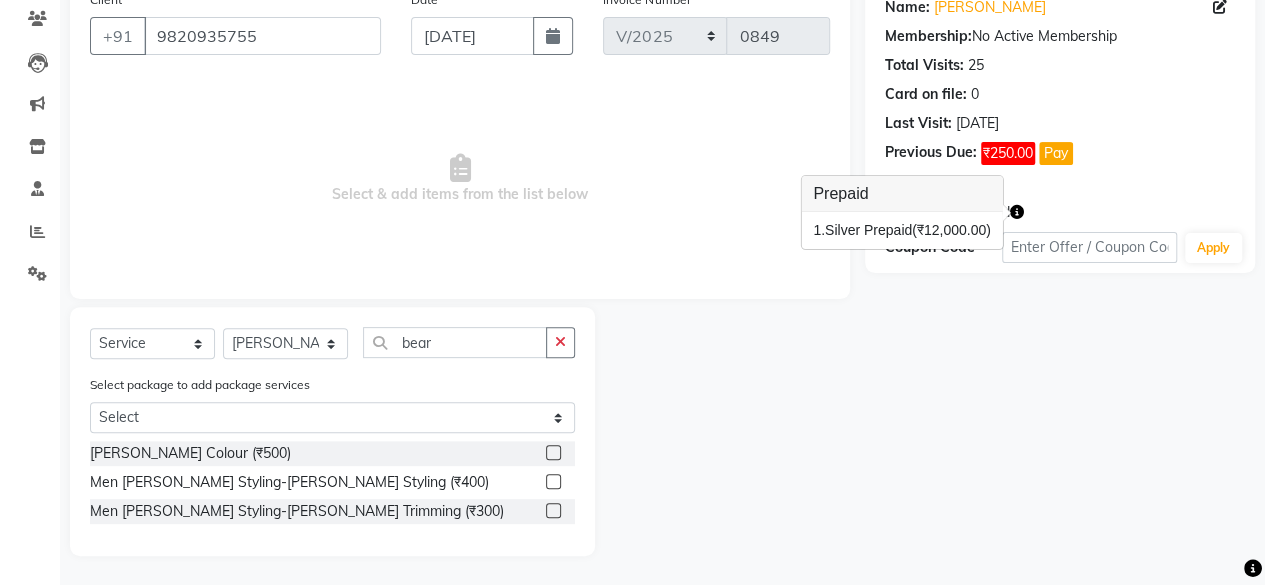 click 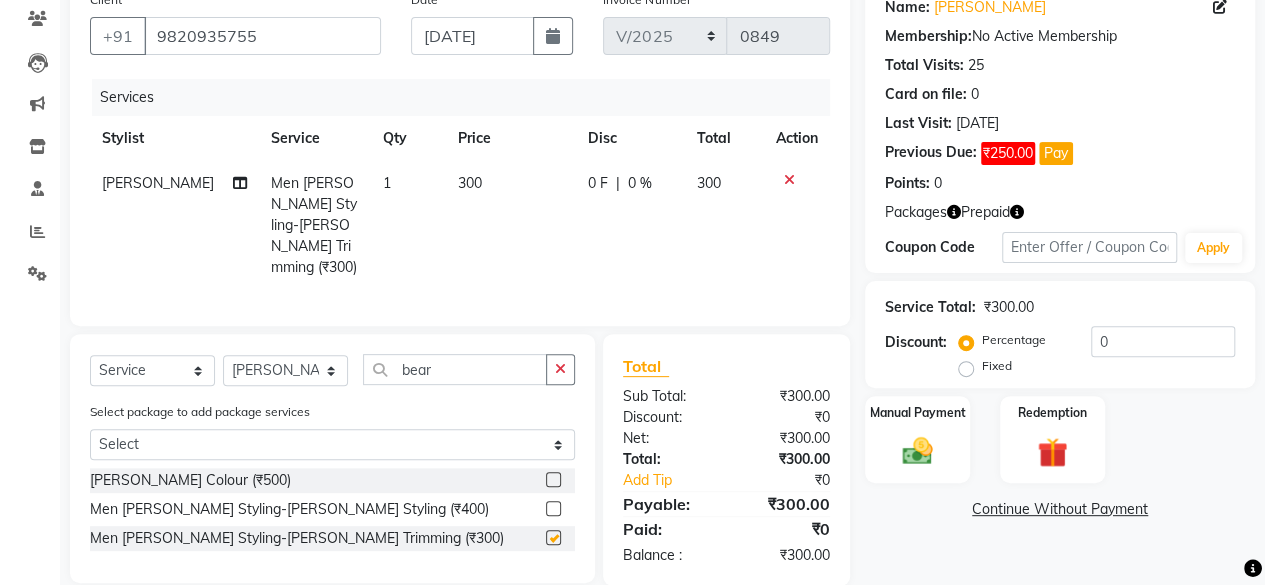 checkbox on "false" 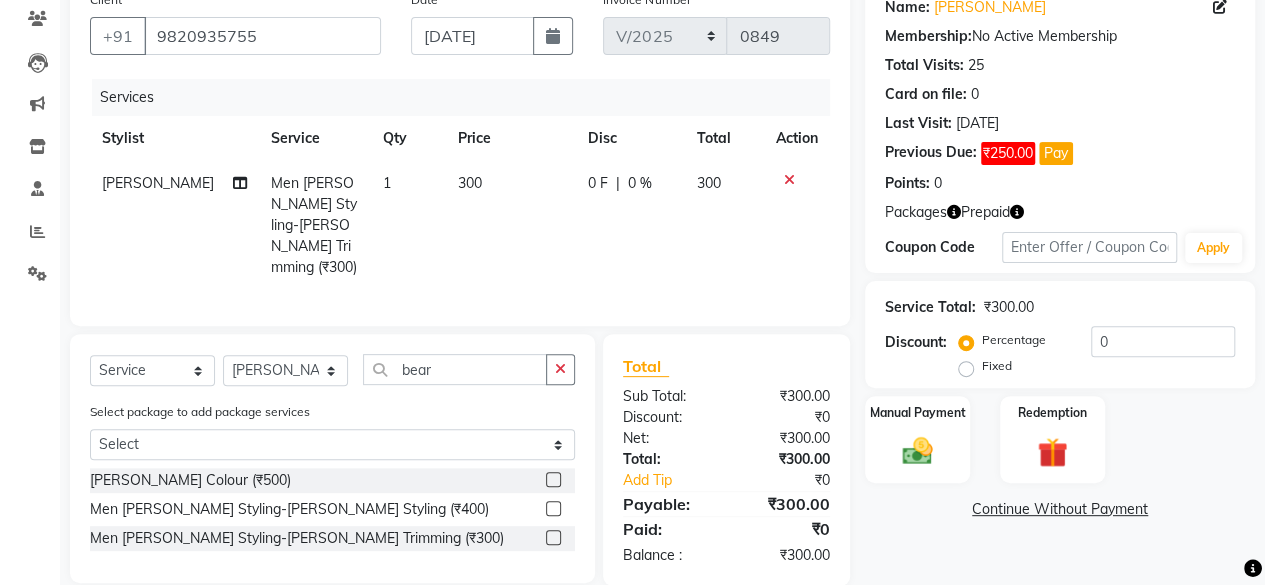 click on "300" 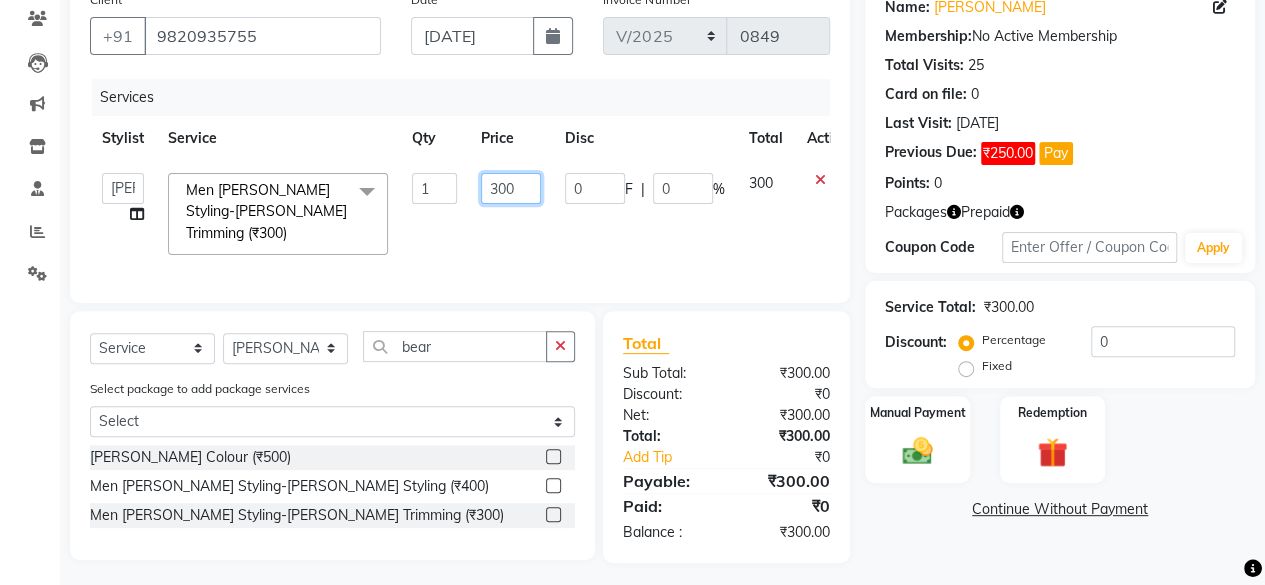 click on "300" 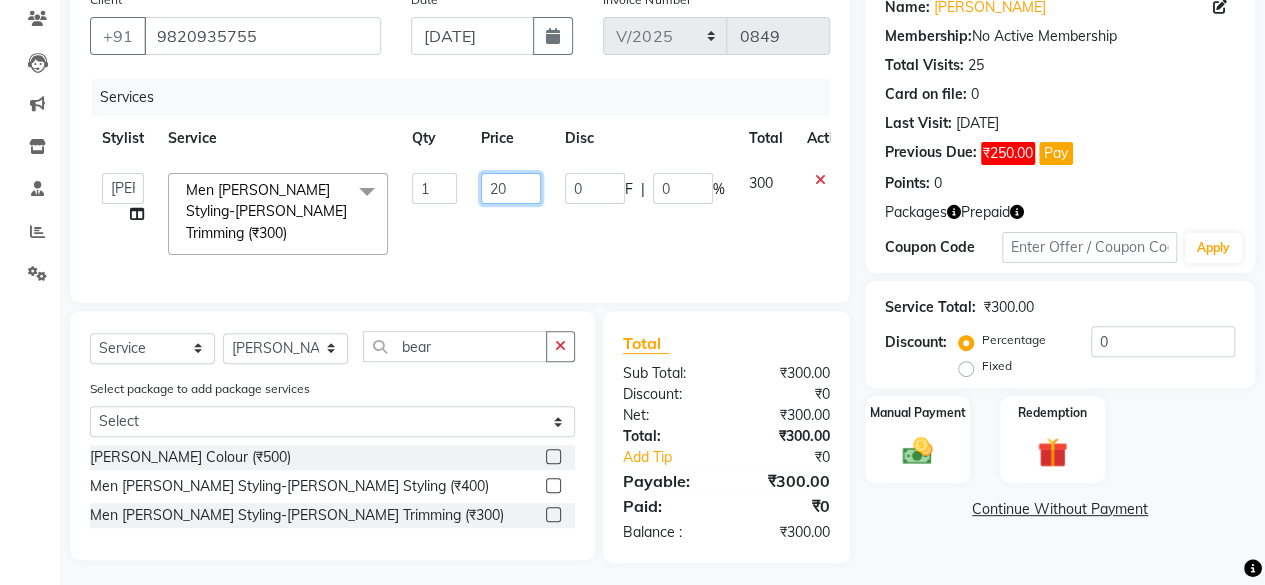 type on "250" 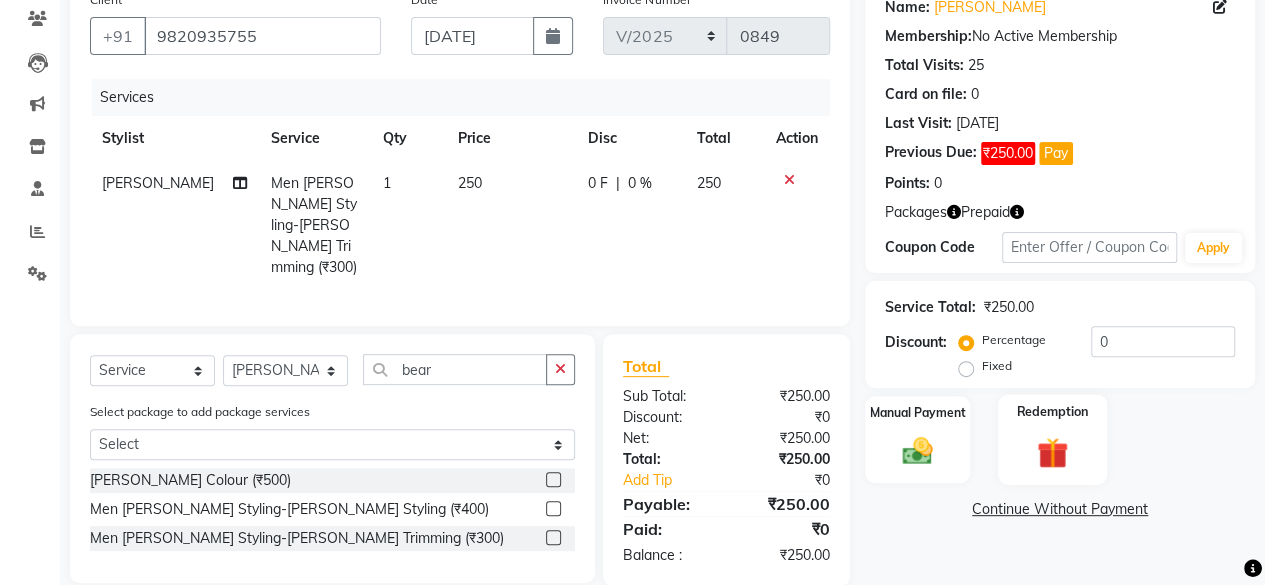 click 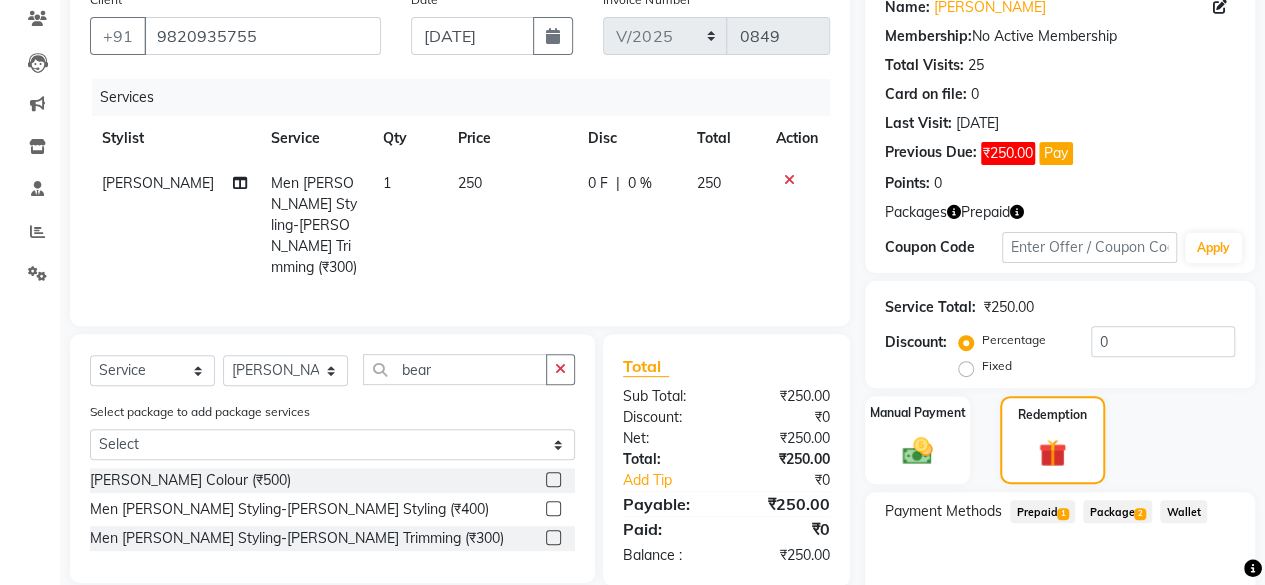 scroll, scrollTop: 266, scrollLeft: 0, axis: vertical 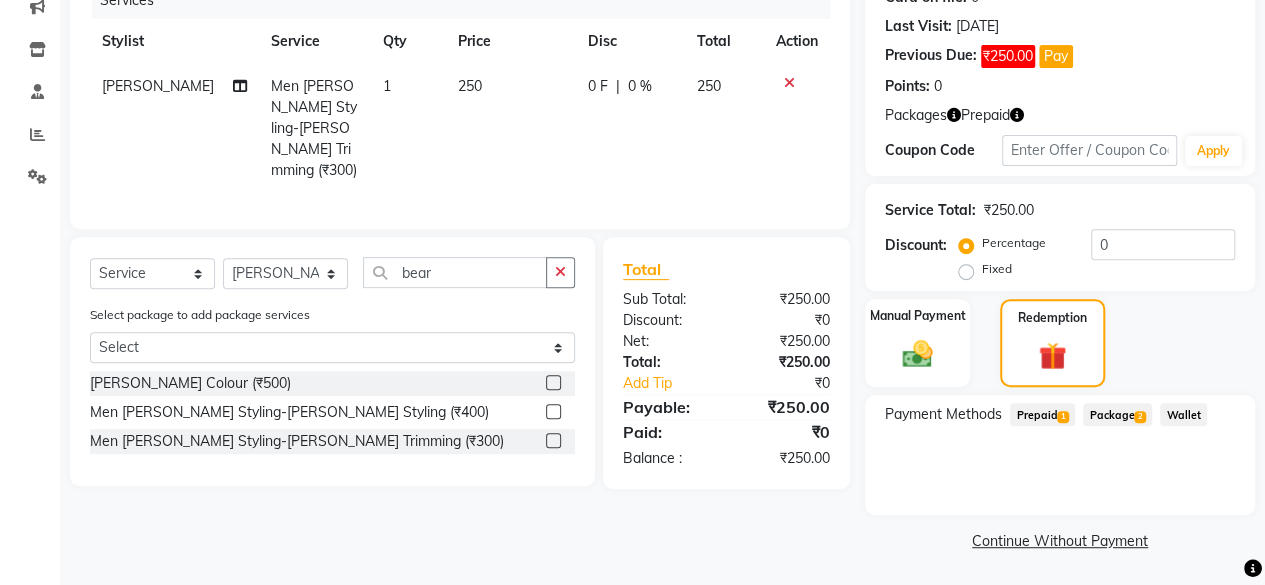 click on "Package  2" 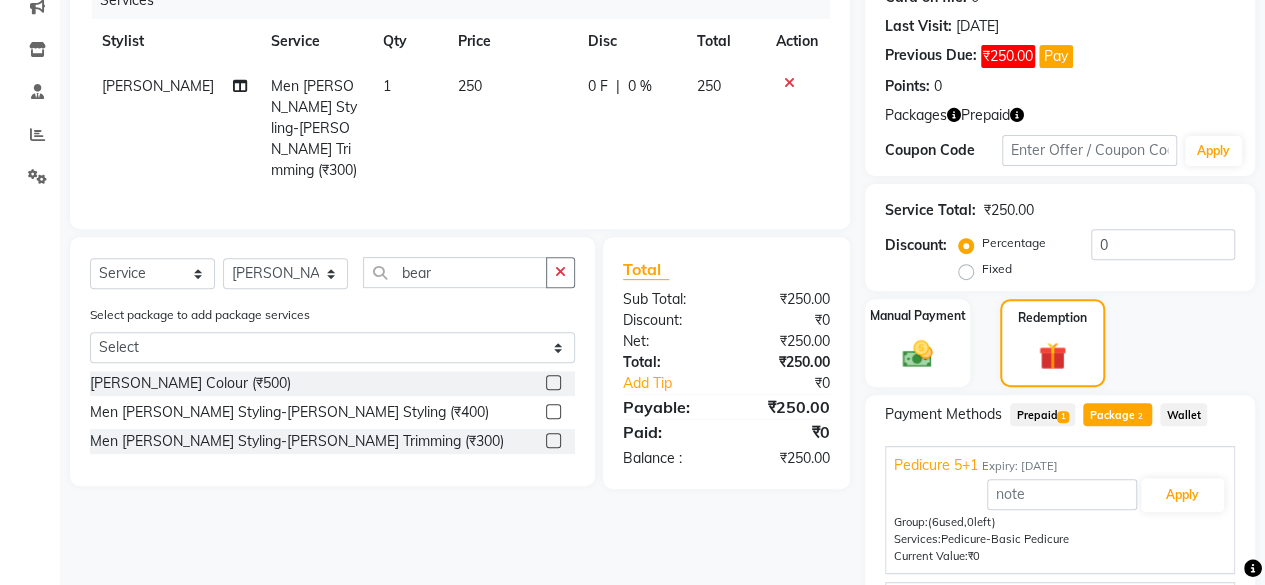 click on "Prepaid  1" 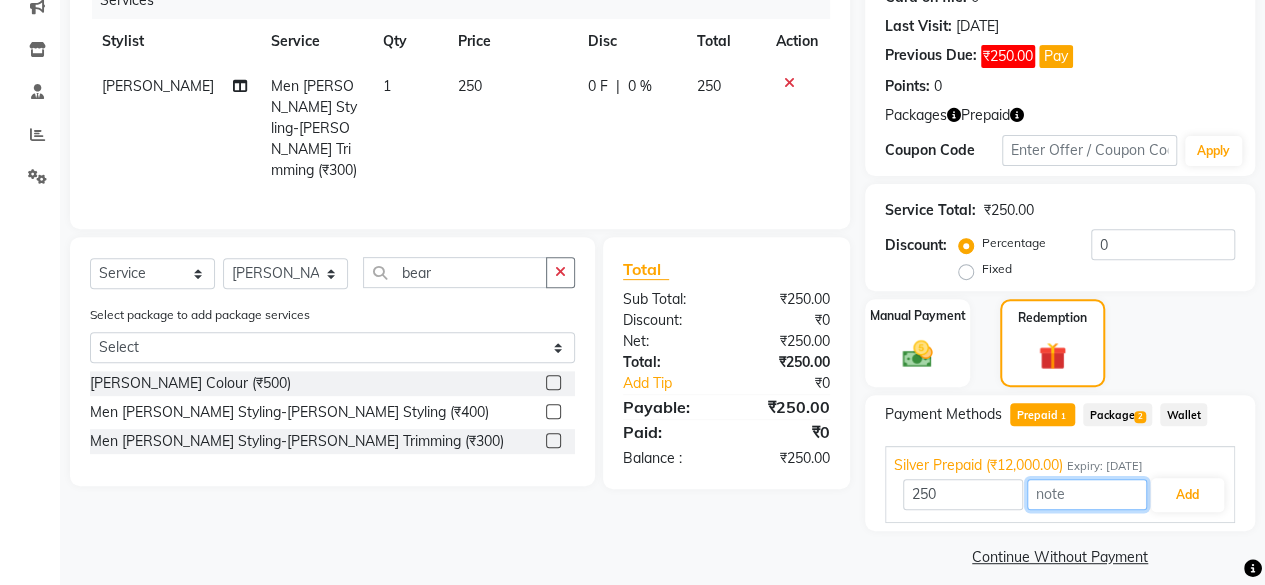 click at bounding box center [1087, 494] 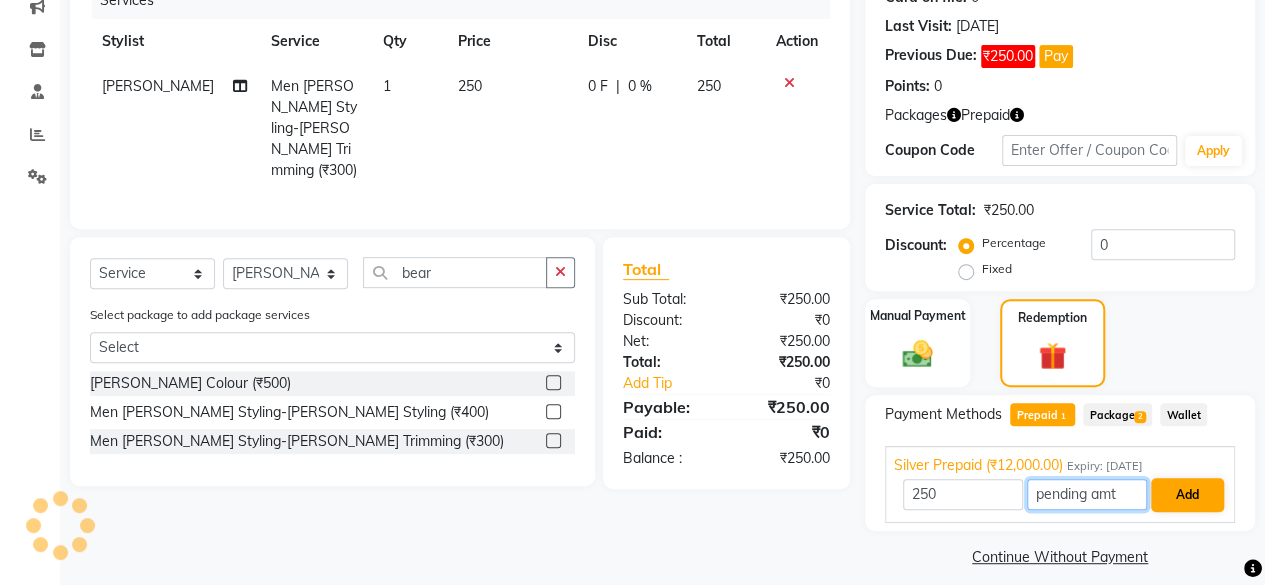 type on "pending amt" 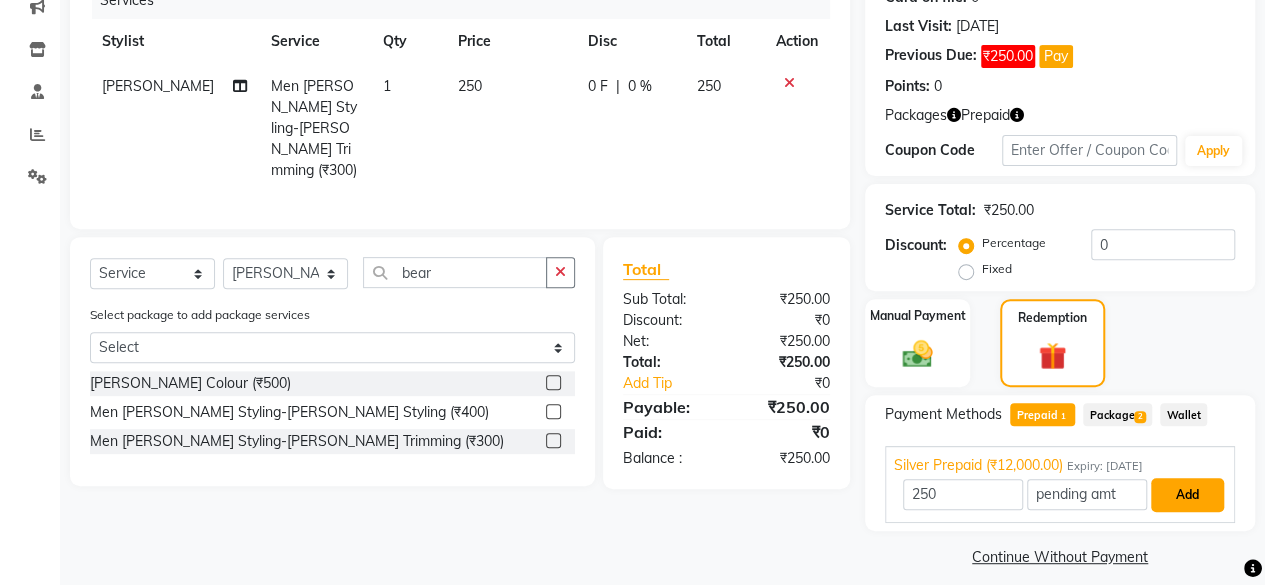 click on "Add" at bounding box center (1187, 495) 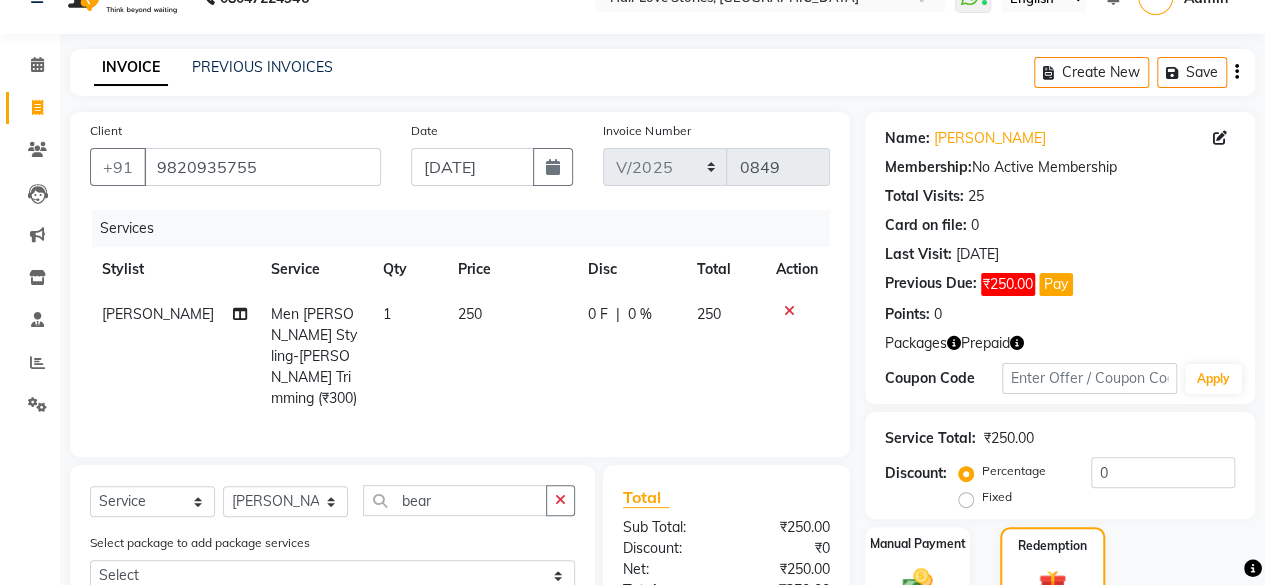 scroll, scrollTop: 378, scrollLeft: 0, axis: vertical 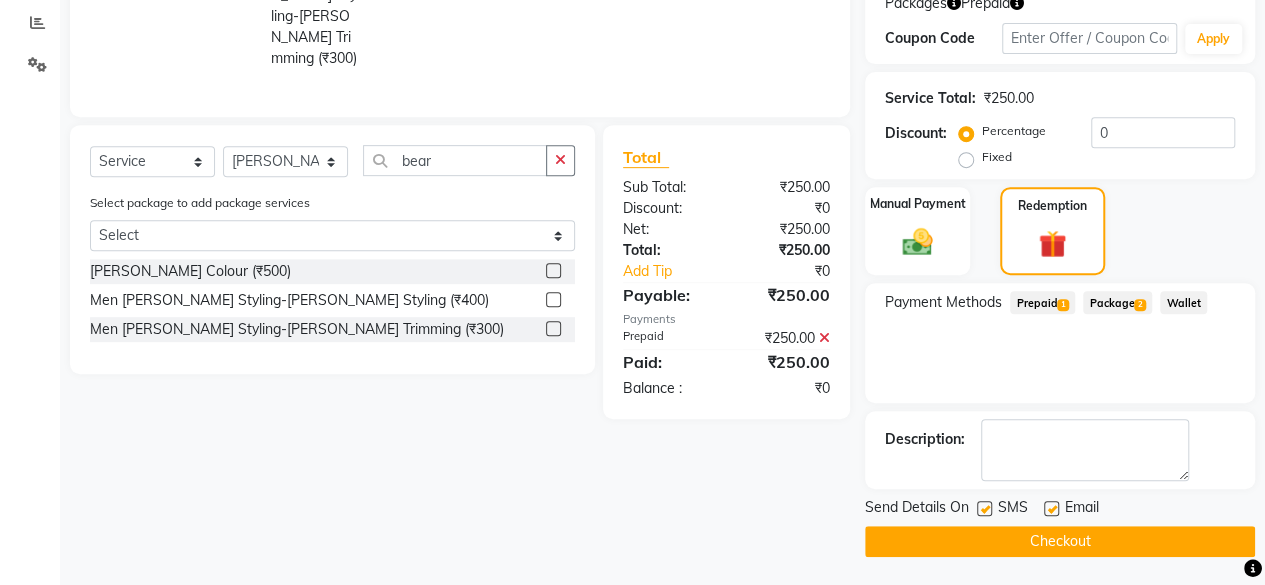 click 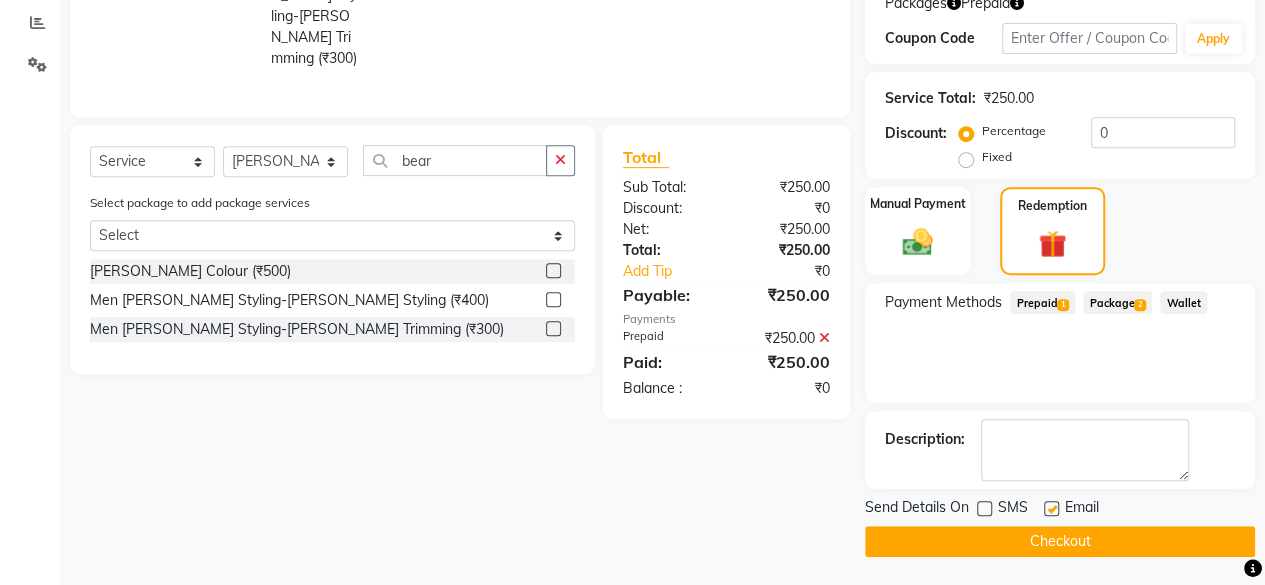 click on "Checkout" 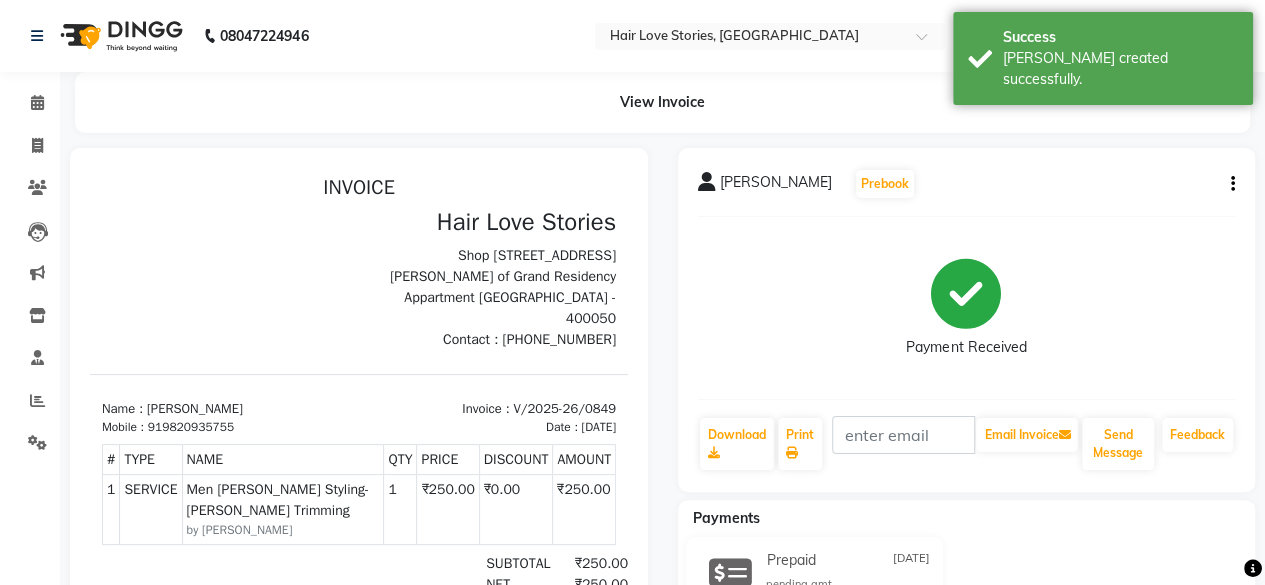 scroll, scrollTop: 0, scrollLeft: 0, axis: both 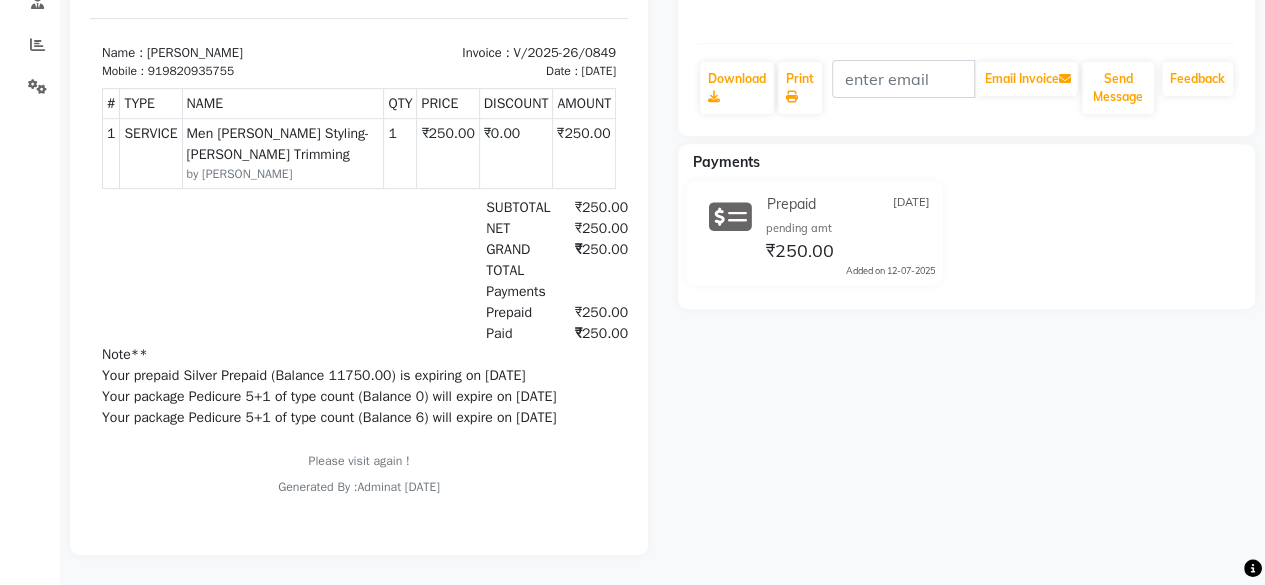 drag, startPoint x: 1279, startPoint y: 302, endPoint x: 1176, endPoint y: 401, distance: 142.86357 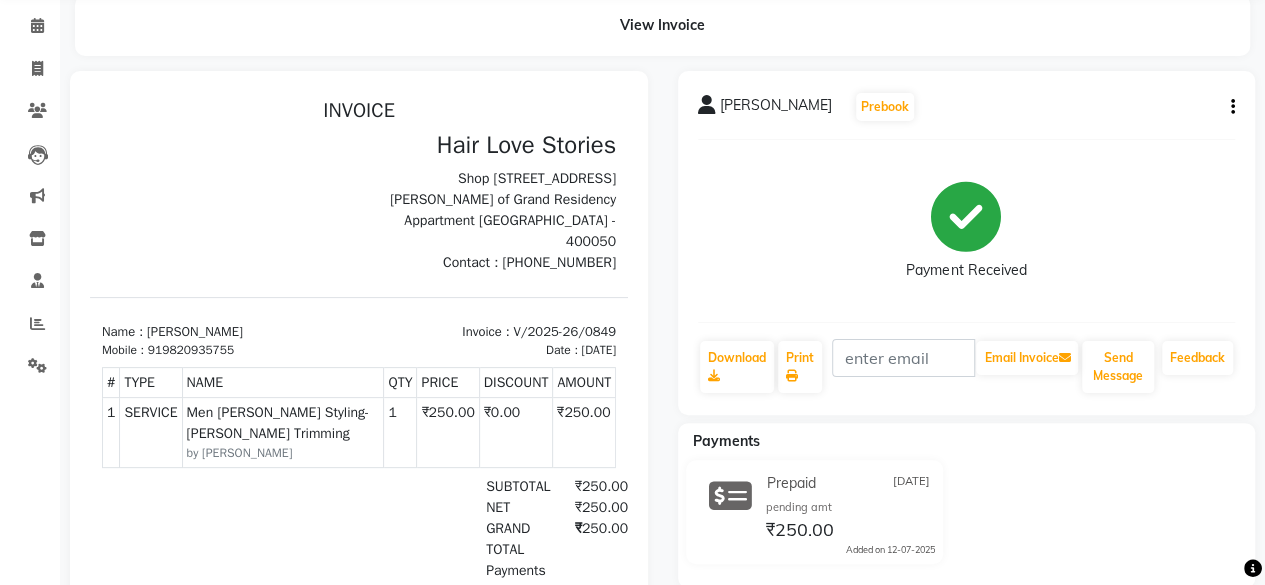 scroll, scrollTop: 54, scrollLeft: 0, axis: vertical 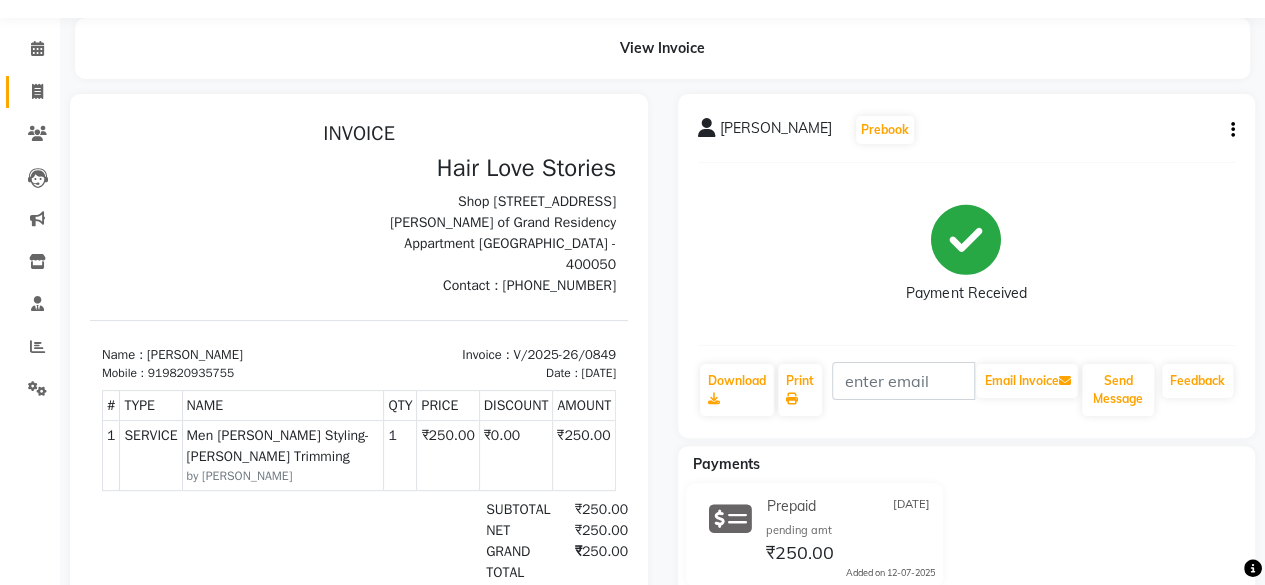 click 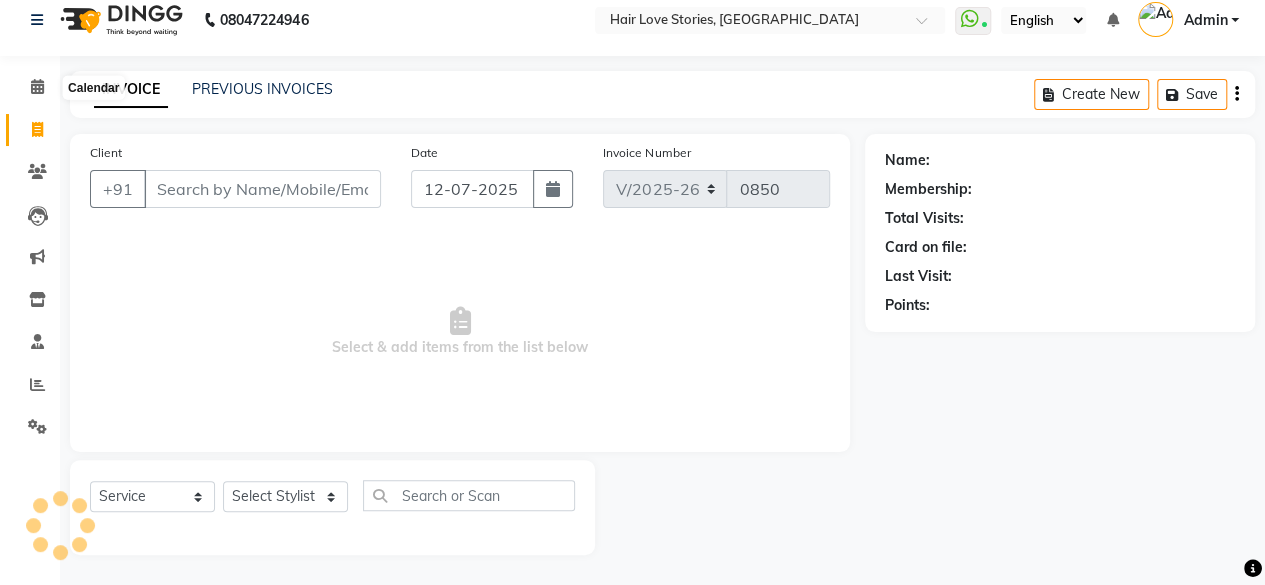 scroll, scrollTop: 15, scrollLeft: 0, axis: vertical 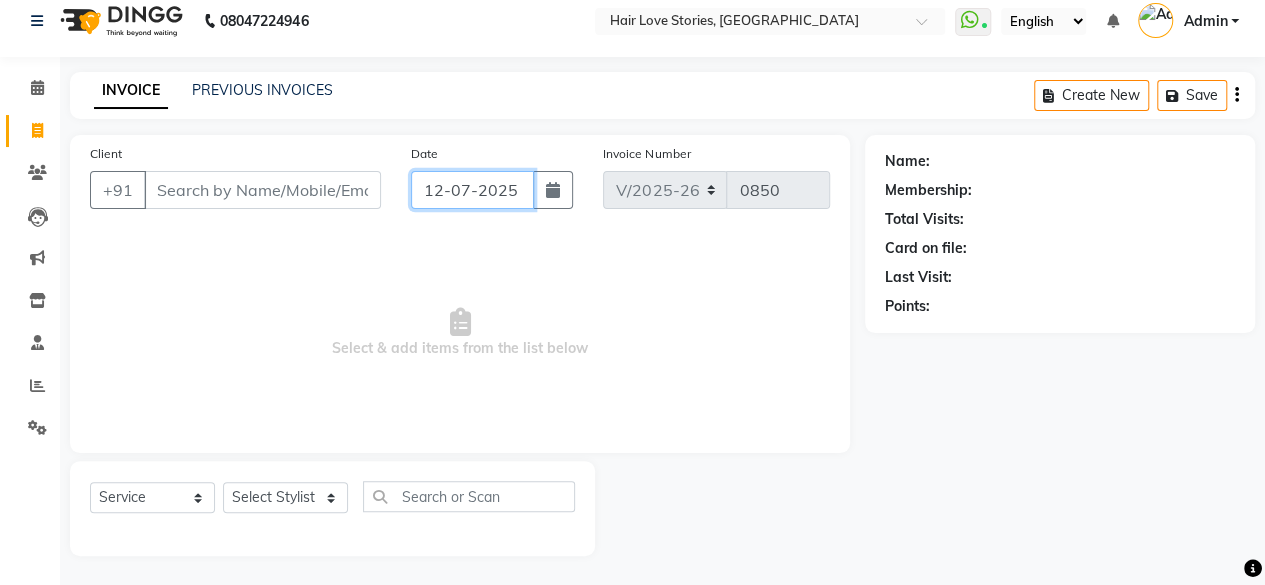 click on "12-07-2025" 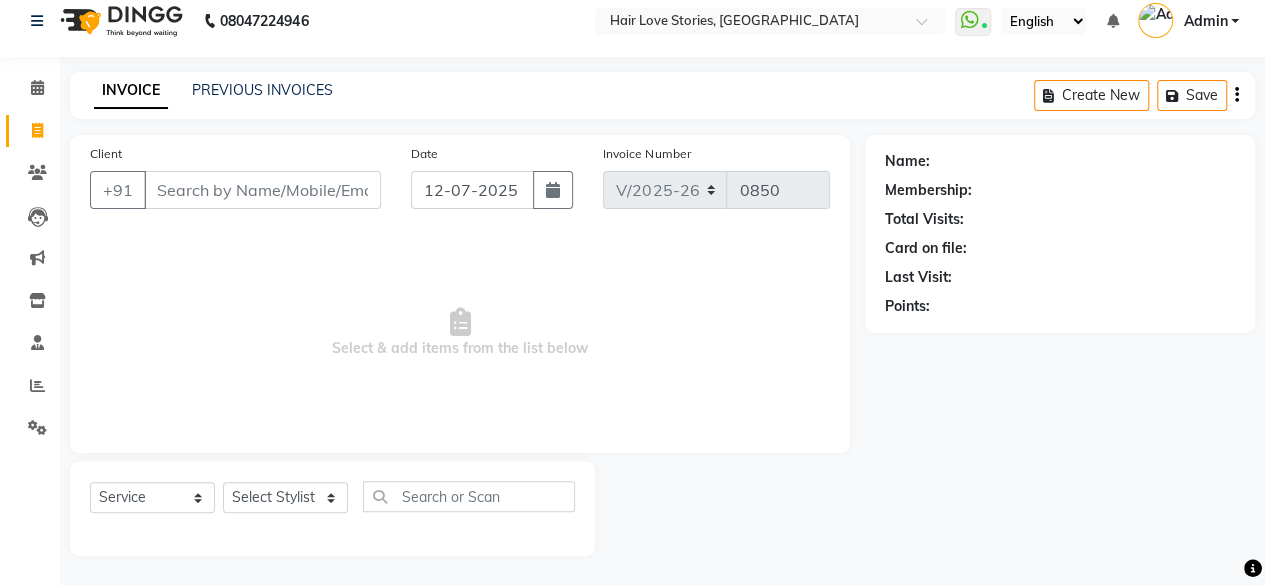 select on "7" 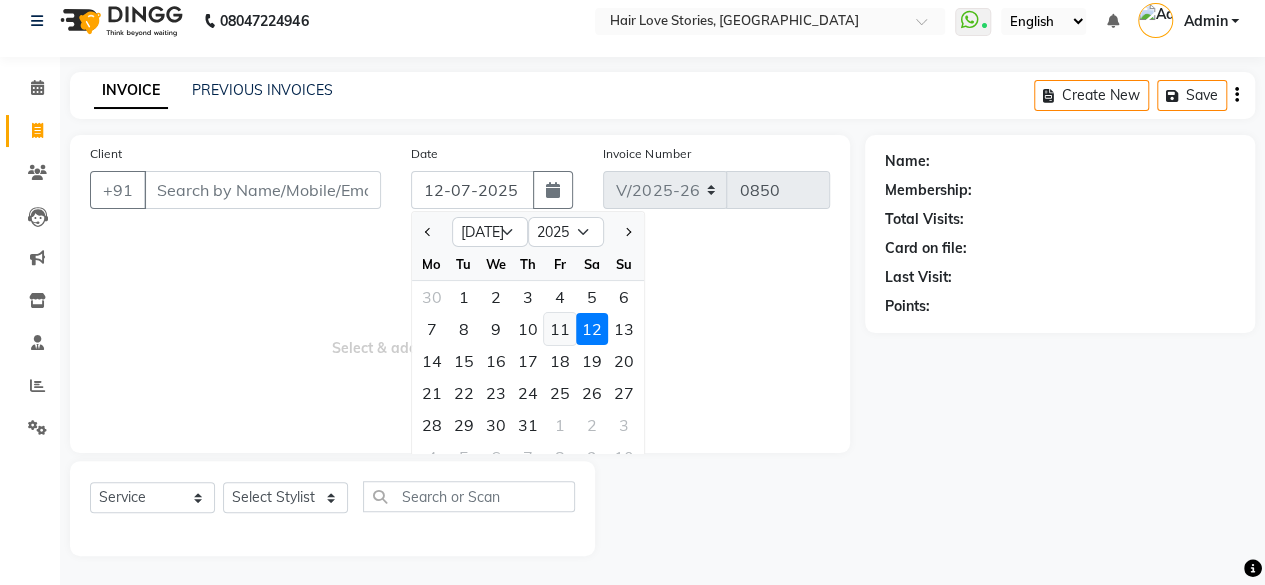 click on "11" 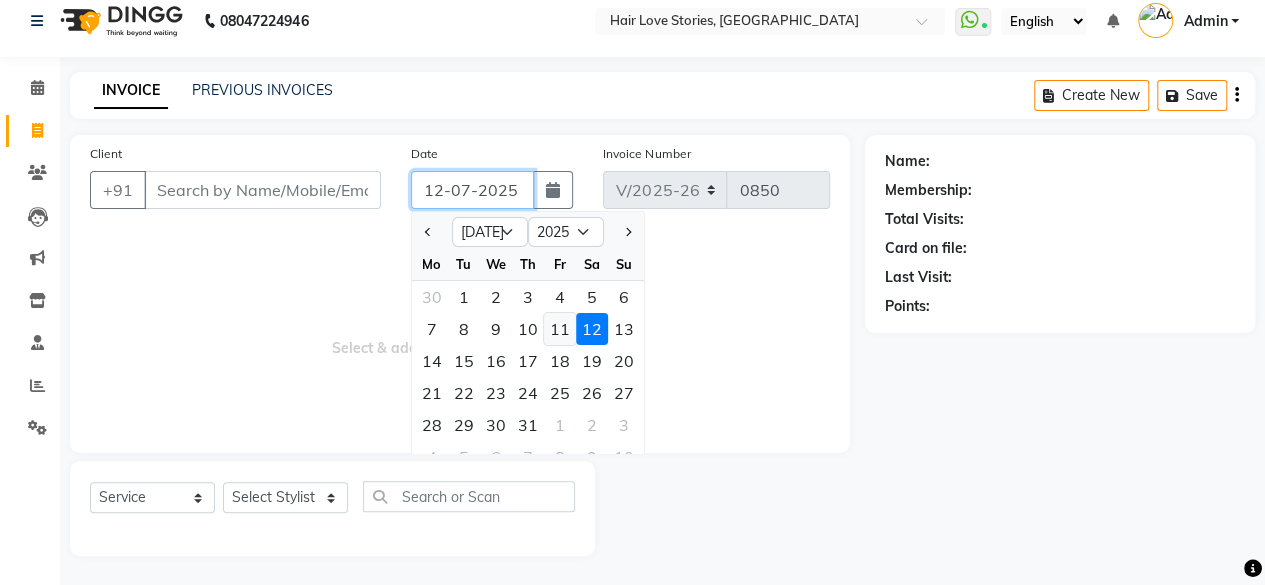 type on "[DATE]" 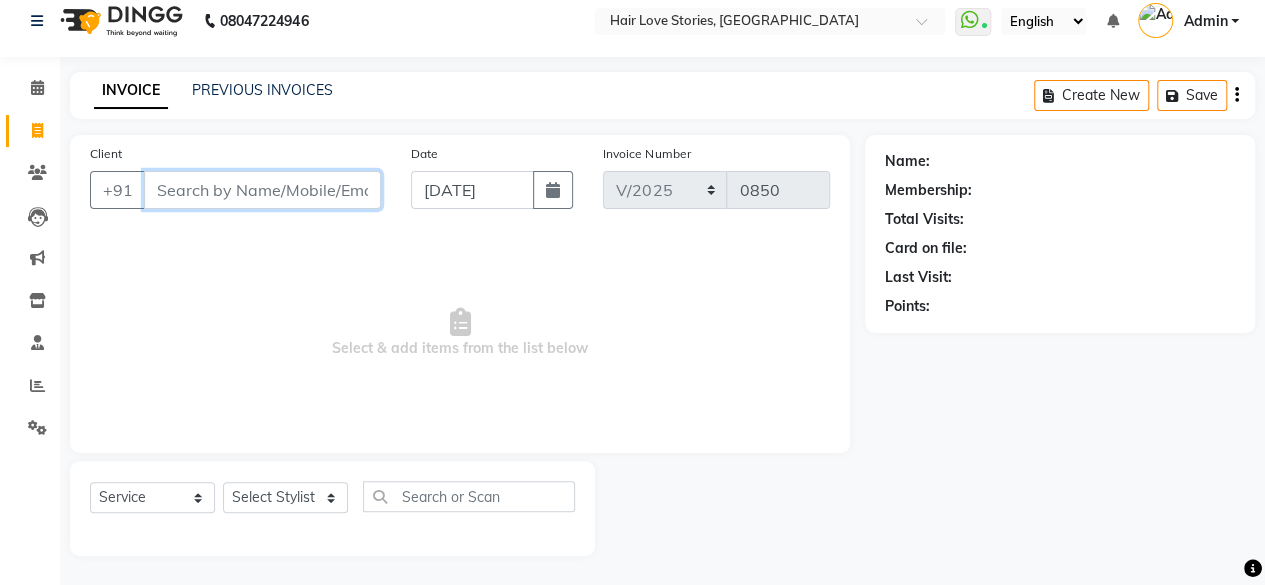 click on "Client" at bounding box center (262, 190) 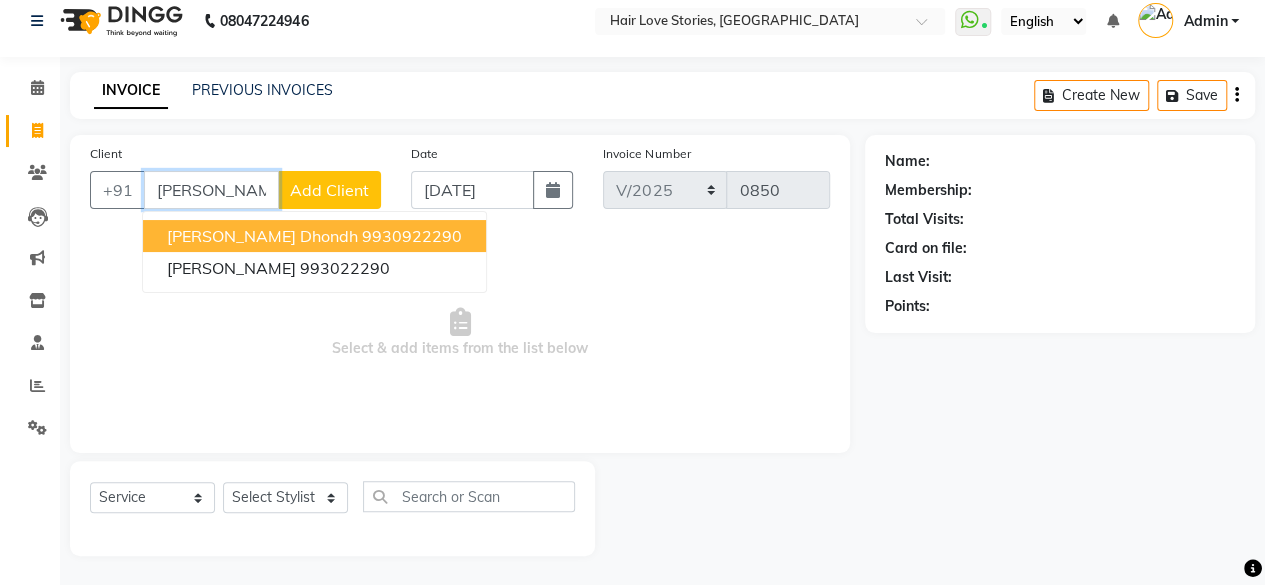 click on "9930922290" at bounding box center [412, 236] 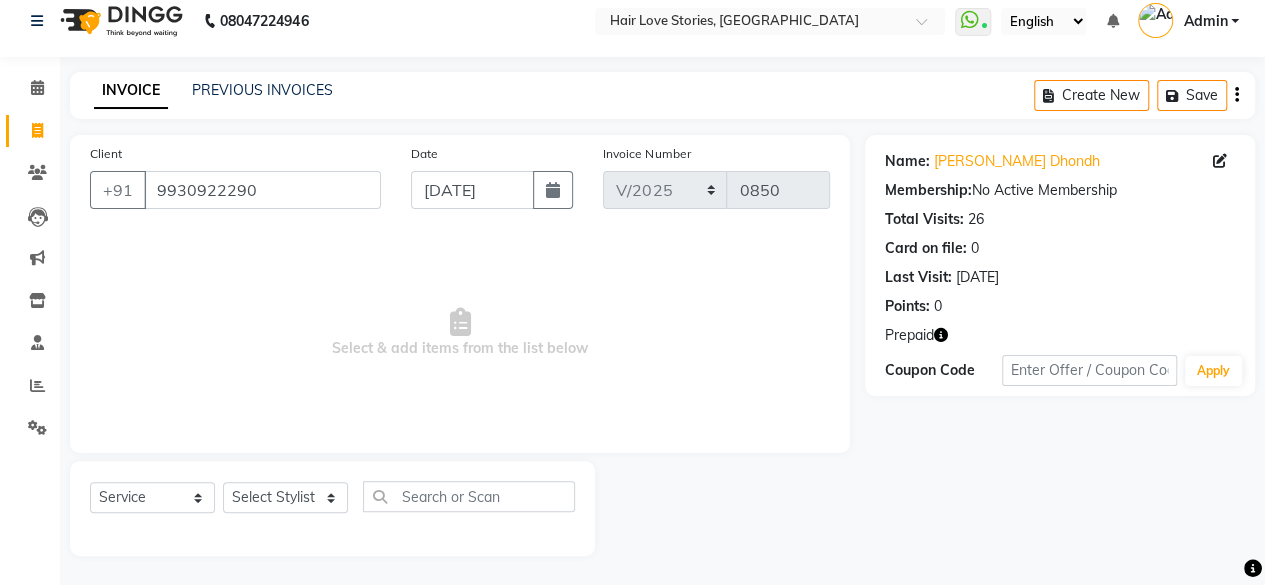 click 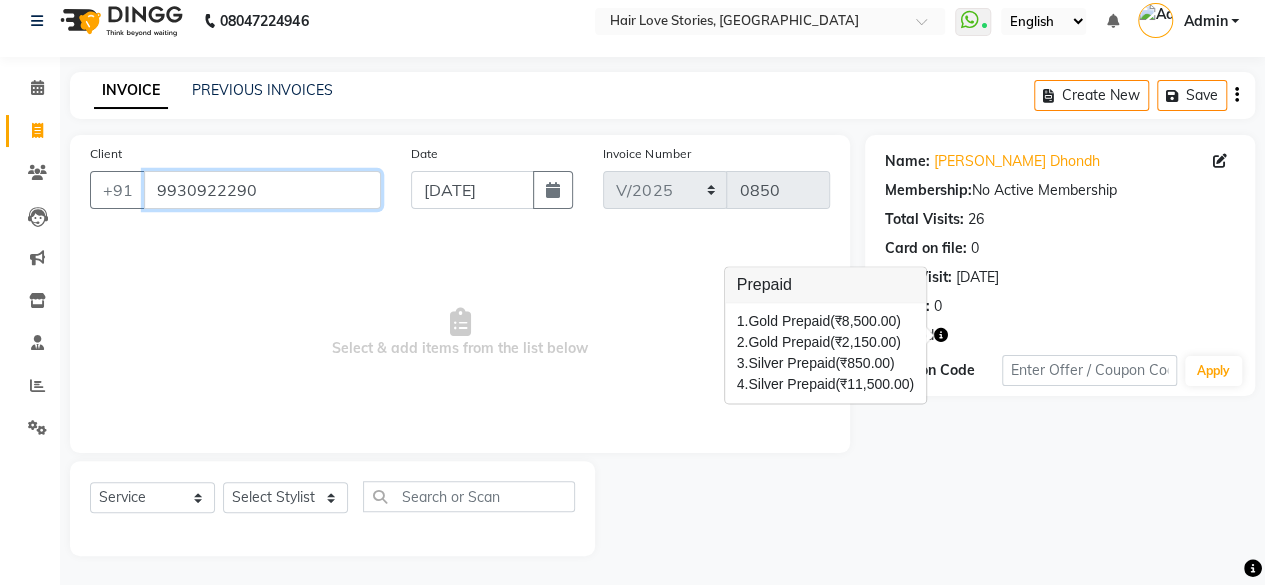 click on "9930922290" at bounding box center (262, 190) 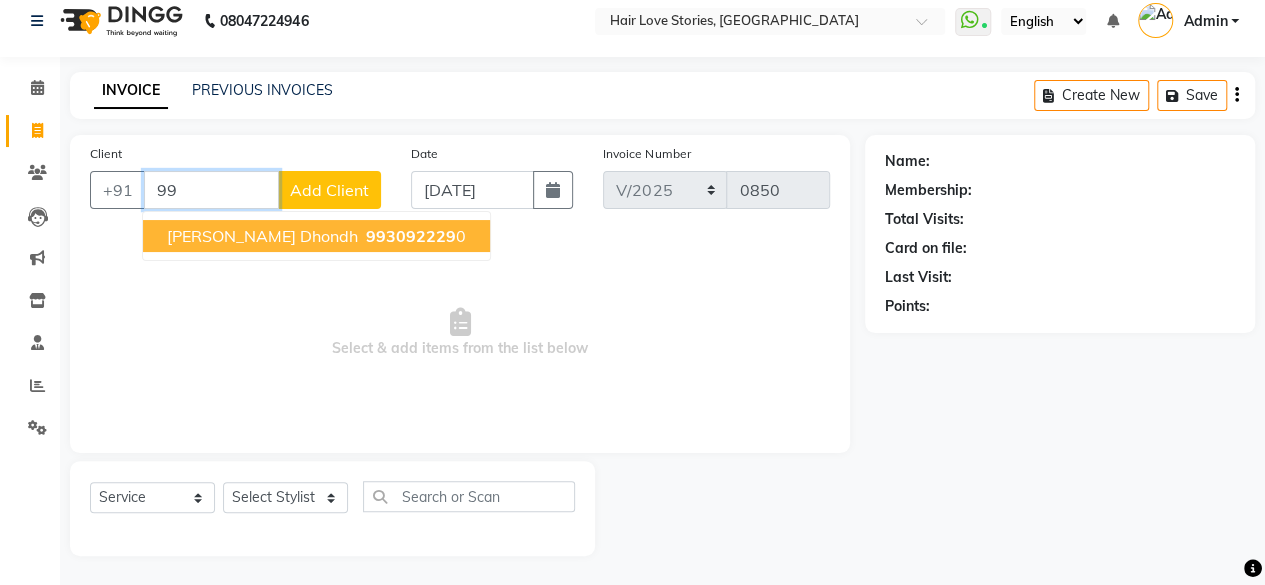 type on "9" 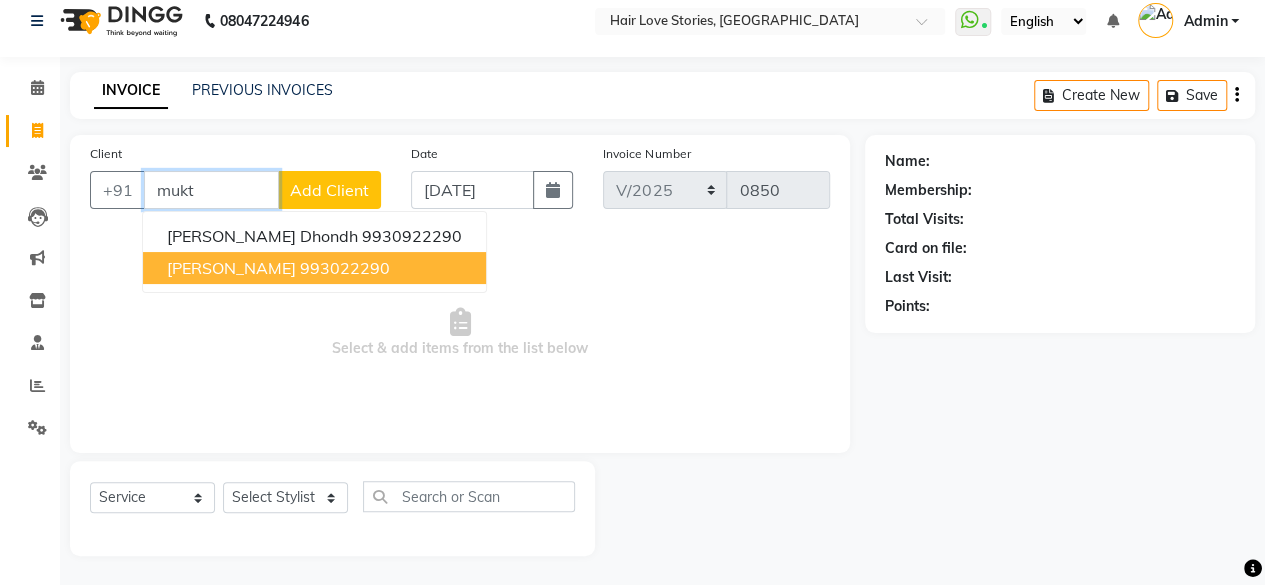 click on "993022290" at bounding box center [345, 268] 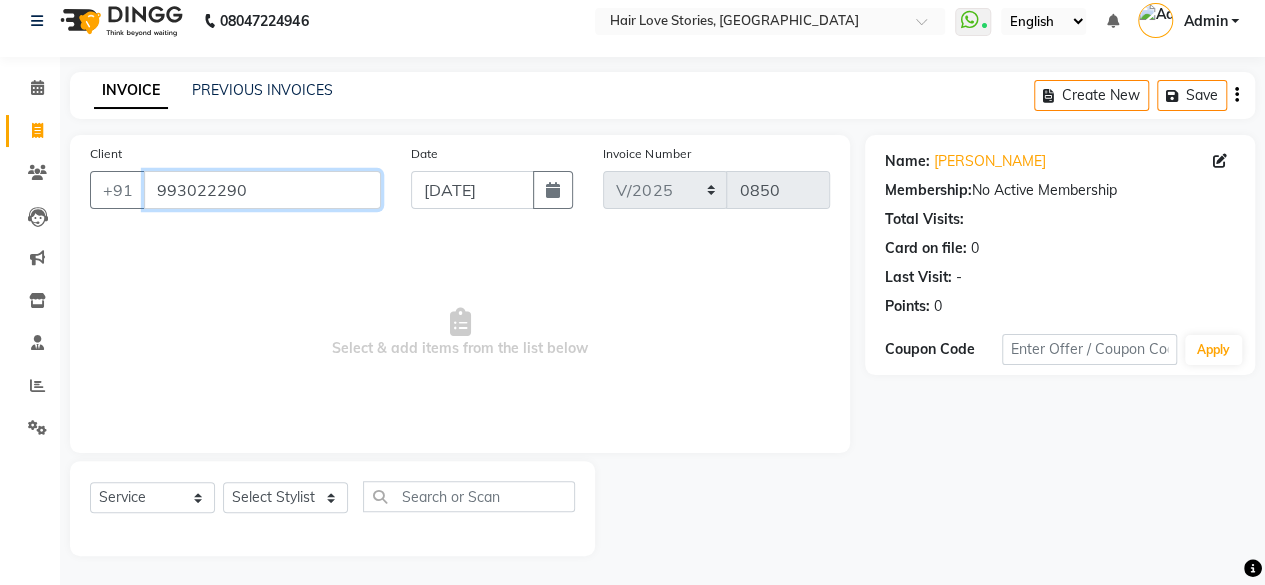 click on "993022290" at bounding box center [262, 190] 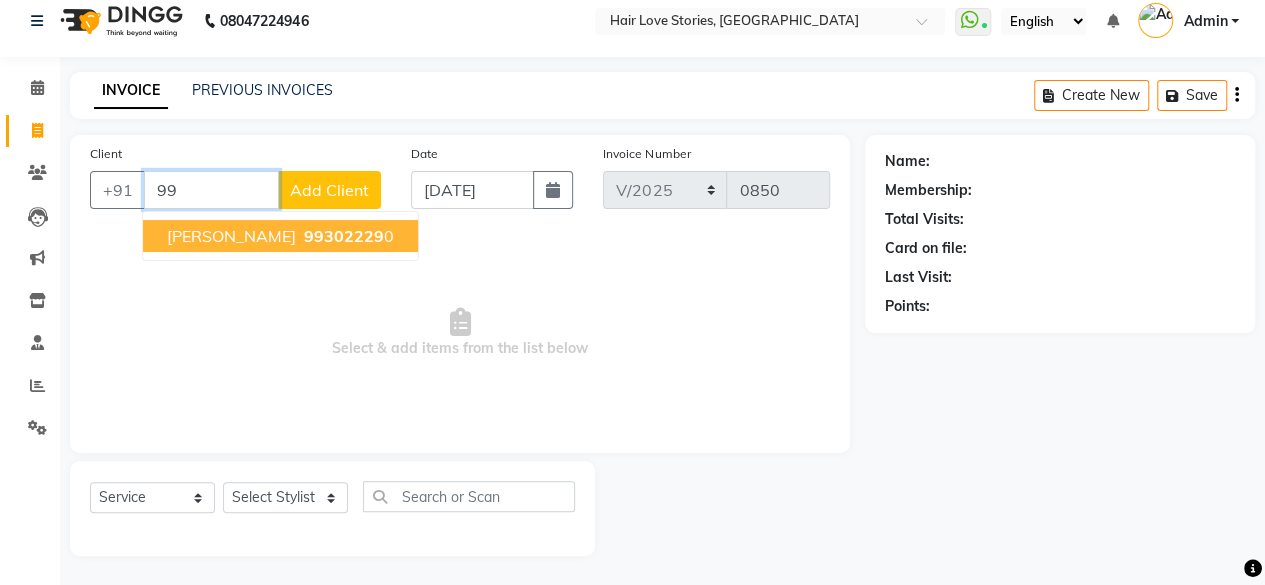 type on "9" 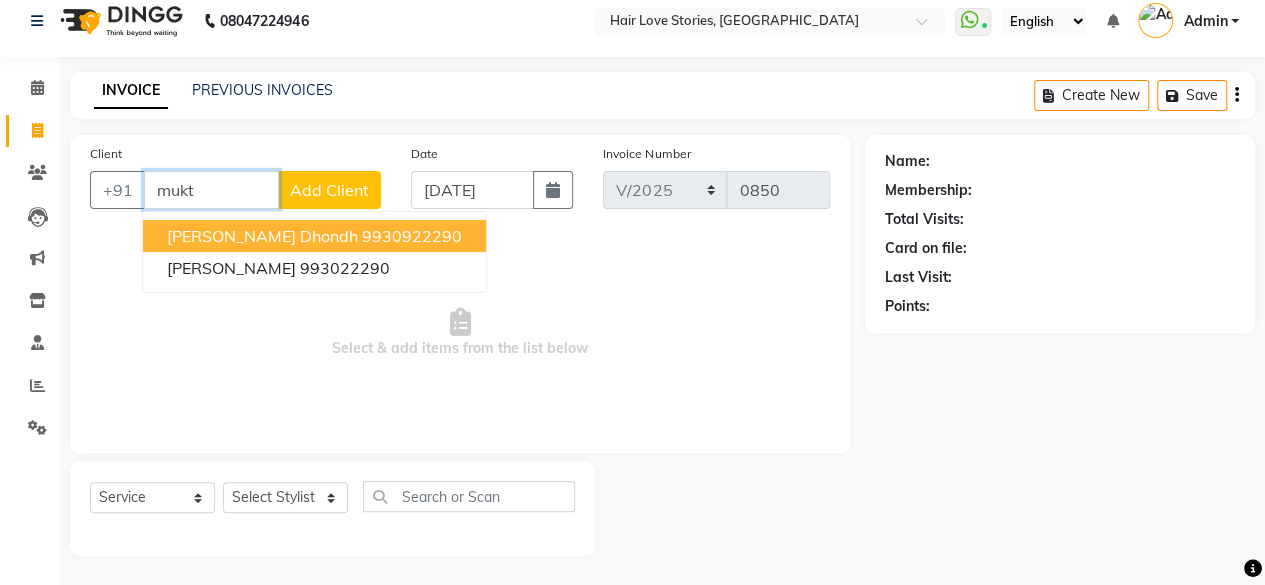 click on "9930922290" at bounding box center (412, 236) 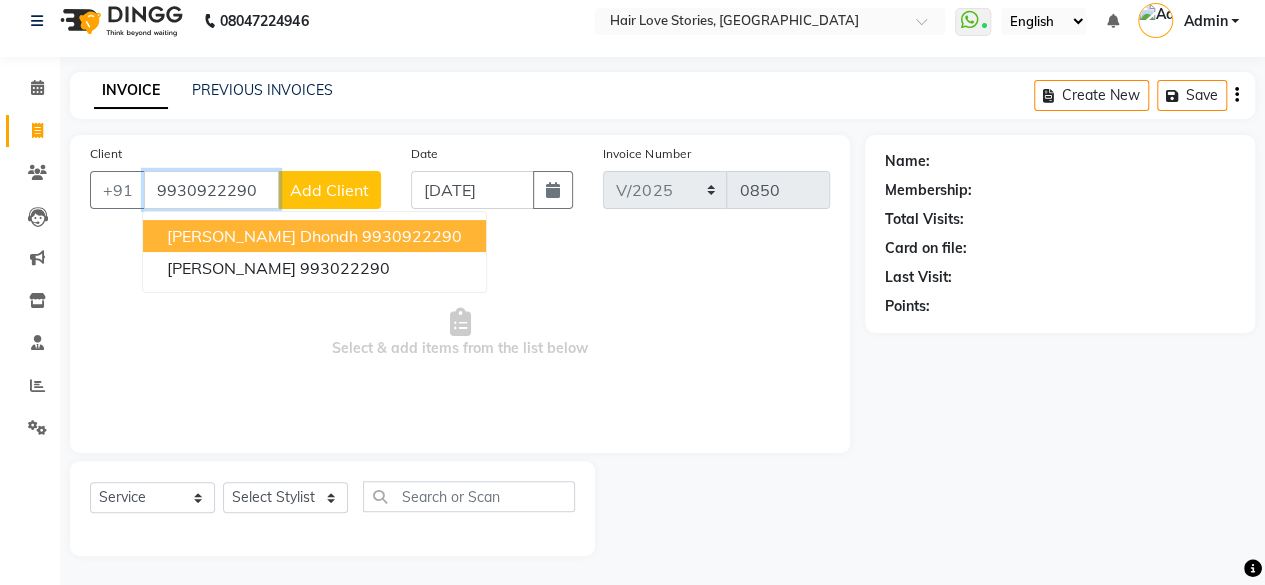 type on "9930922290" 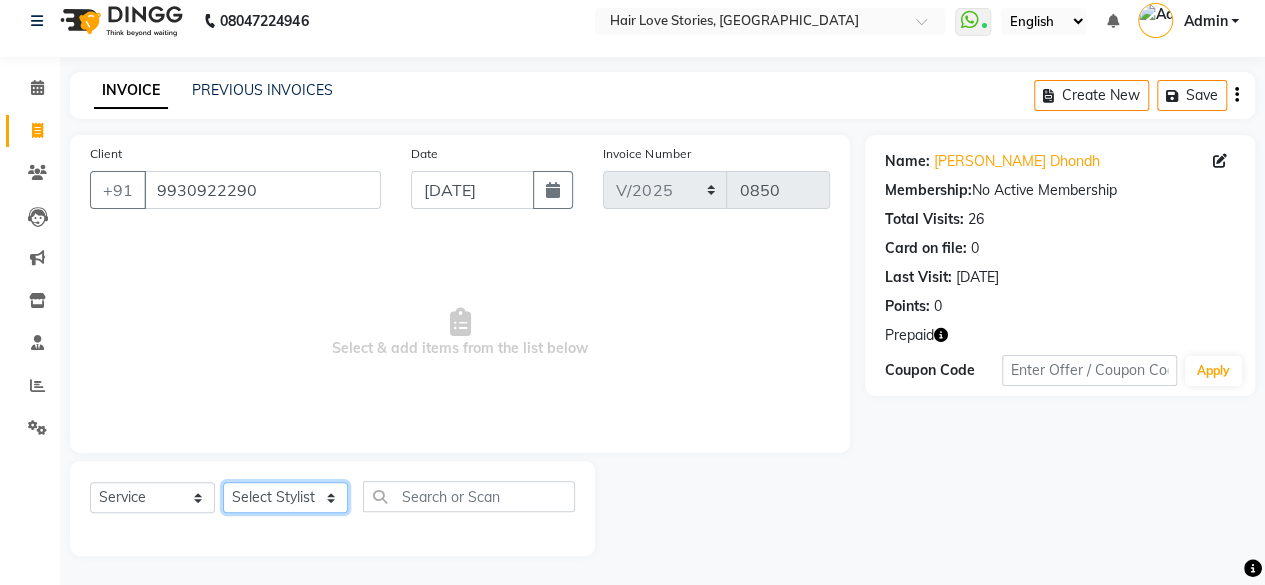 click on "Select Stylist [PERSON_NAME] DIVYA FRONTDESK [PERSON_NAME] MANAGER [PERSON_NAME] MEENA MANE  NISHA [PERSON_NAME] [PERSON_NAME] [PERSON_NAME] [PERSON_NAME]" 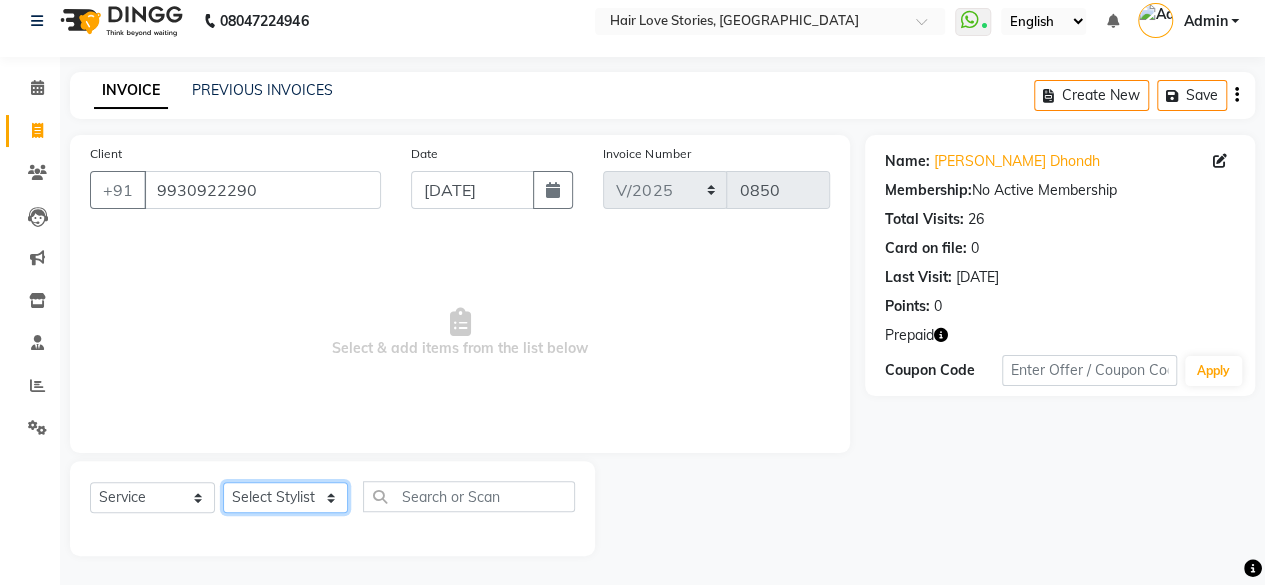 select on "19053" 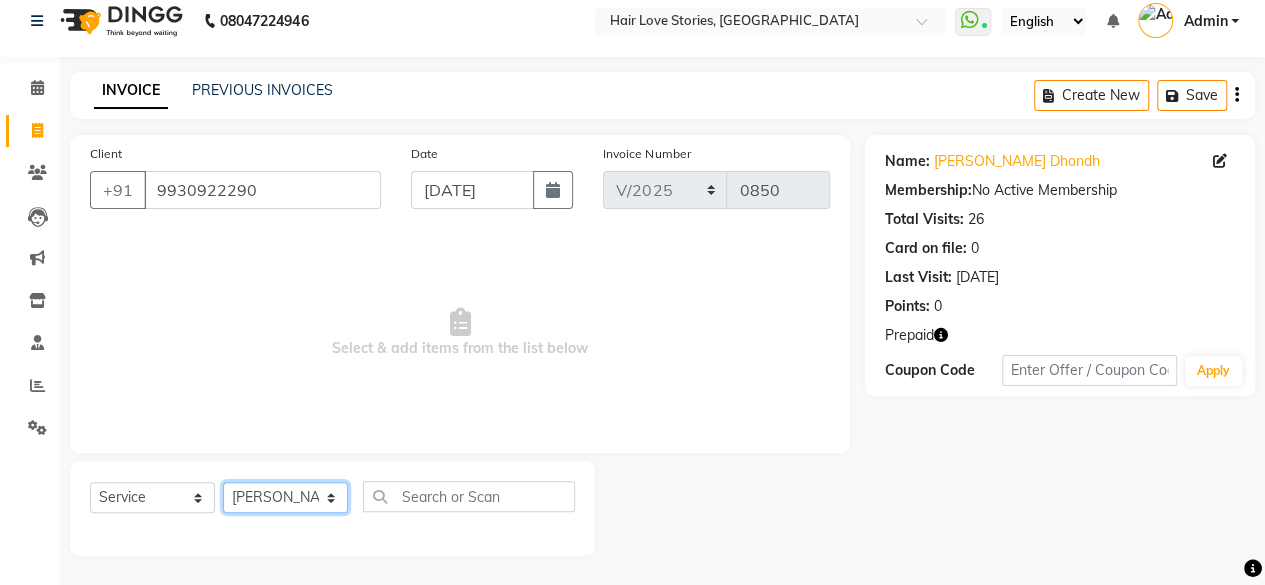 click on "Select Stylist [PERSON_NAME] DIVYA FRONTDESK [PERSON_NAME] MANAGER [PERSON_NAME] MEENA MANE  NISHA [PERSON_NAME] [PERSON_NAME] [PERSON_NAME] [PERSON_NAME]" 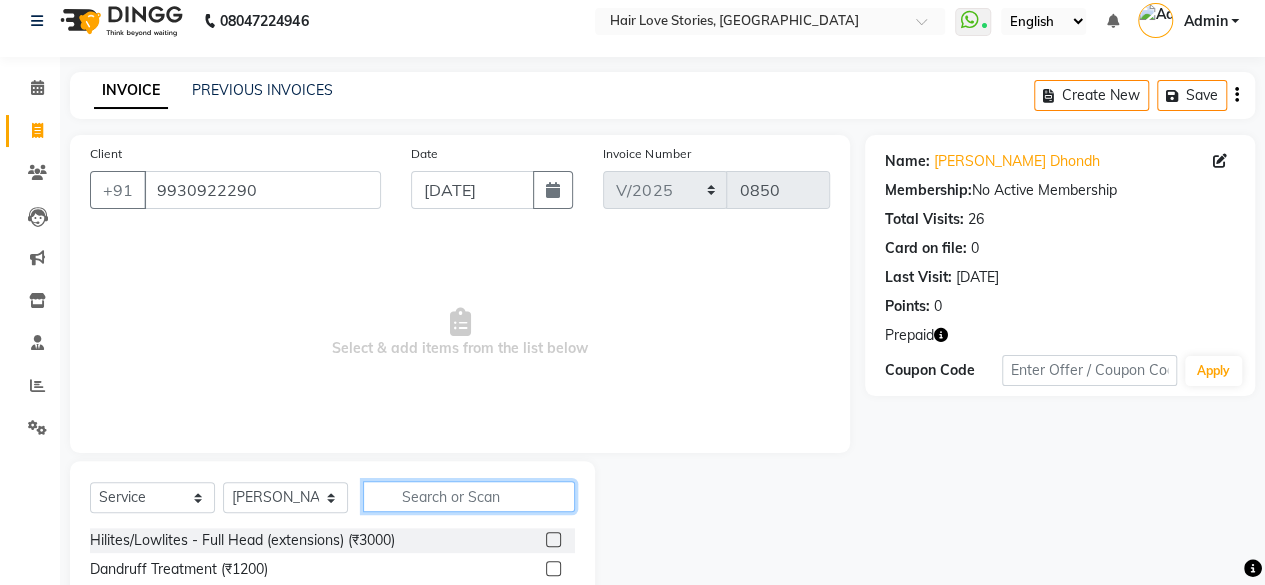 click 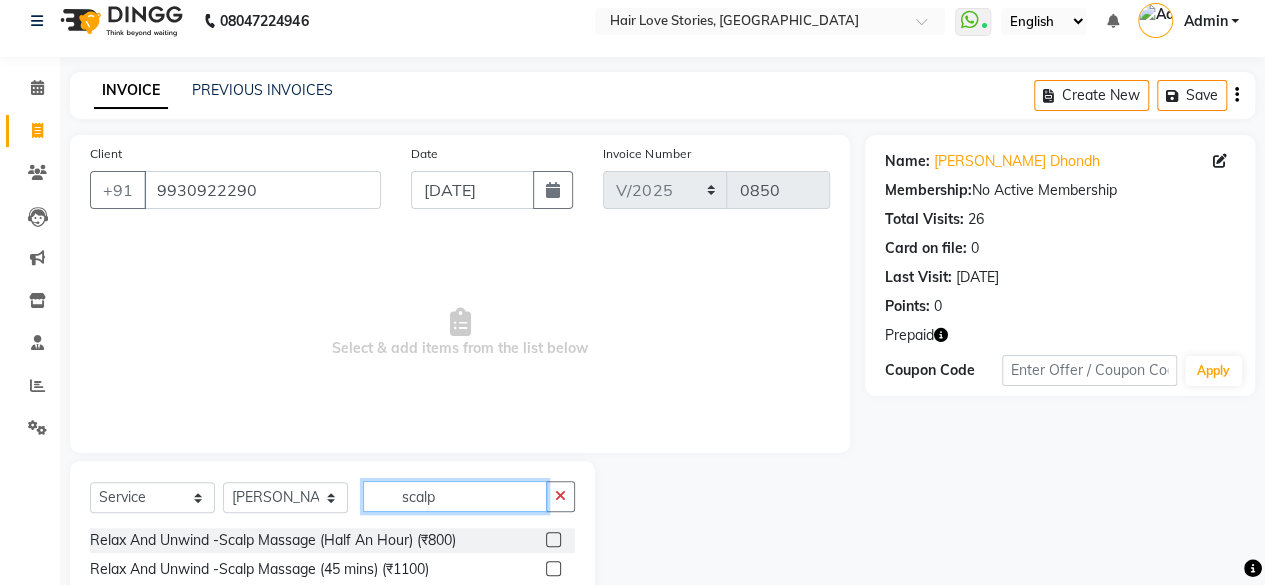 type on "scalp" 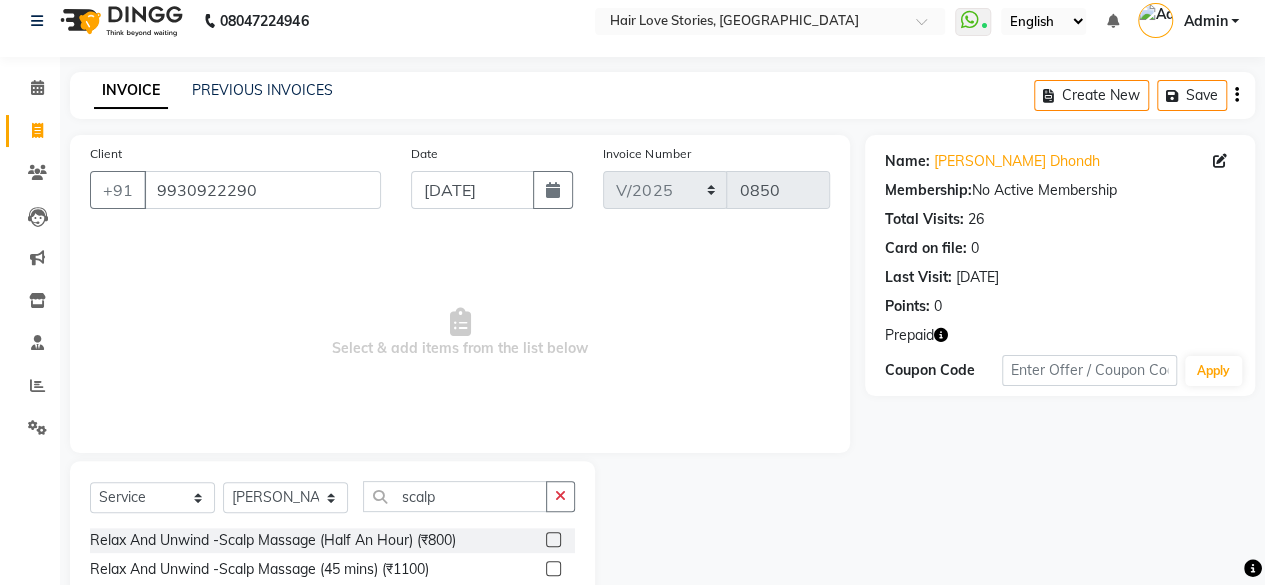 click 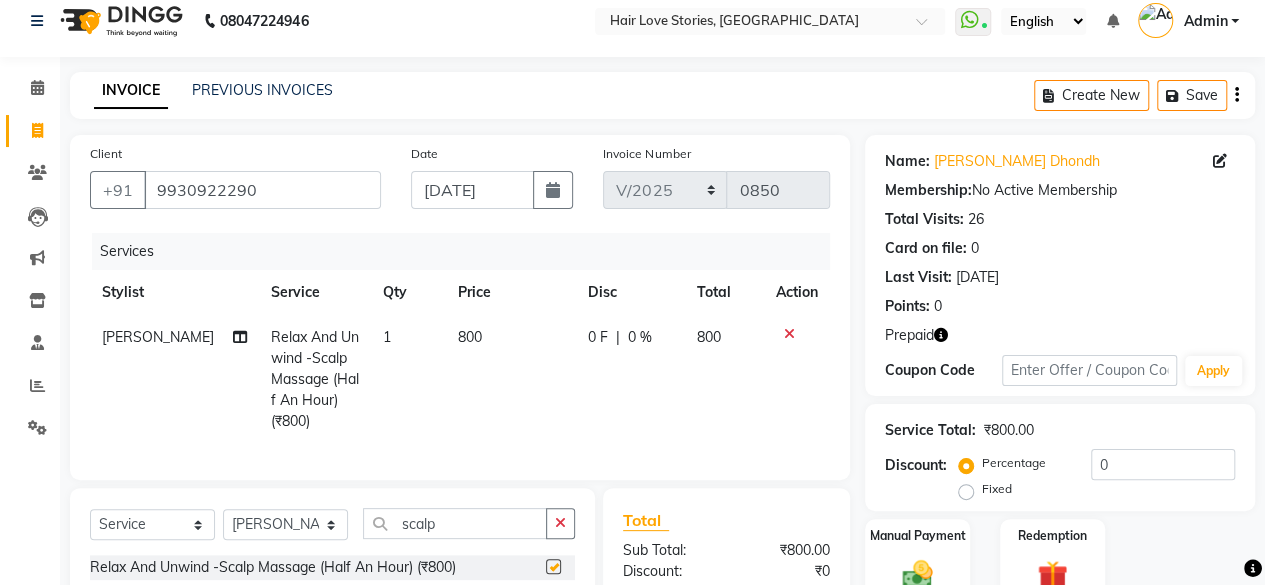 checkbox on "false" 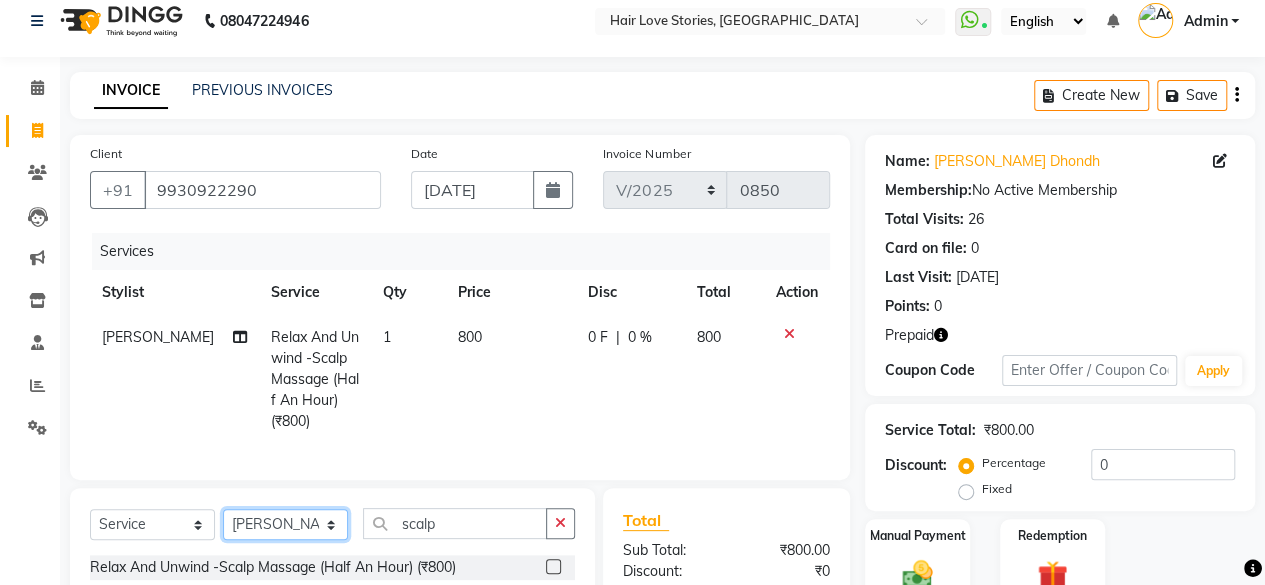 click on "Select Stylist [PERSON_NAME] DIVYA FRONTDESK [PERSON_NAME] MANAGER [PERSON_NAME] MEENA MANE  NISHA [PERSON_NAME] [PERSON_NAME] [PERSON_NAME] [PERSON_NAME]" 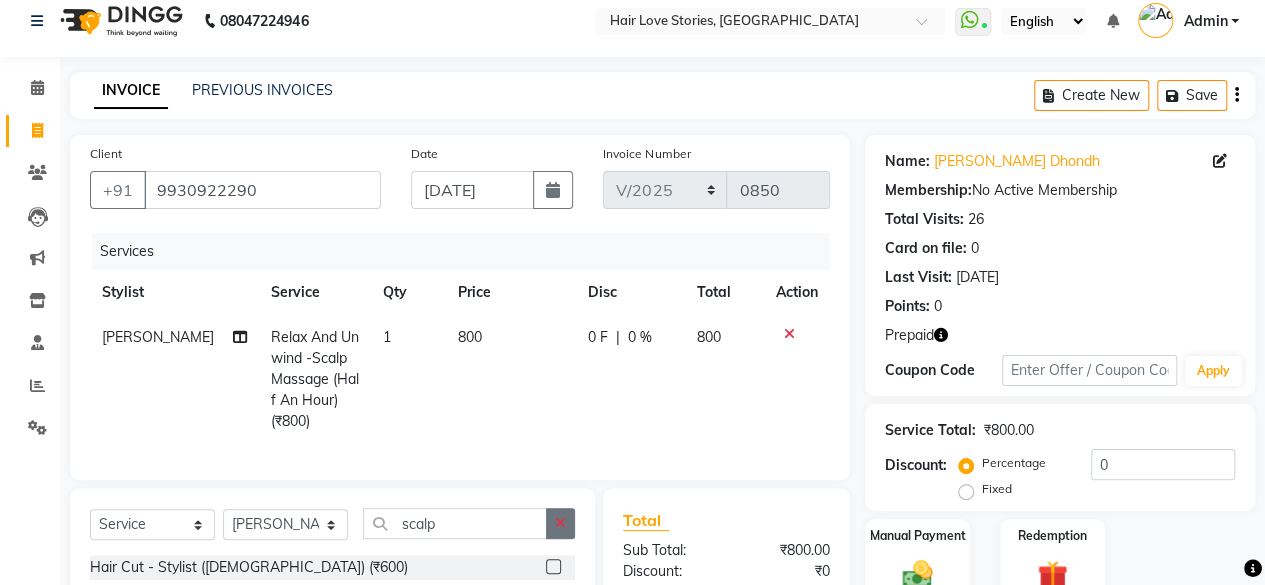 click 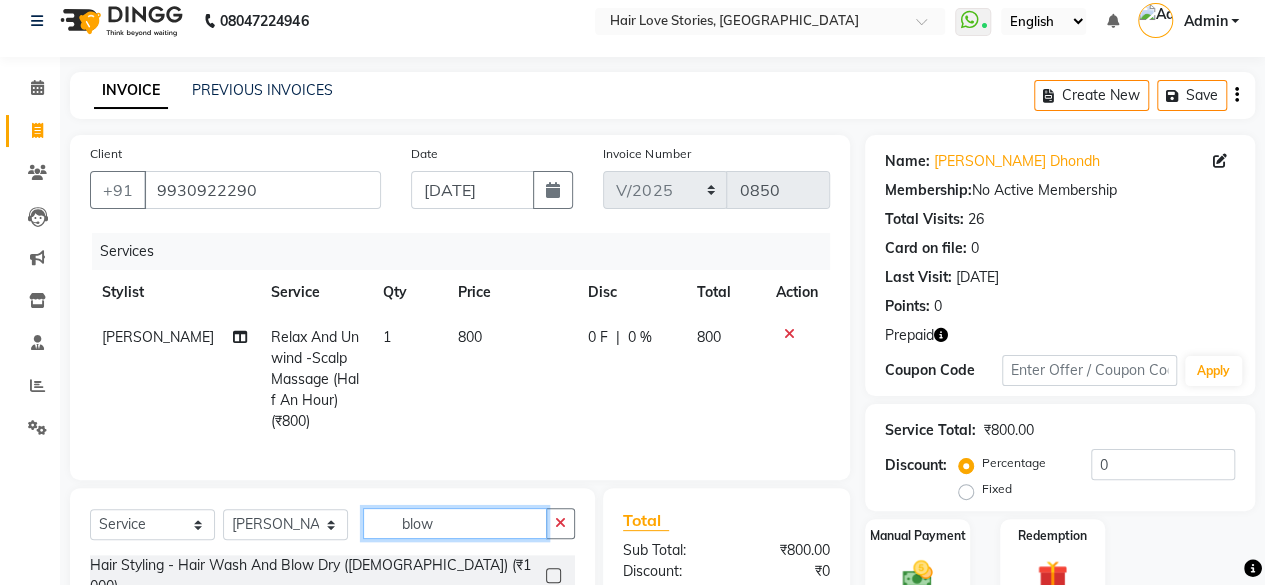 type on "blow" 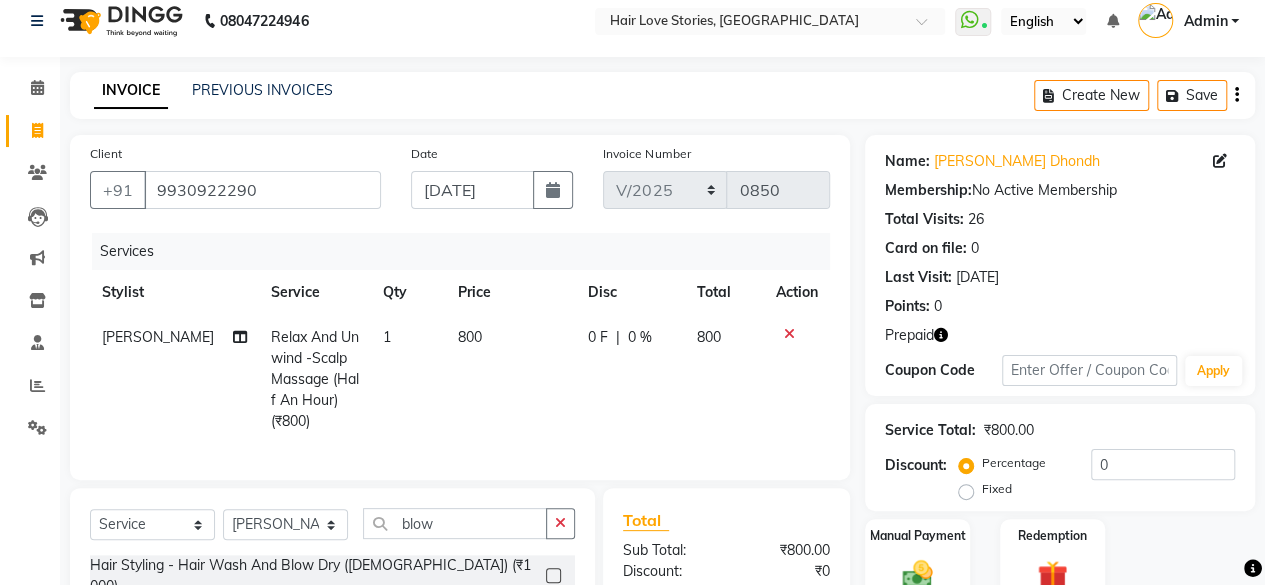 click 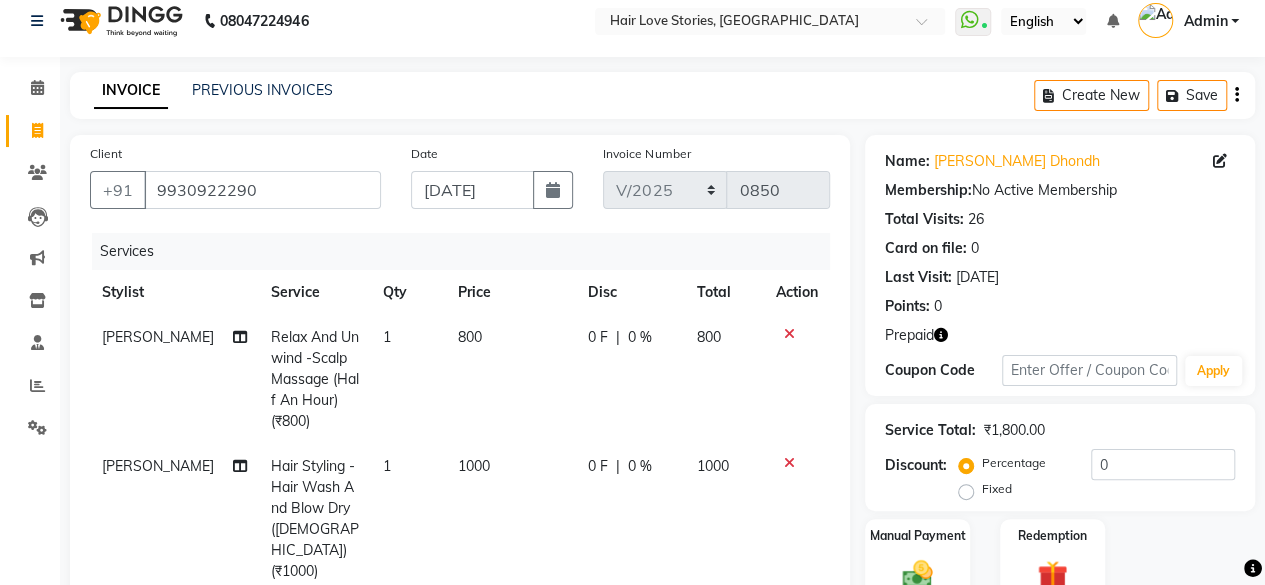 checkbox on "false" 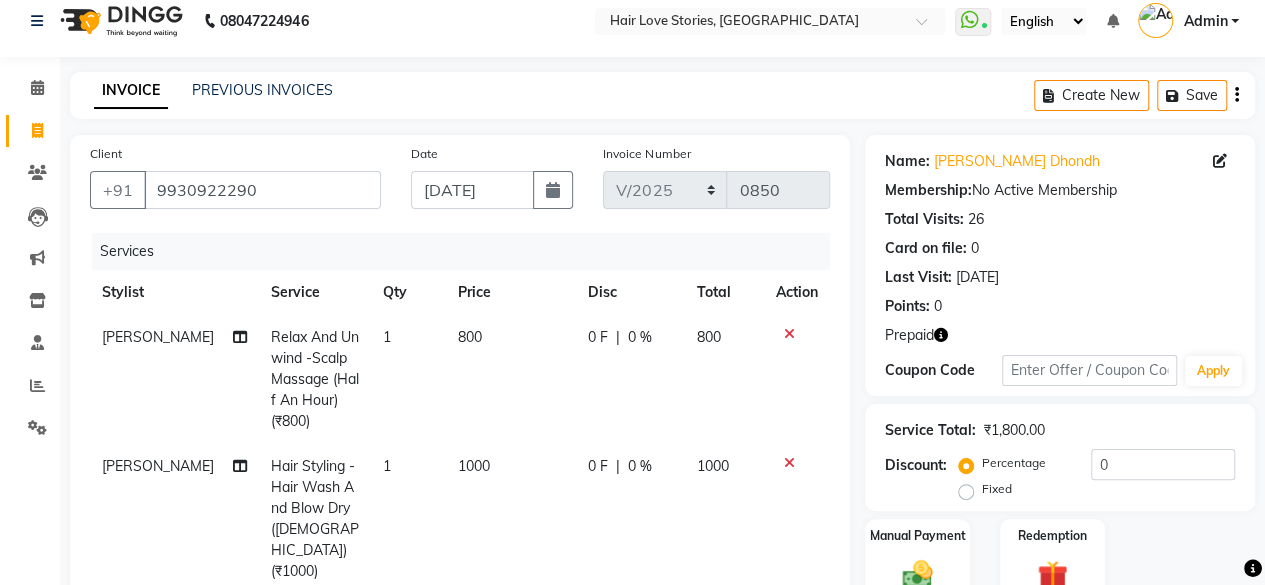 scroll, scrollTop: 342, scrollLeft: 0, axis: vertical 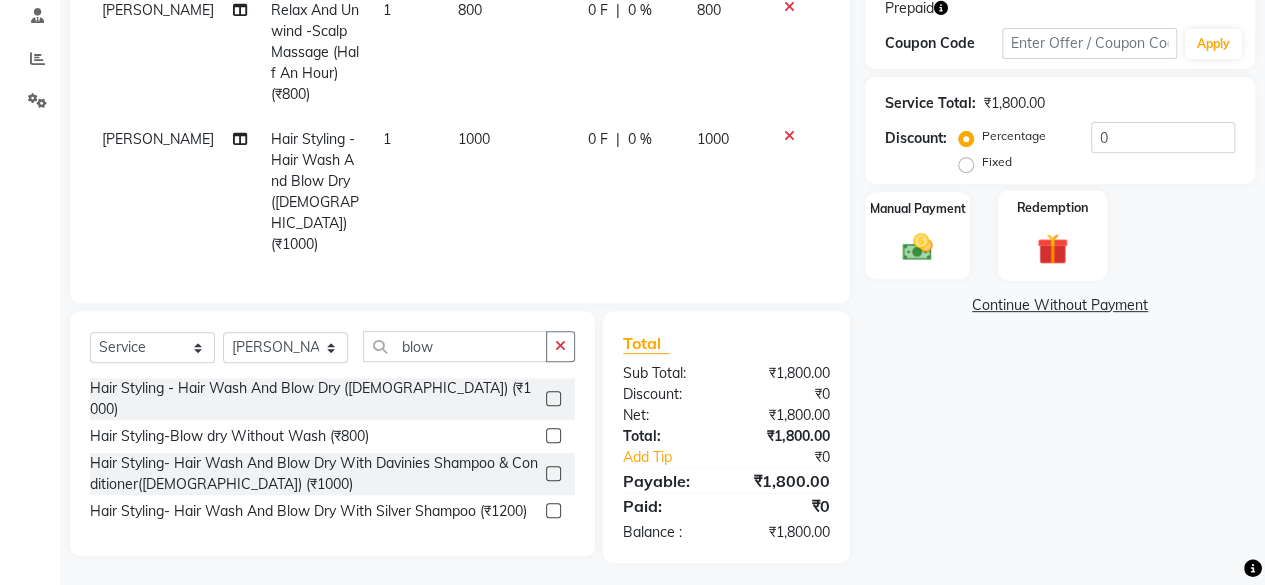 click 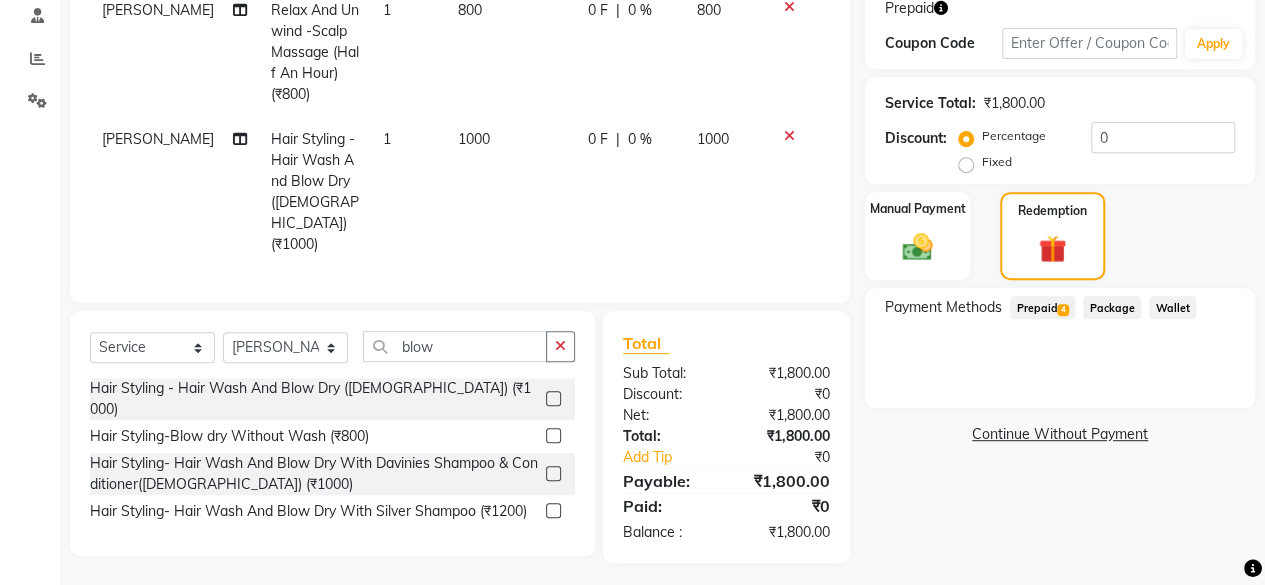 click on "Prepaid  4" 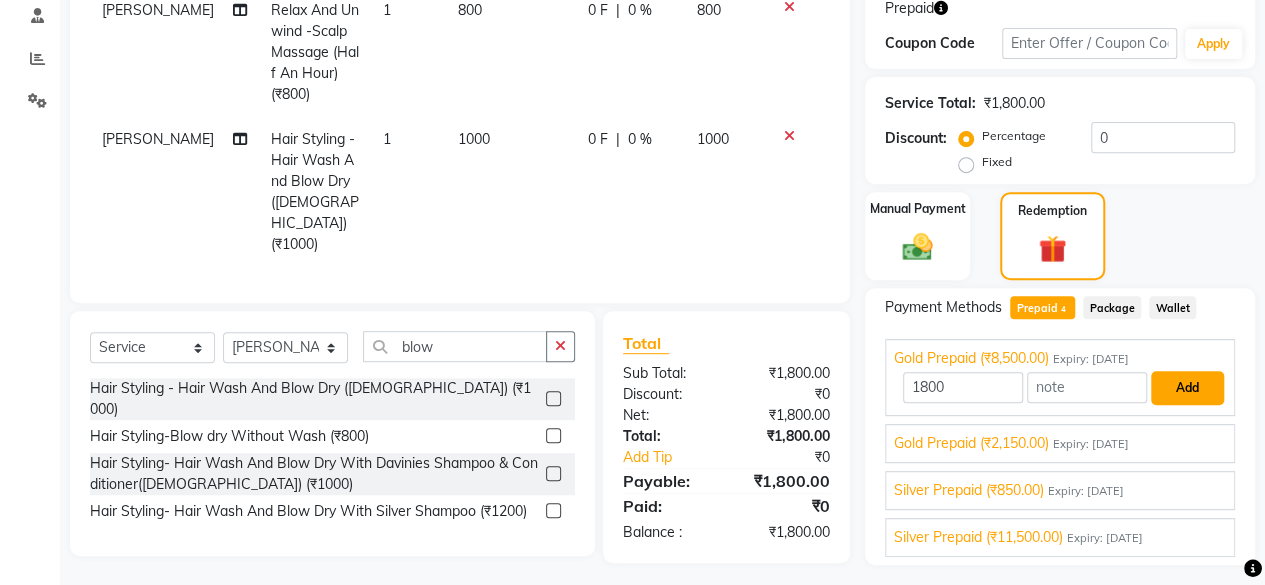 click on "Add" at bounding box center (1187, 388) 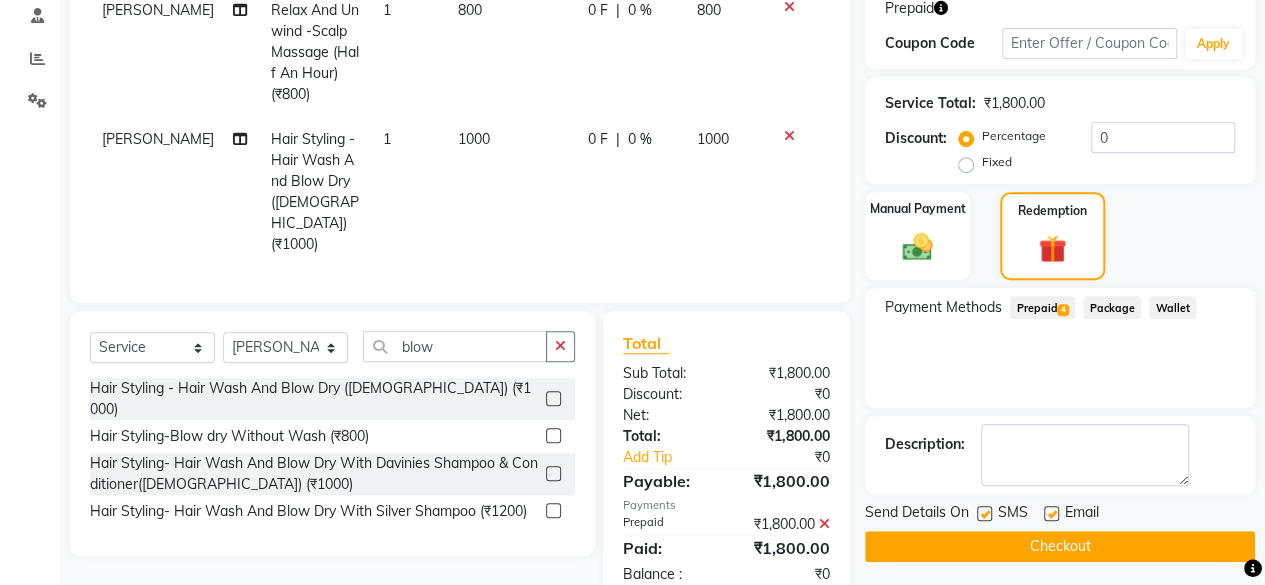 click on "1000" 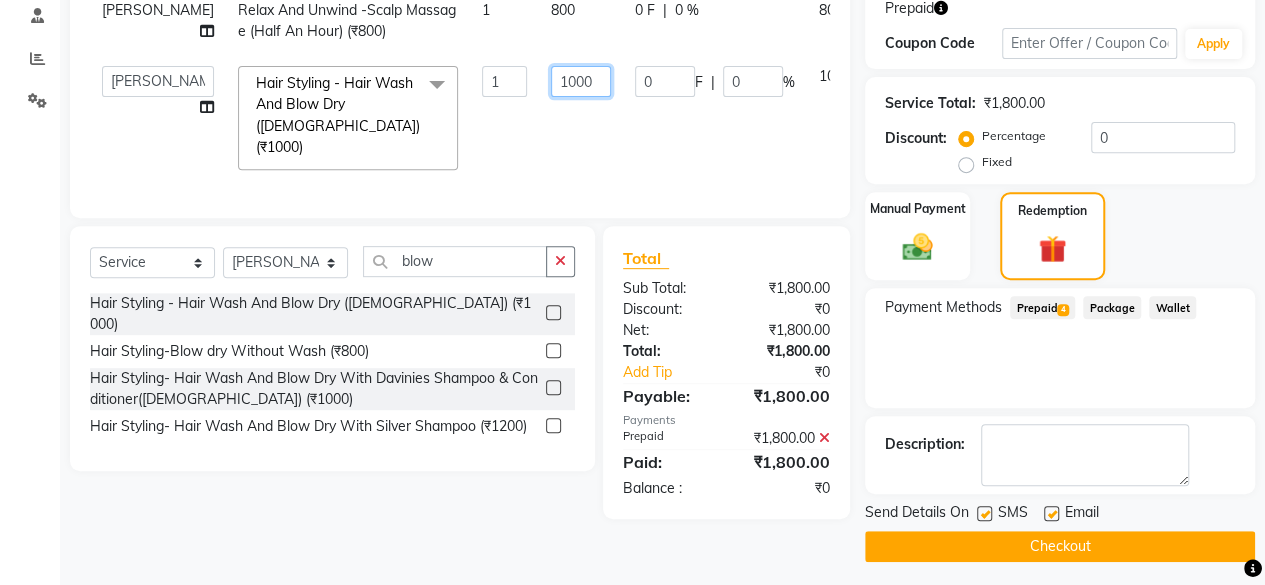 click on "1000" 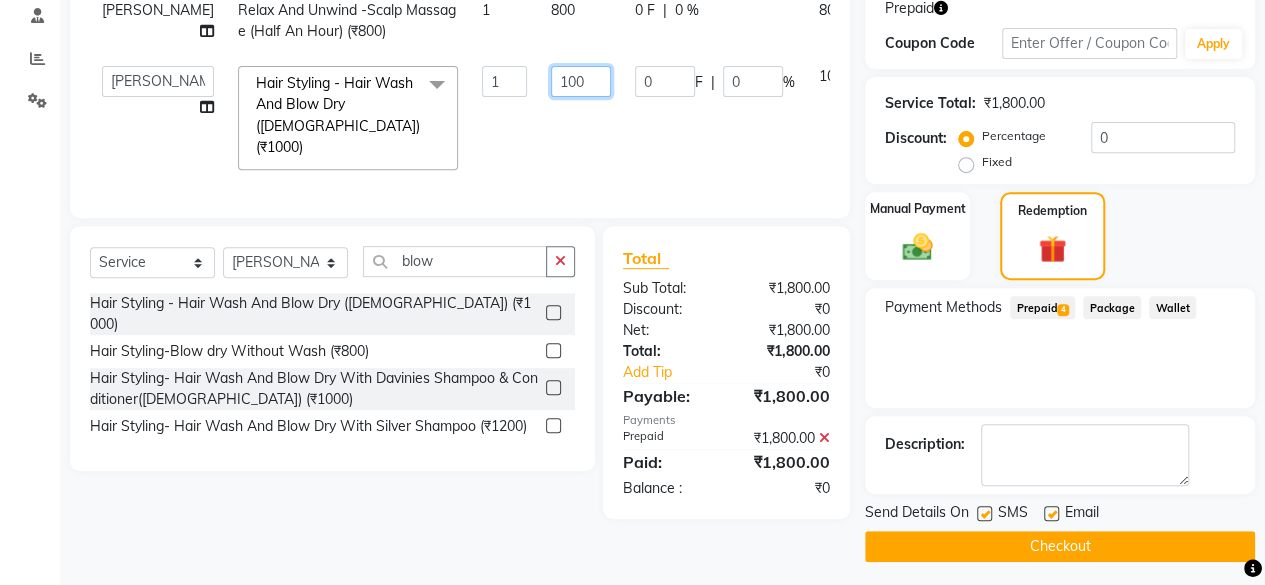 type on "1200" 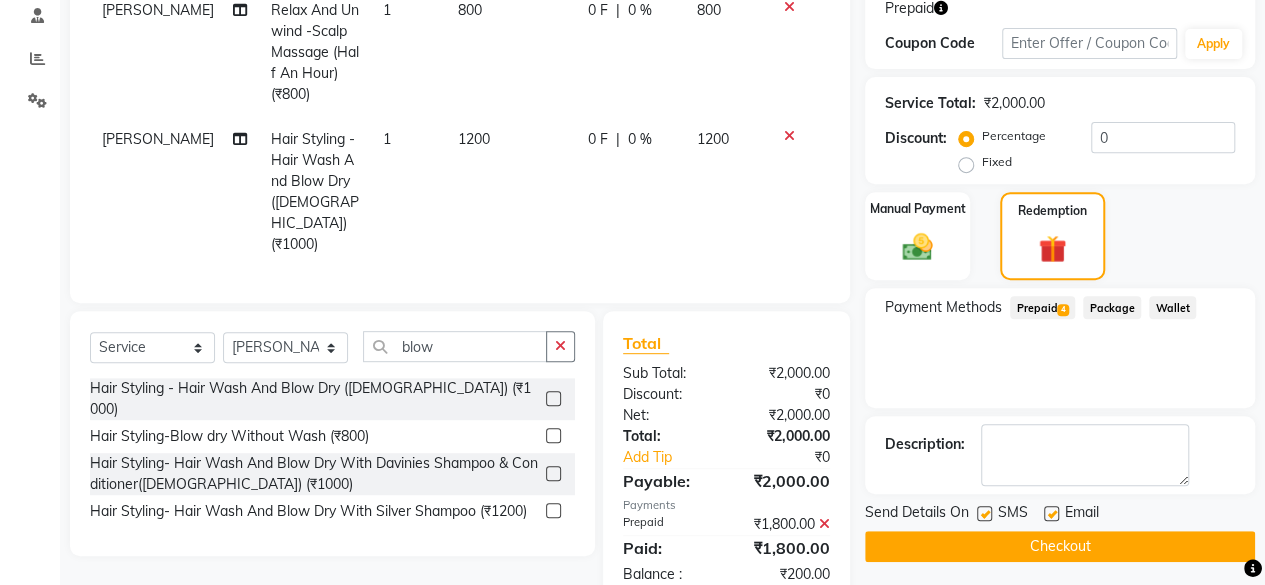 click on "Manual Payment Redemption" 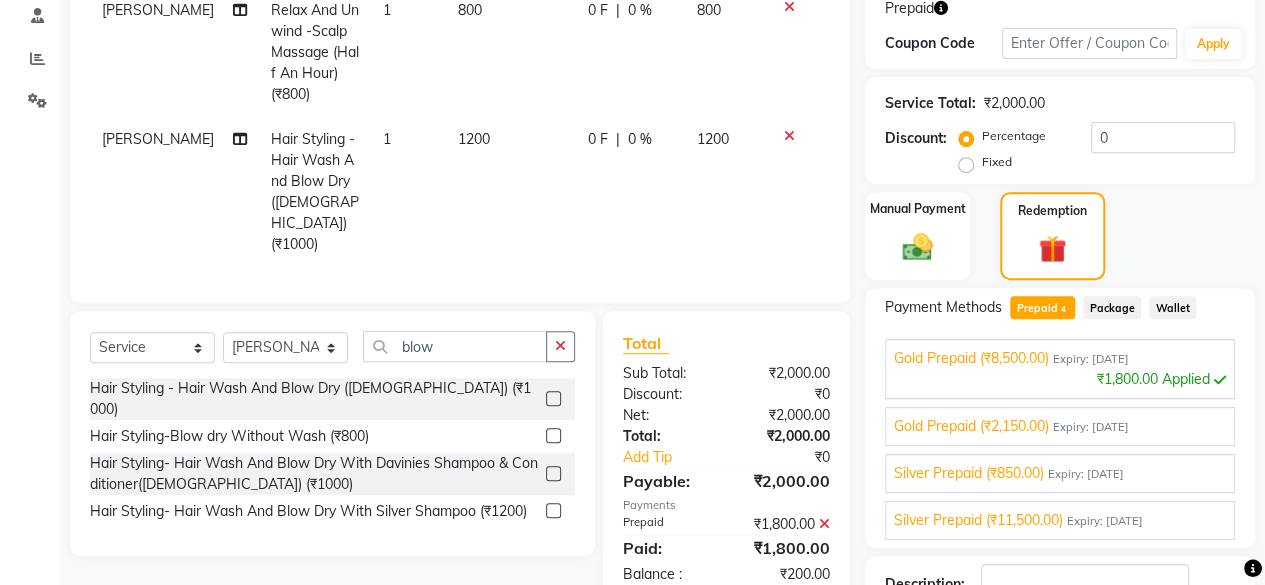 click on "Gold Prepaid (₹8,500.00) Expiry: [DATE]" at bounding box center [1060, 358] 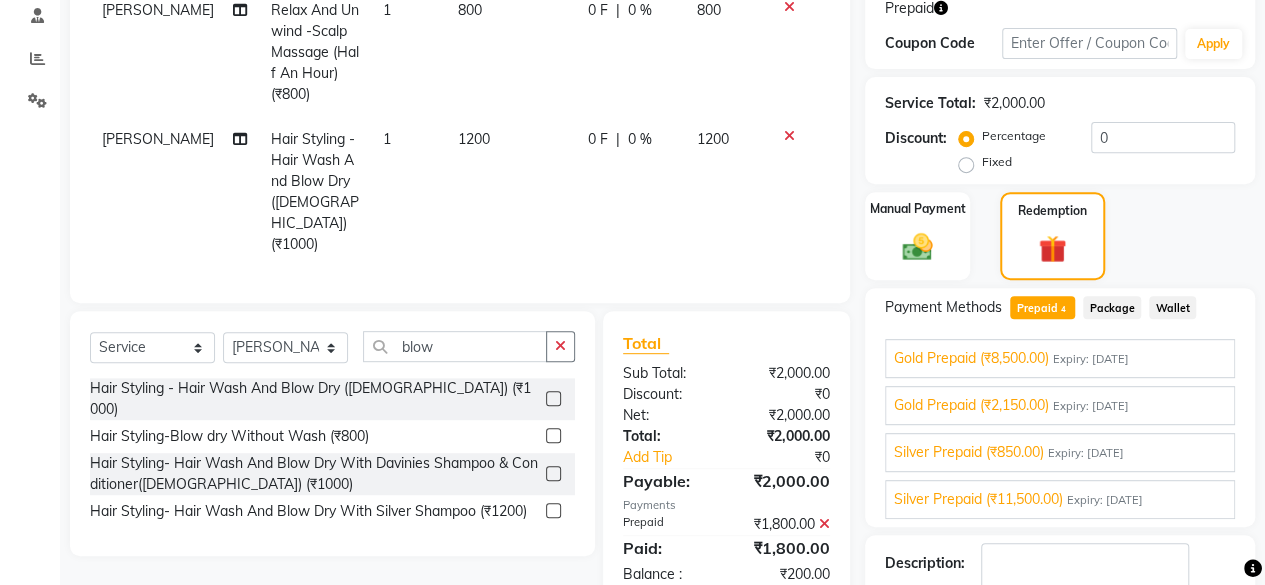 scroll, scrollTop: 464, scrollLeft: 0, axis: vertical 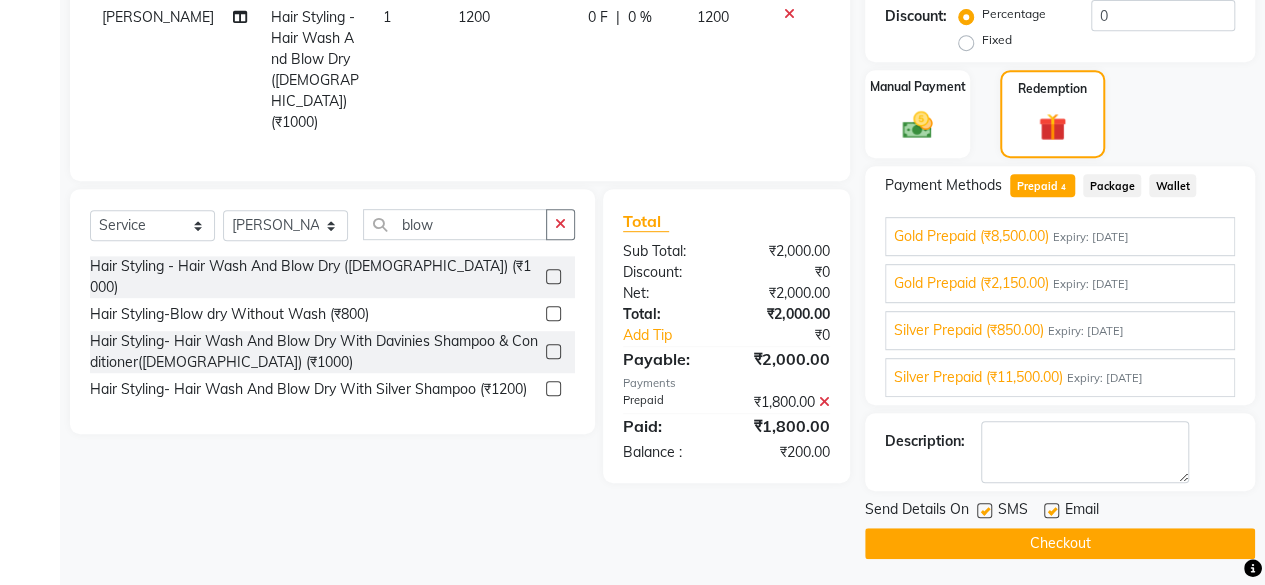 click 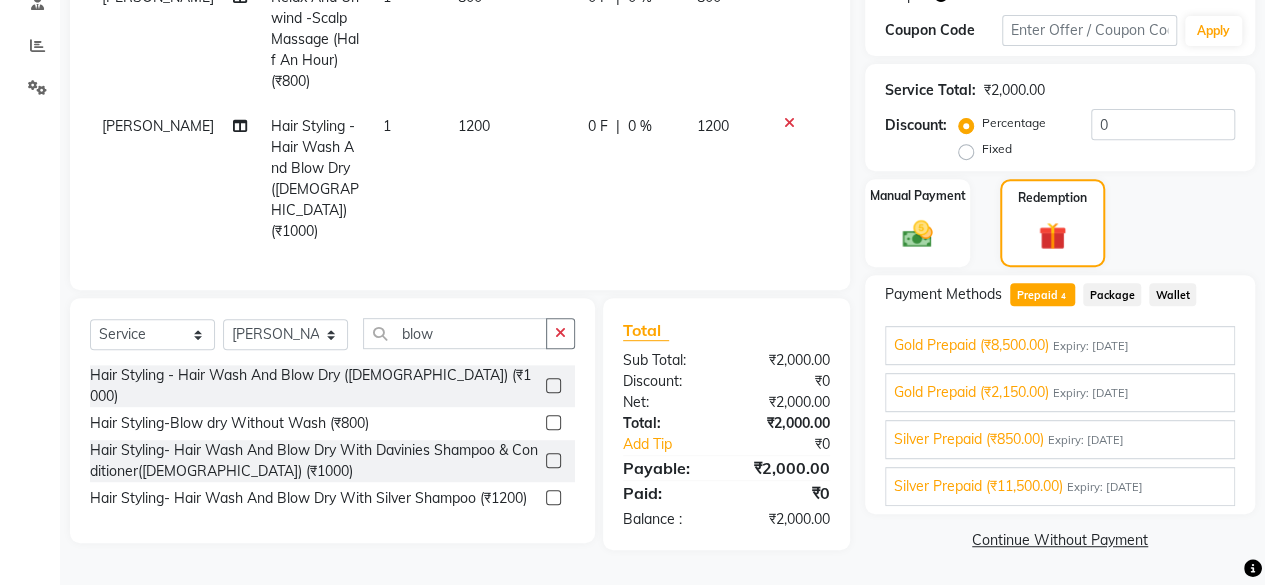 scroll, scrollTop: 352, scrollLeft: 0, axis: vertical 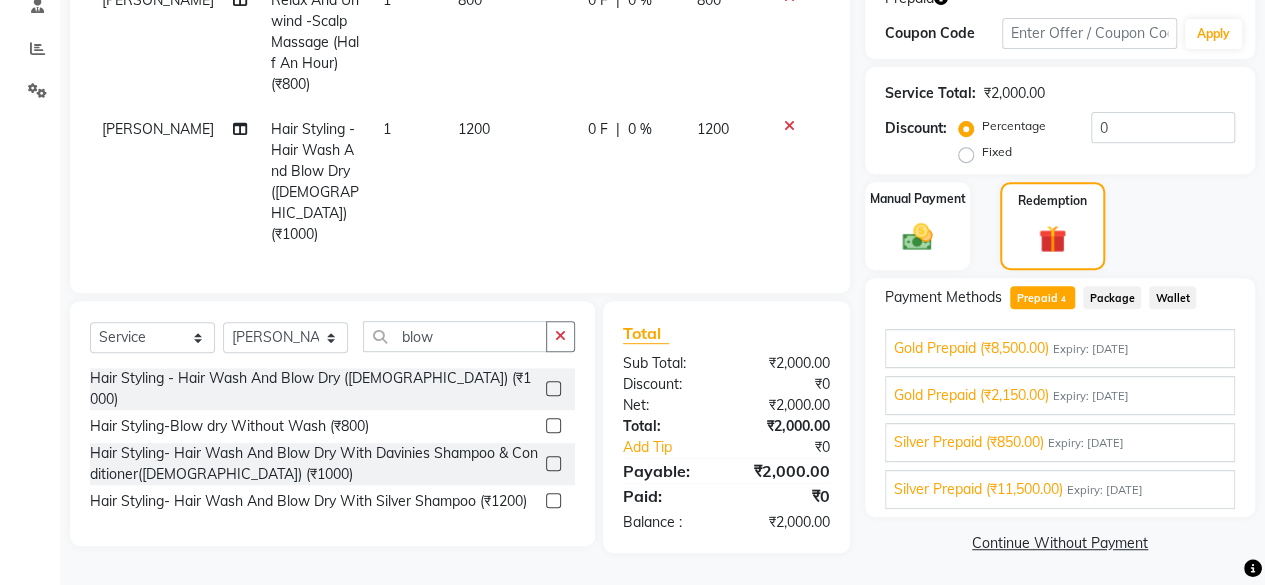 click on "Gold Prepaid (₹8,500.00)" at bounding box center [971, 348] 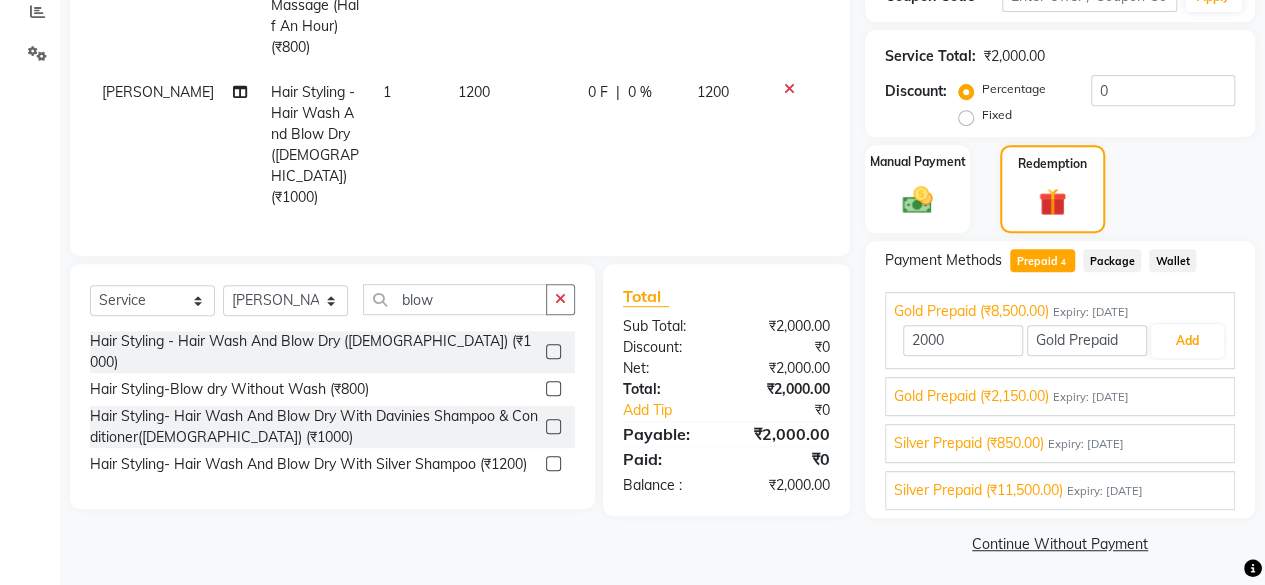 scroll, scrollTop: 390, scrollLeft: 0, axis: vertical 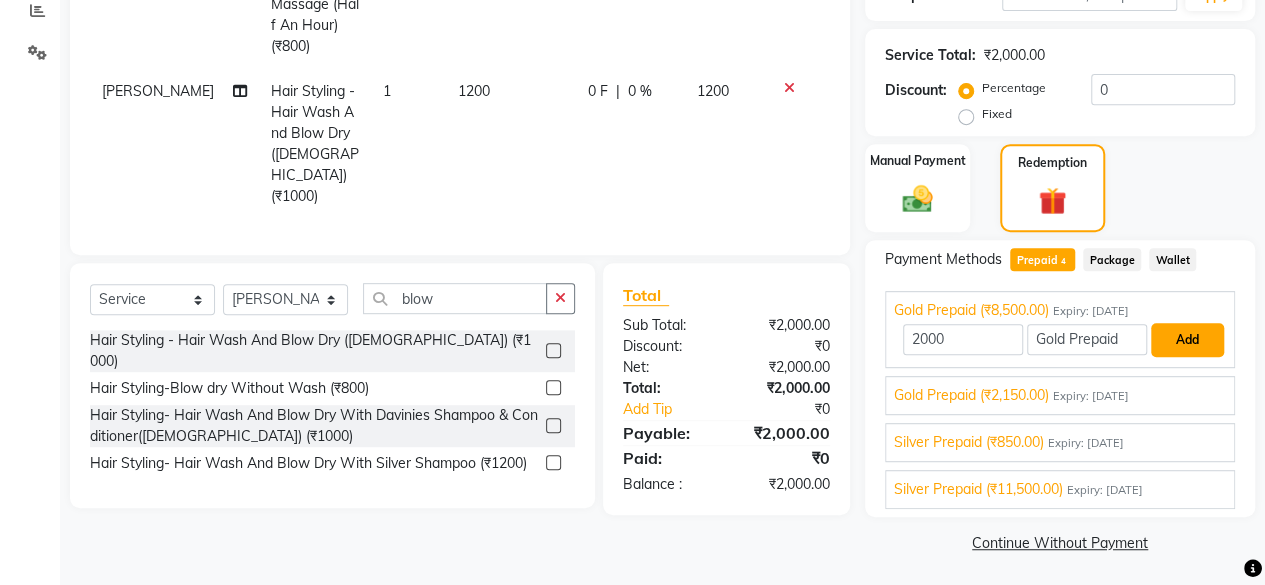 click on "Add" at bounding box center [1187, 340] 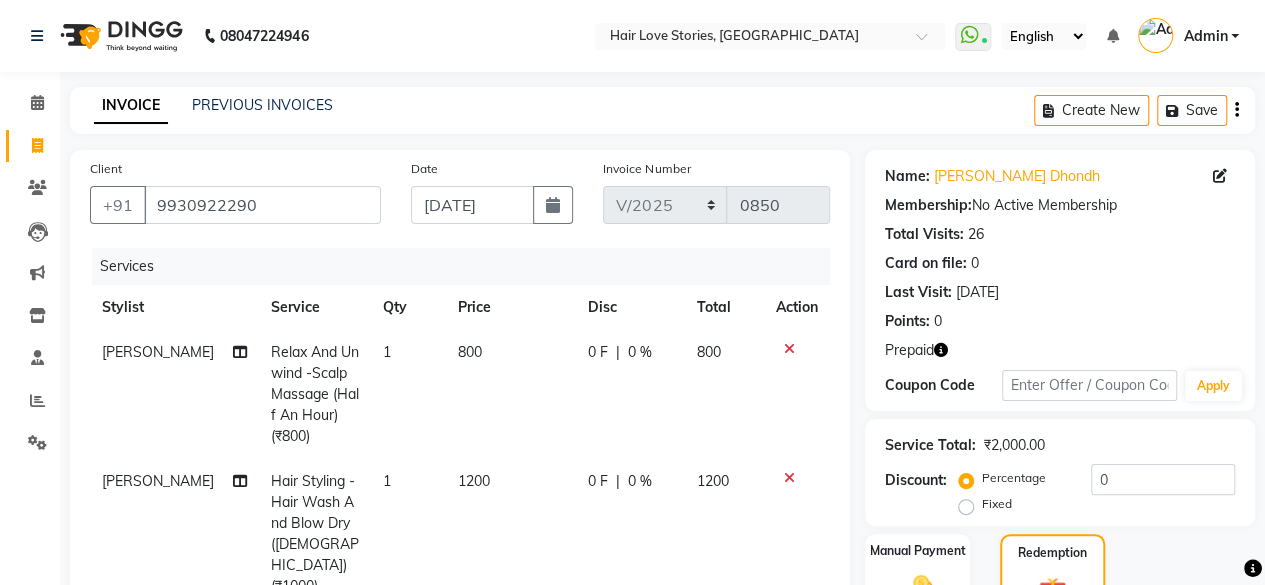 scroll, scrollTop: 384, scrollLeft: 0, axis: vertical 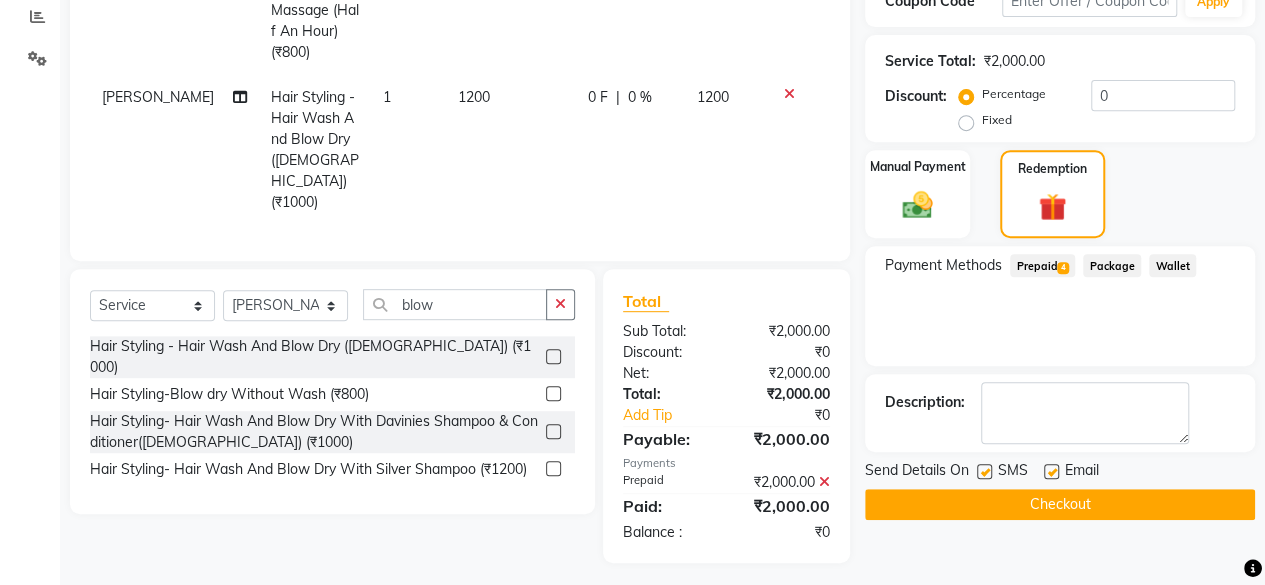 click 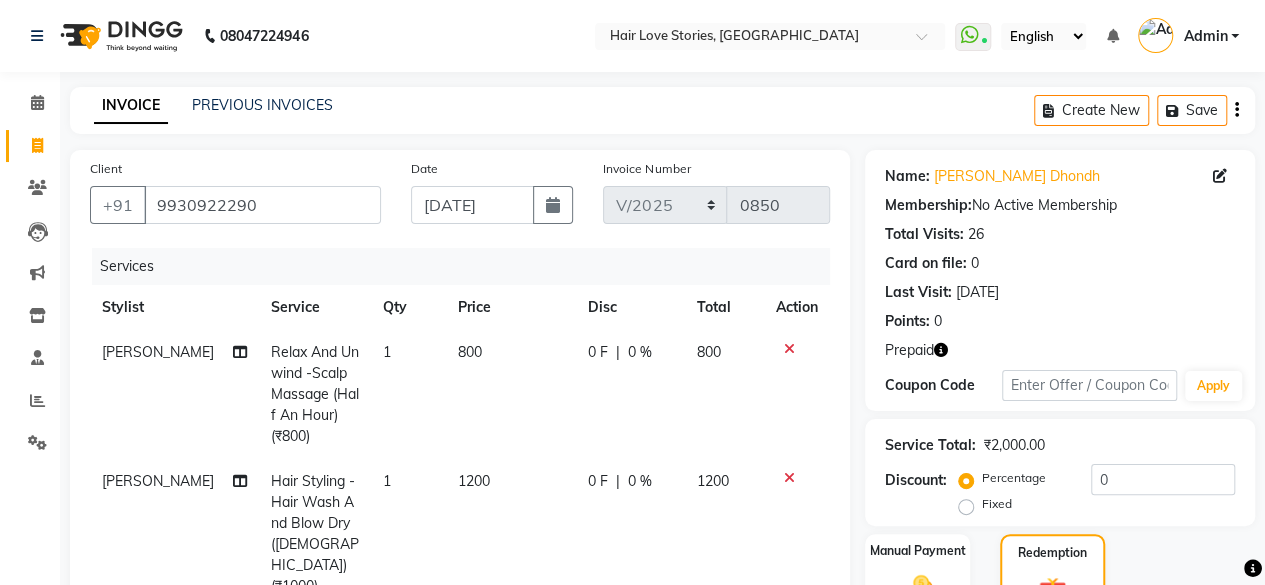 scroll, scrollTop: 384, scrollLeft: 0, axis: vertical 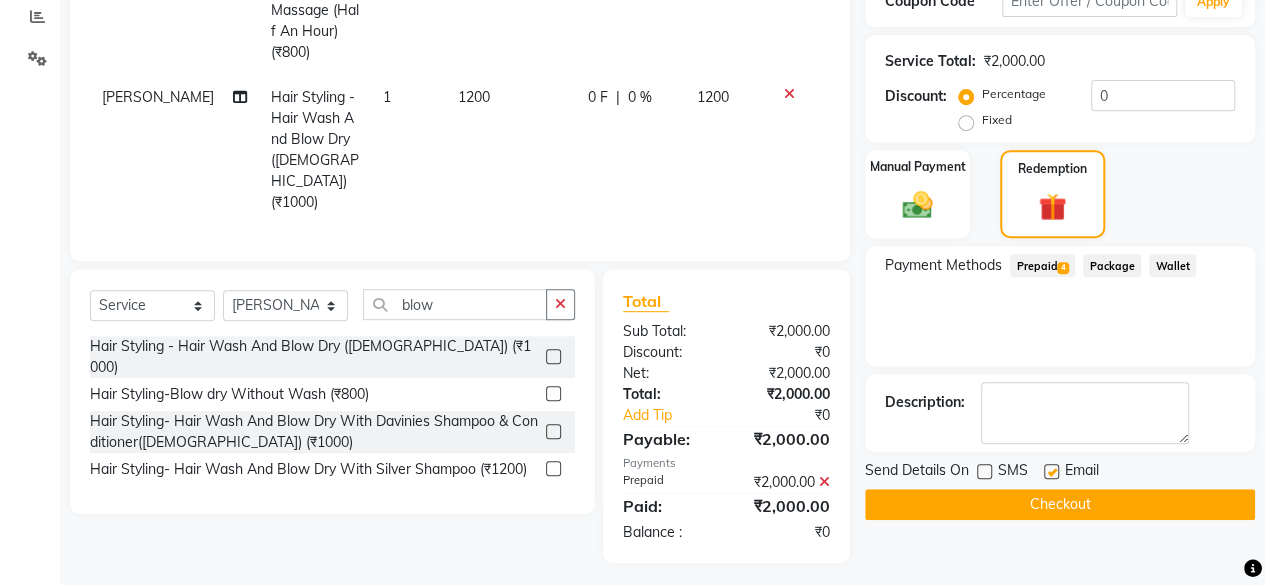 click on "Checkout" 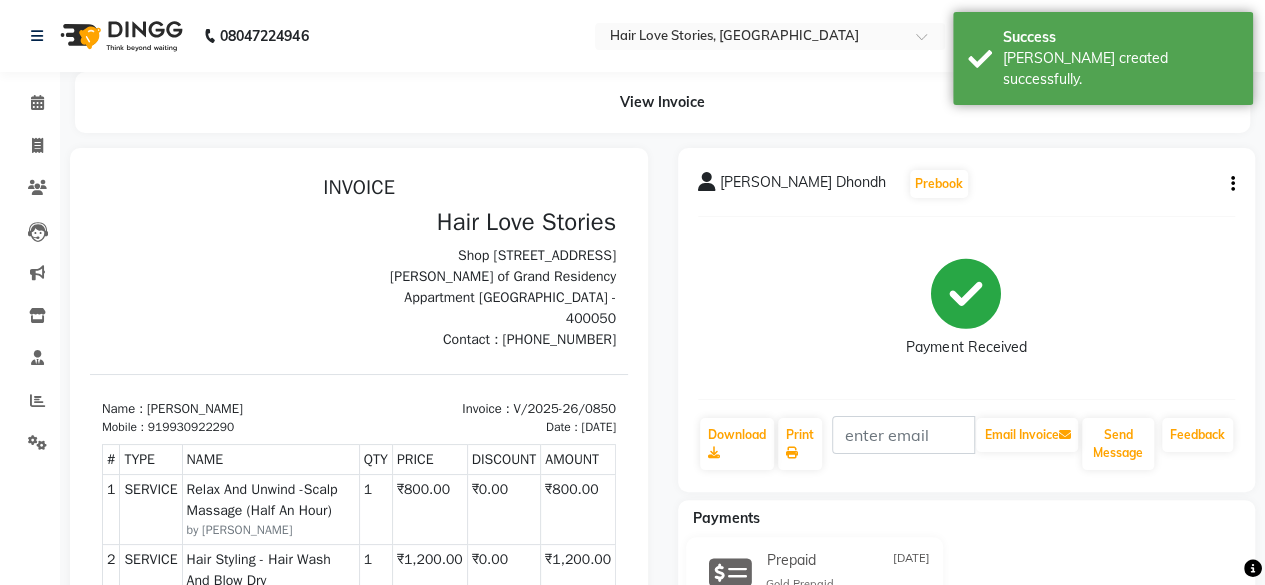 scroll, scrollTop: 0, scrollLeft: 0, axis: both 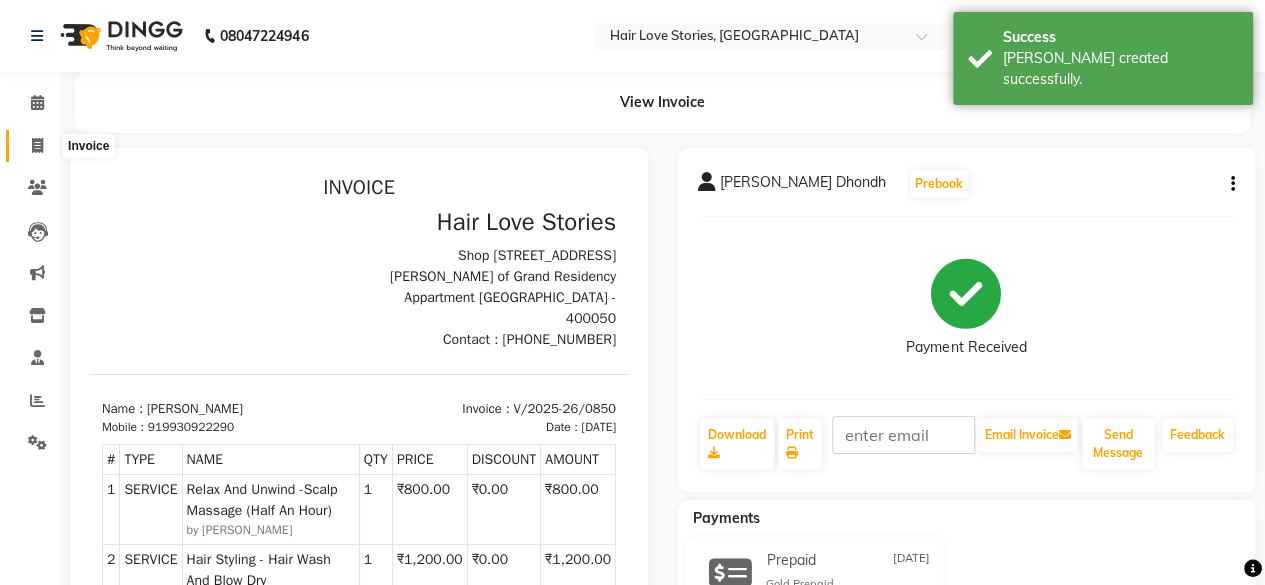 click 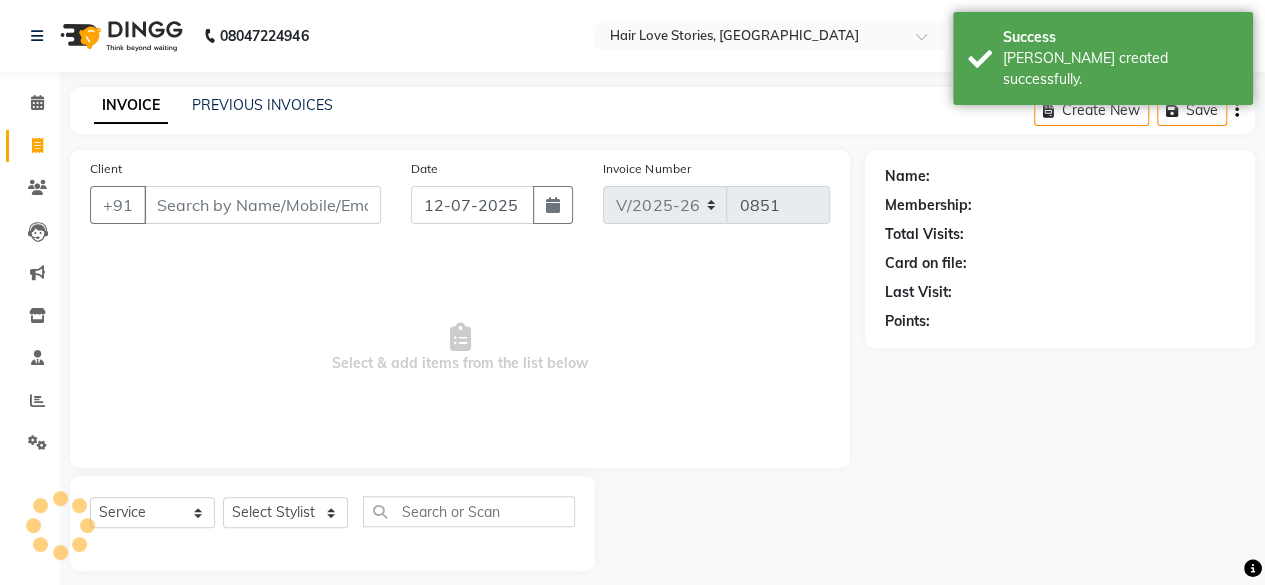 scroll, scrollTop: 15, scrollLeft: 0, axis: vertical 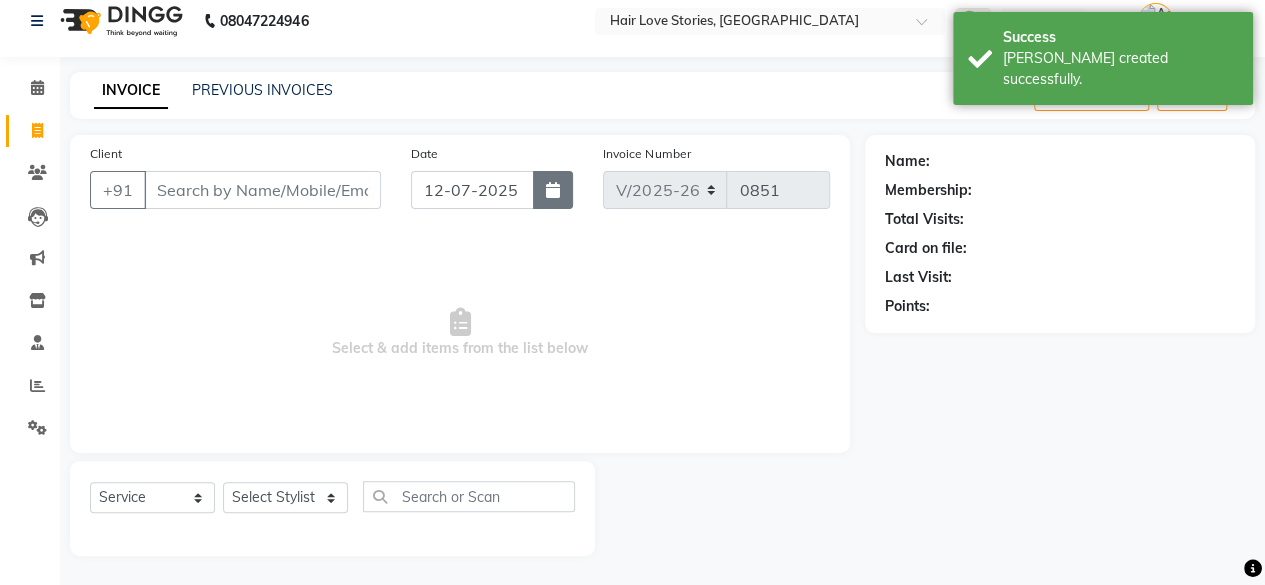 click 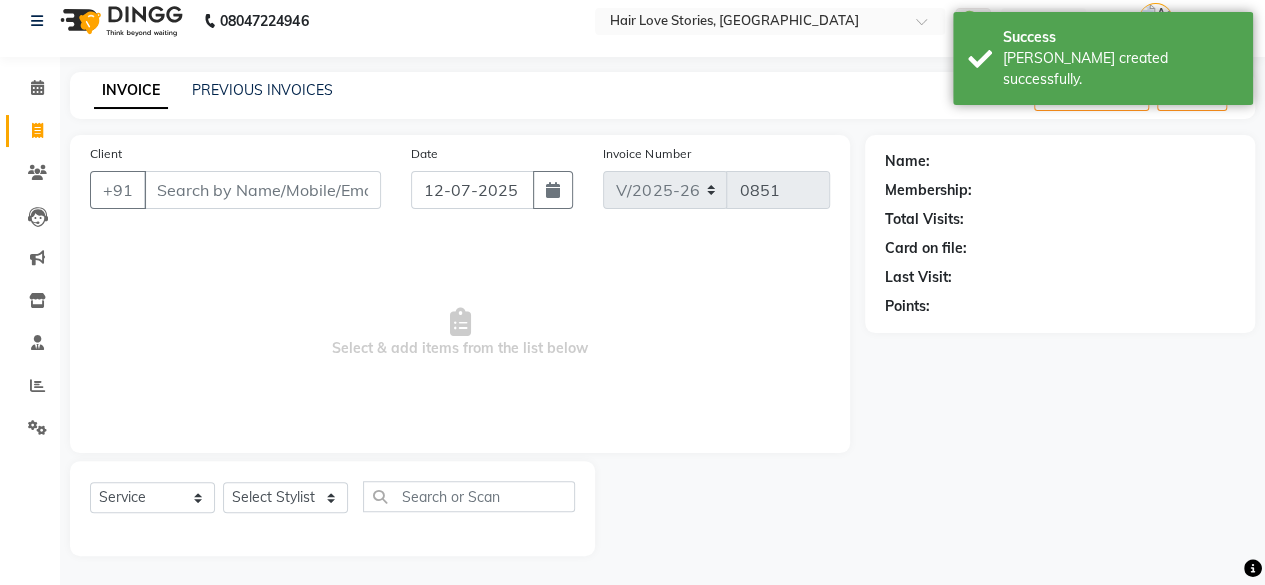 select on "7" 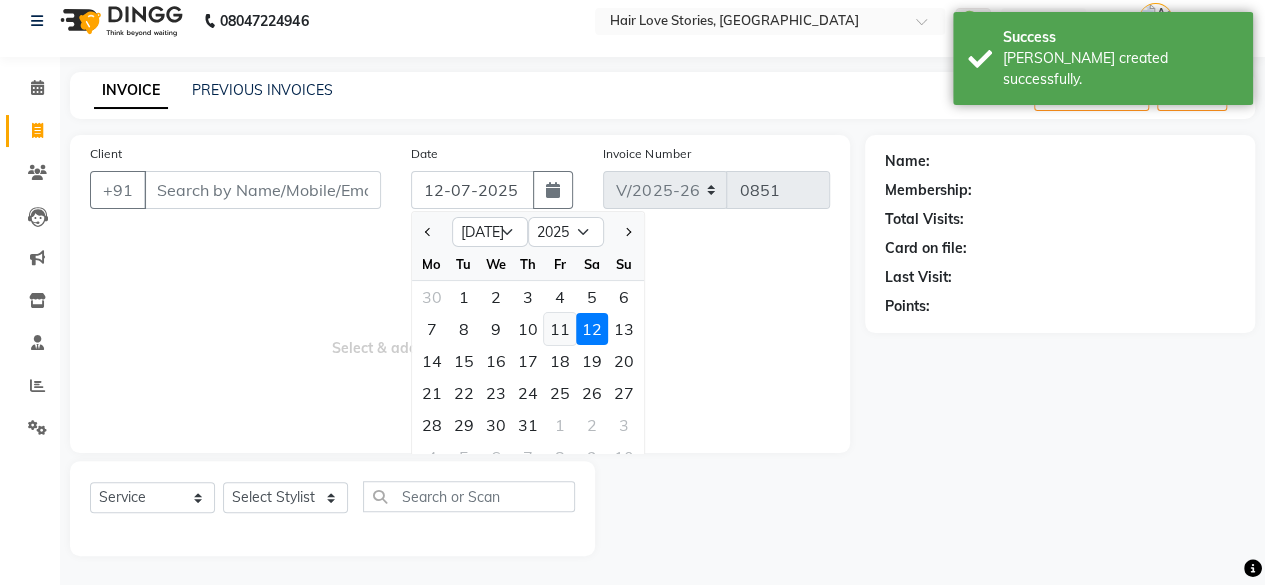 click on "11" 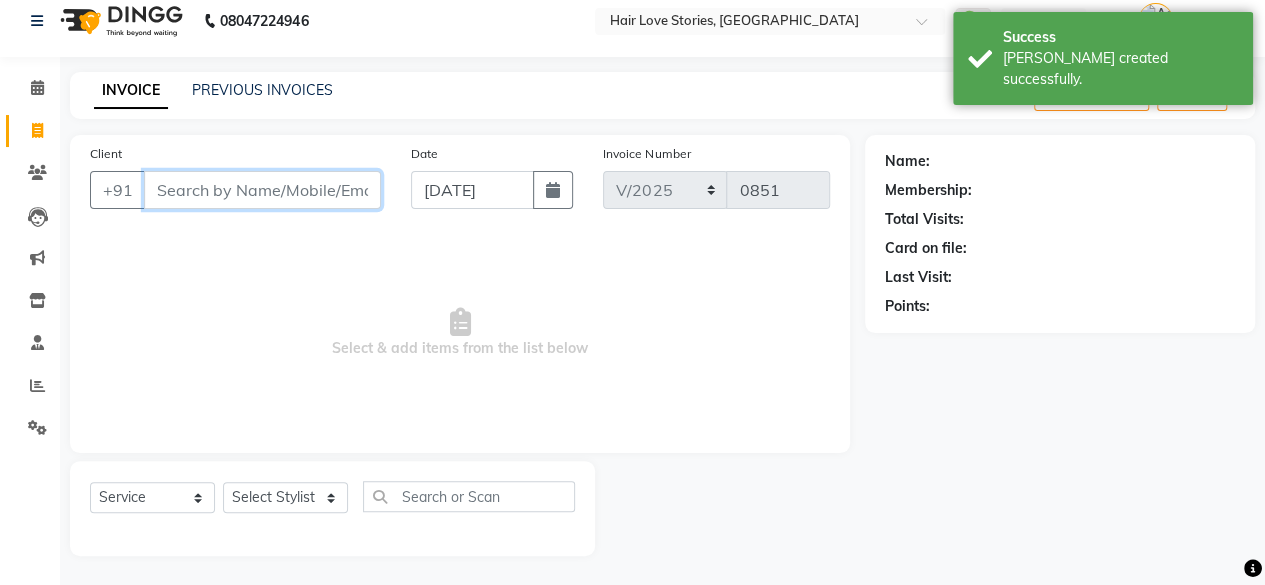 click on "Client" at bounding box center [262, 190] 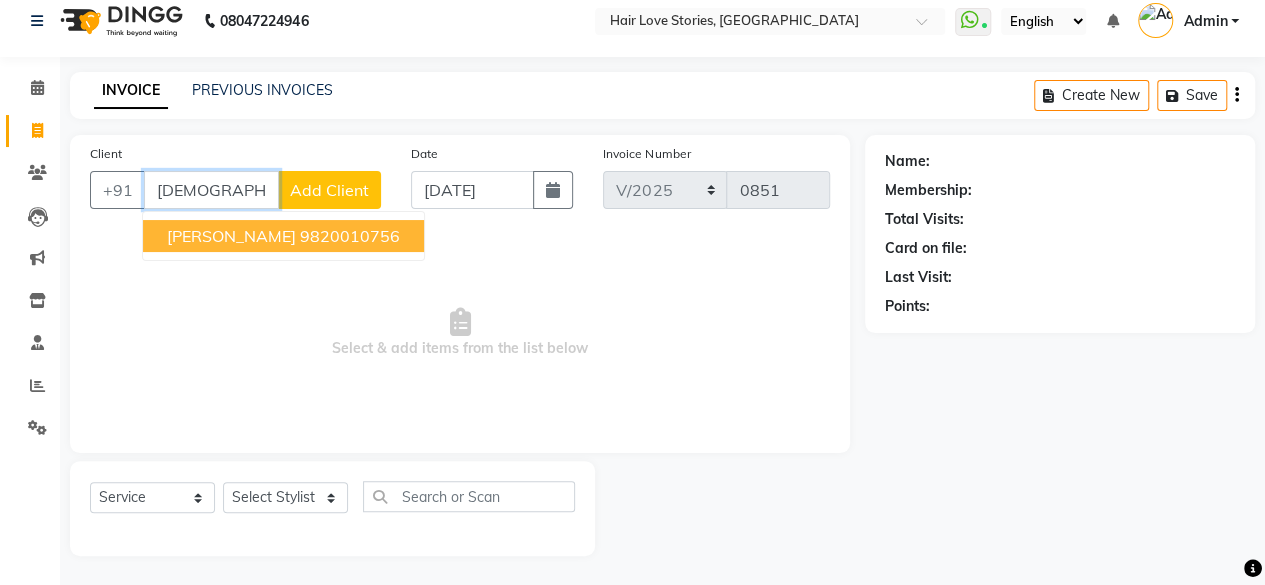 click on "9820010756" at bounding box center (350, 236) 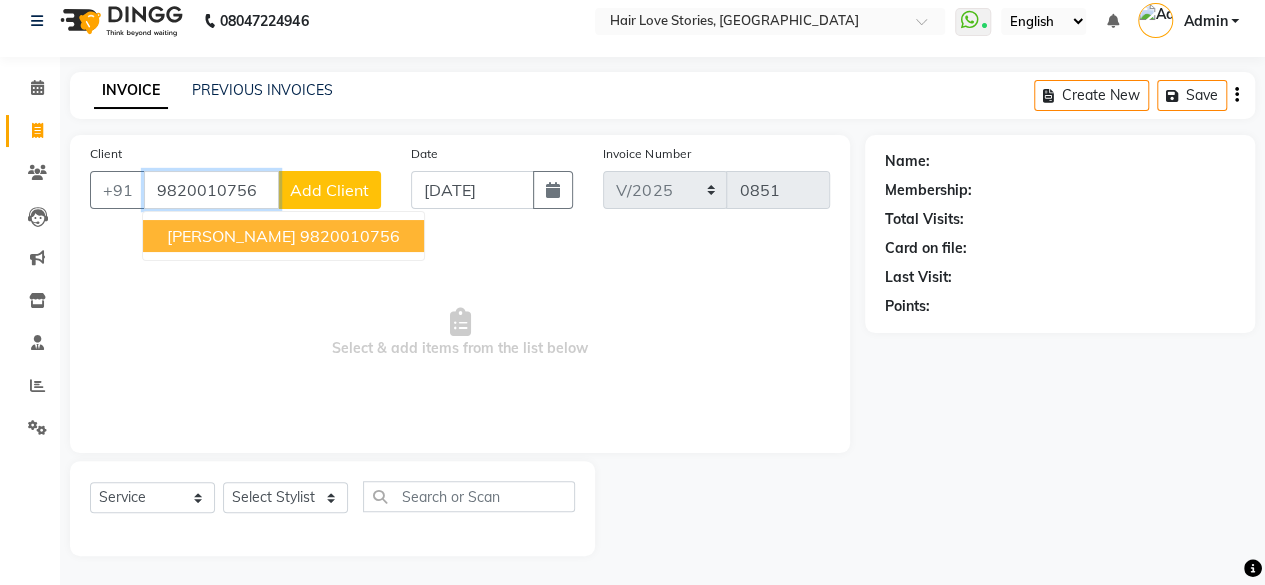 type on "9820010756" 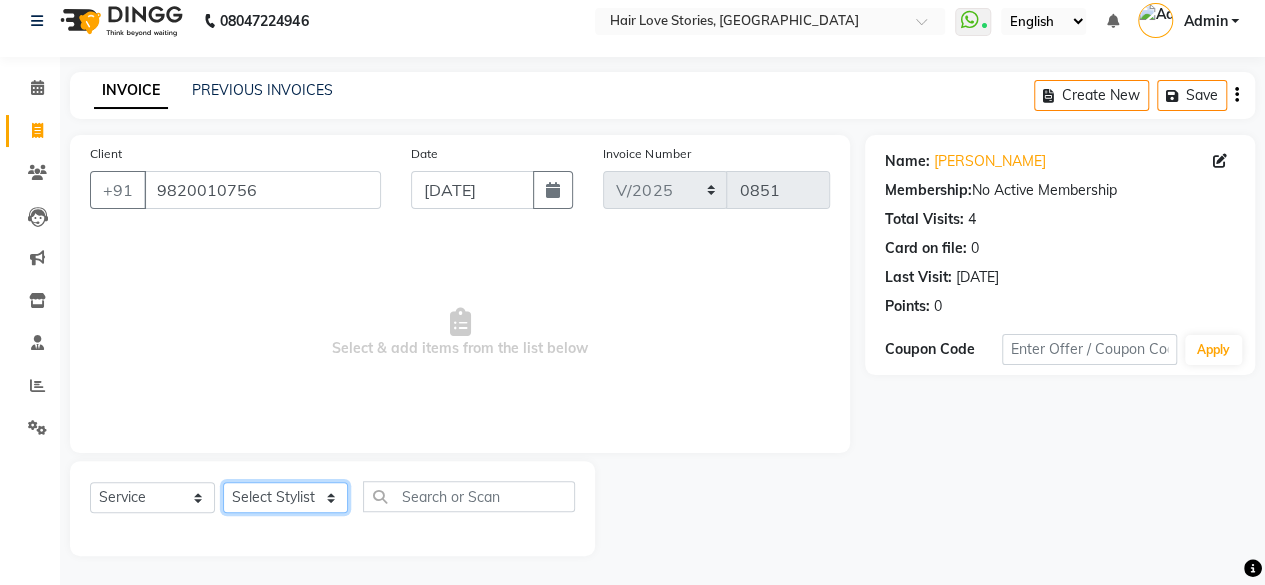 click on "Select Stylist [PERSON_NAME] DIVYA FRONTDESK [PERSON_NAME] MANAGER [PERSON_NAME] MEENA MANE  NISHA [PERSON_NAME] [PERSON_NAME] [PERSON_NAME] [PERSON_NAME]" 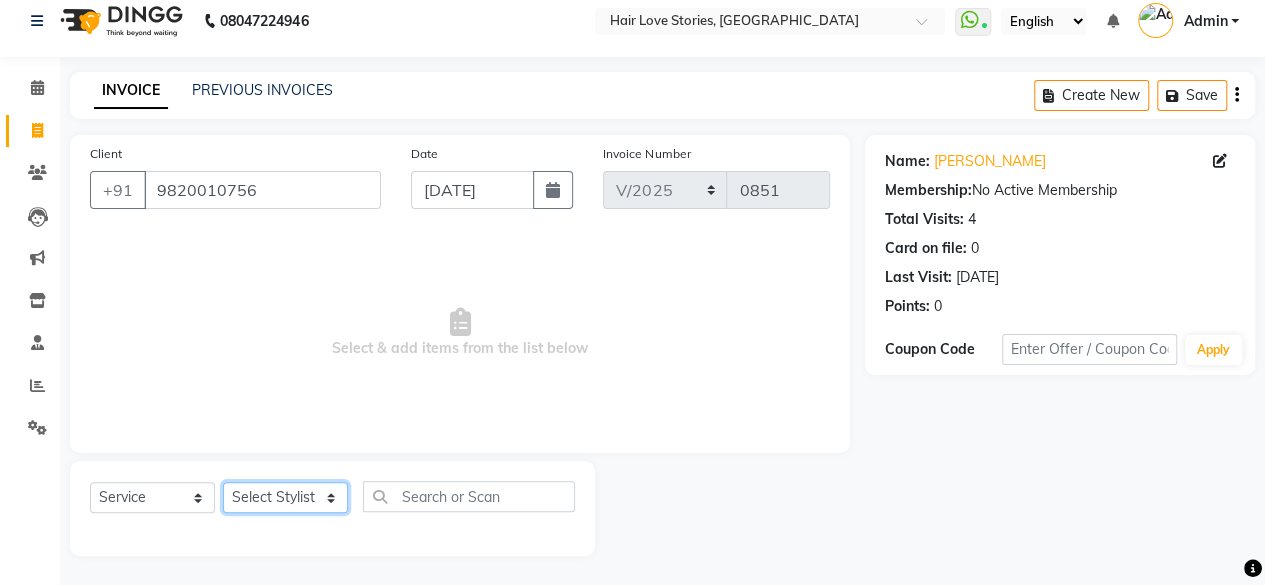 select on "19053" 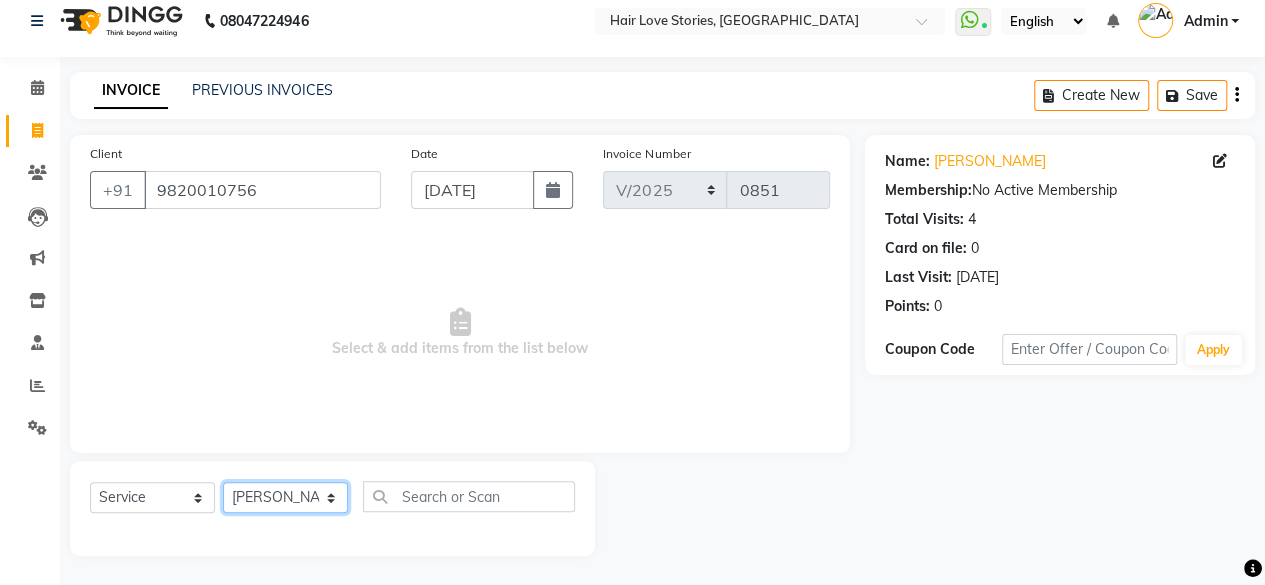 click on "Select Stylist [PERSON_NAME] DIVYA FRONTDESK [PERSON_NAME] MANAGER [PERSON_NAME] MEENA MANE  NISHA [PERSON_NAME] [PERSON_NAME] [PERSON_NAME] [PERSON_NAME]" 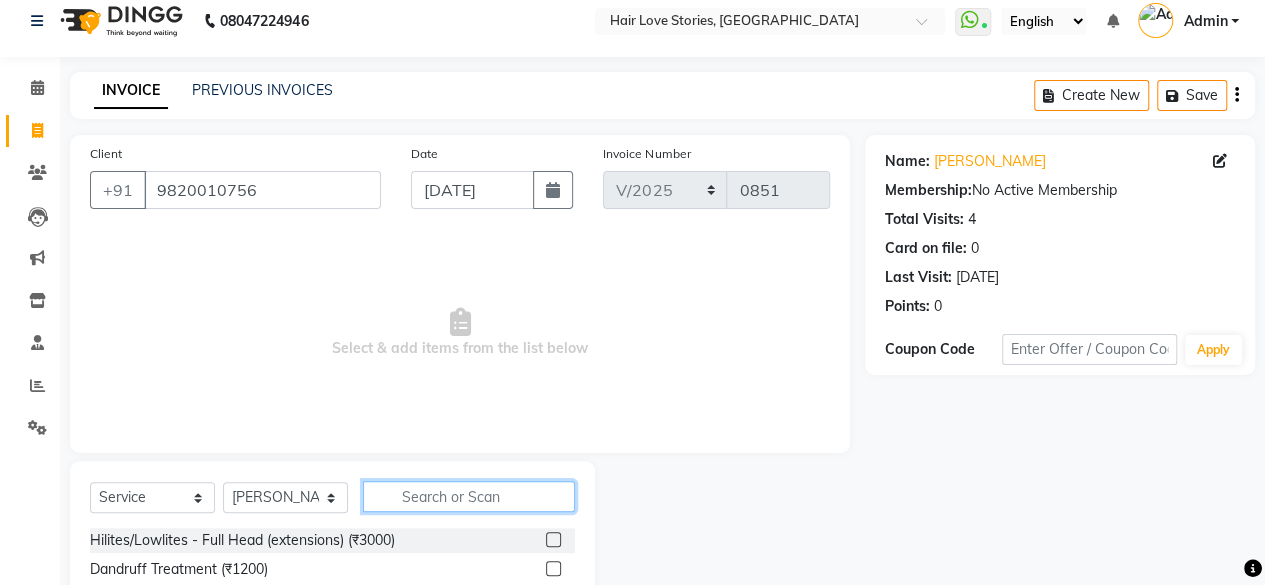 click 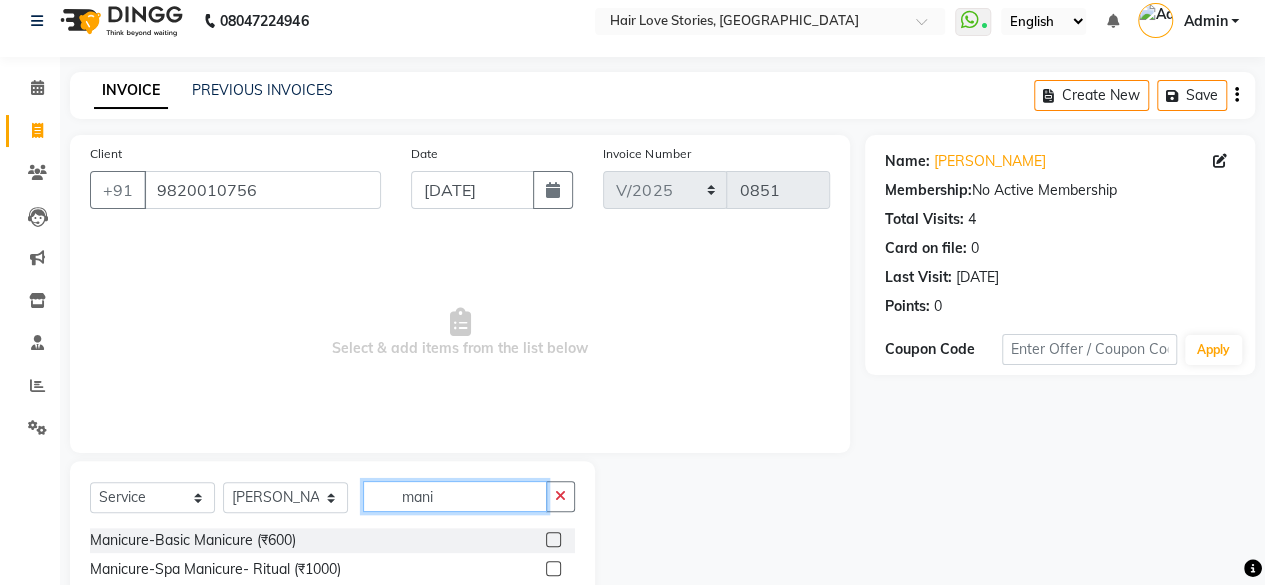 type on "mani" 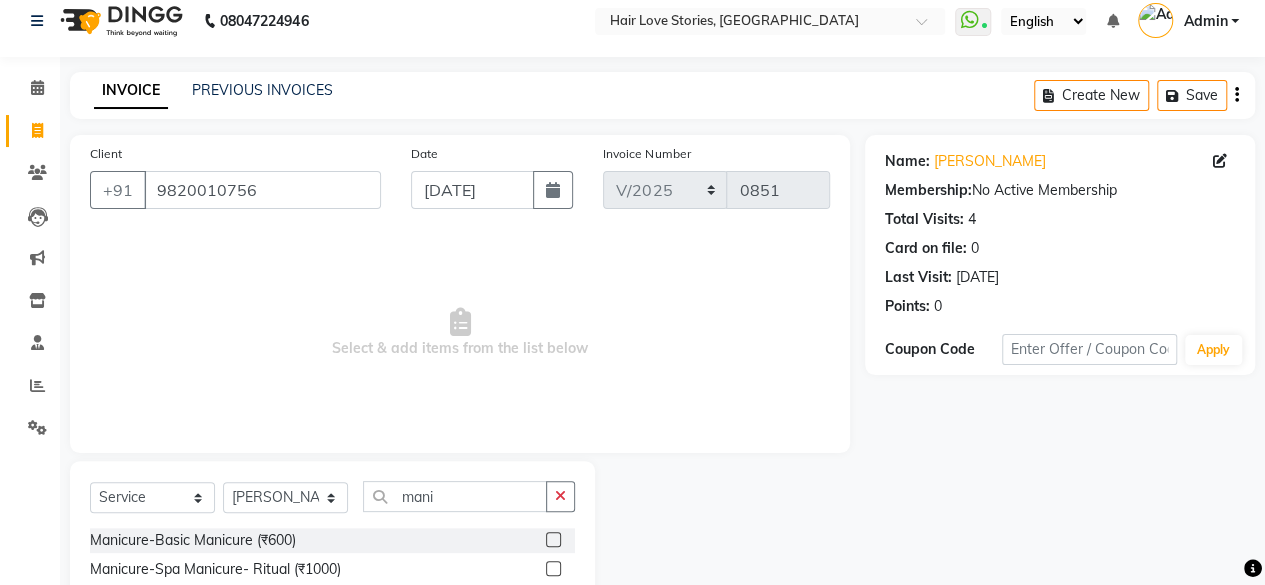 click 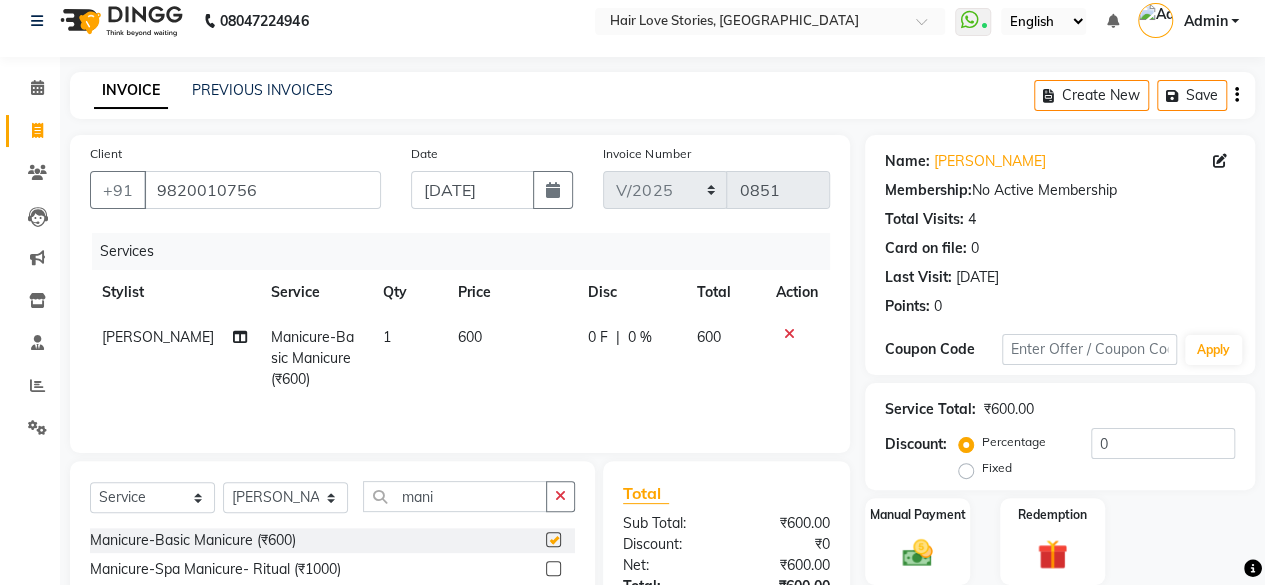 checkbox on "false" 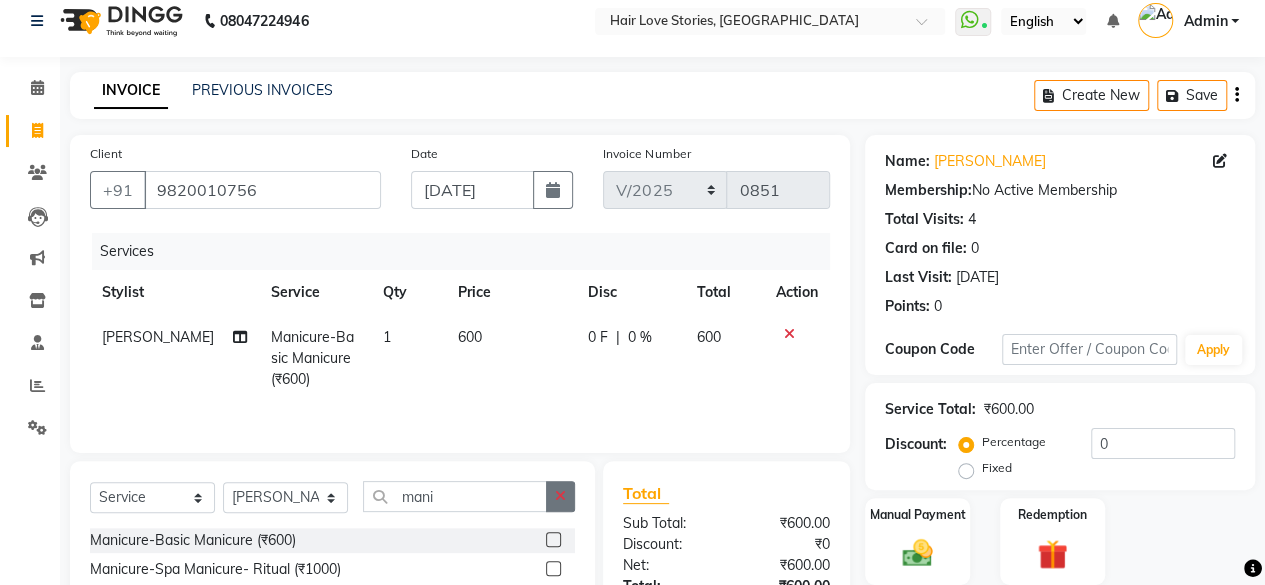 click 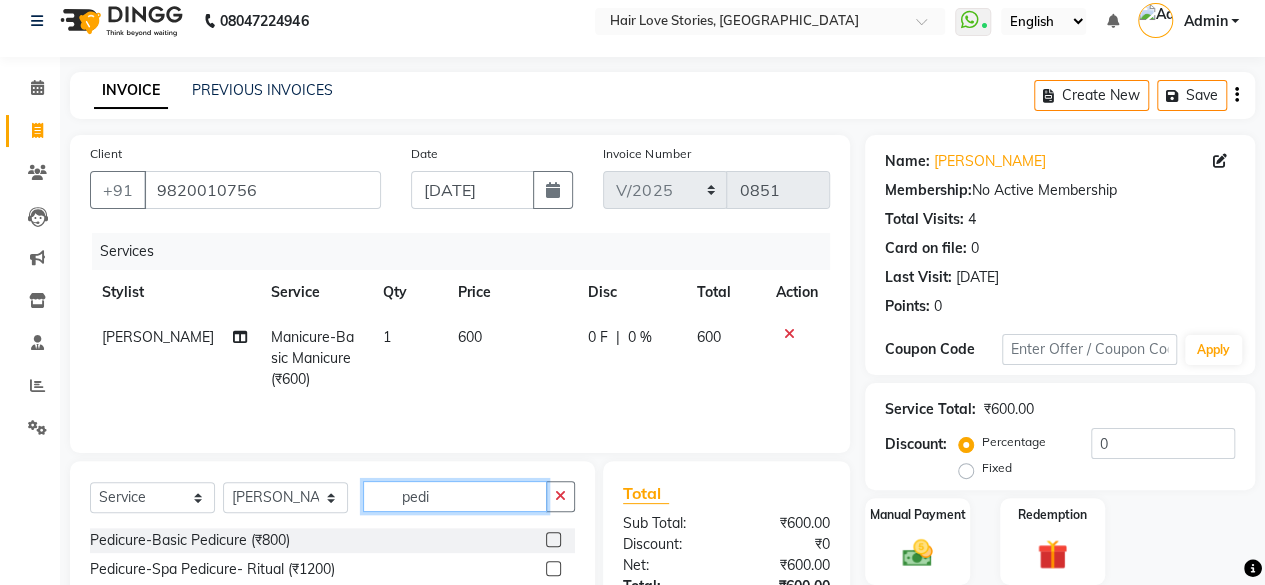 type on "pedi" 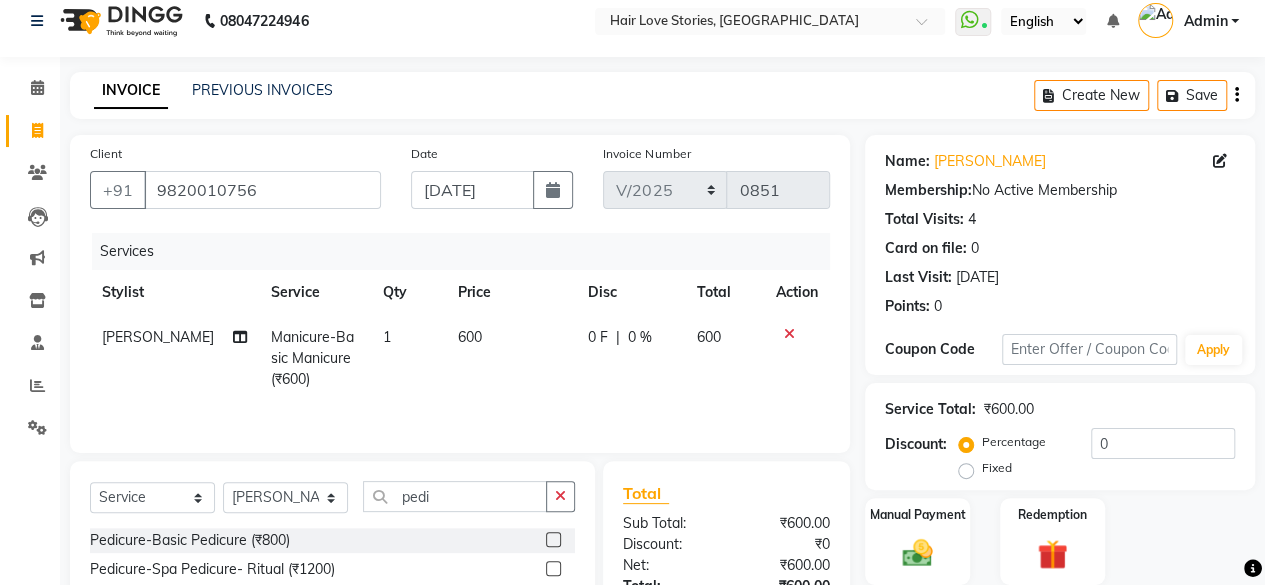 click 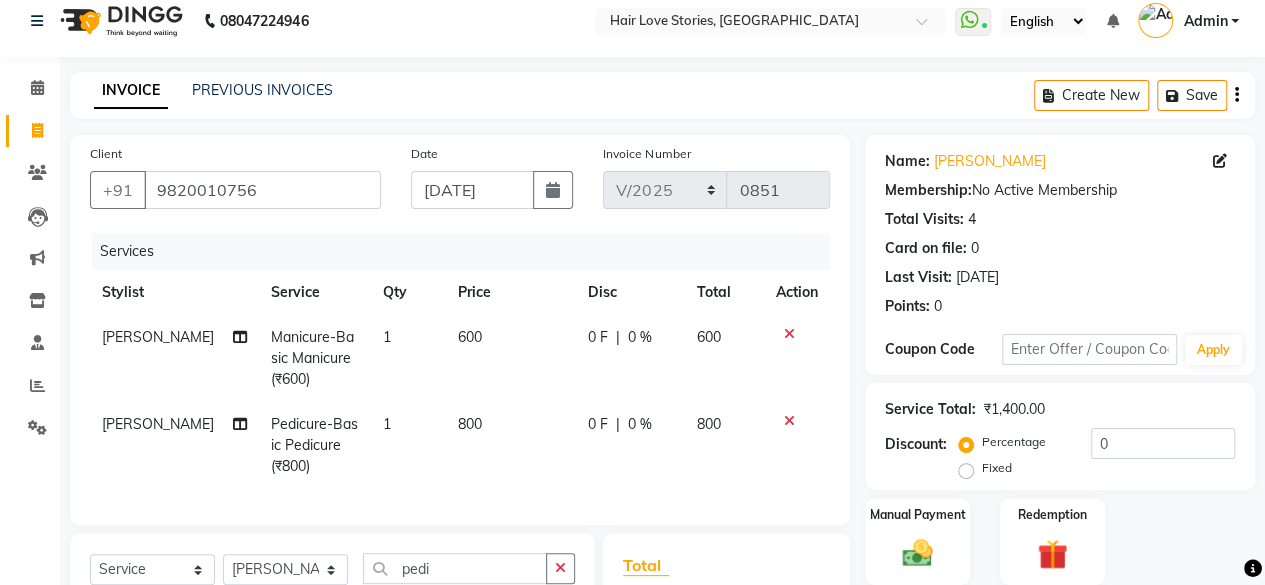 checkbox on "false" 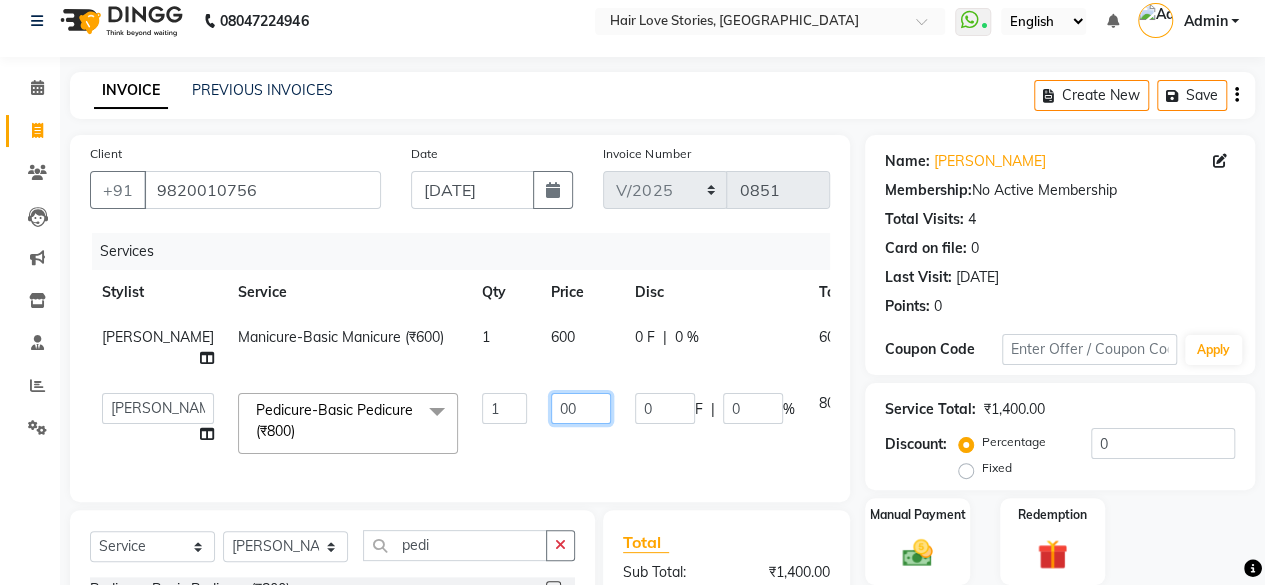 click on "00" 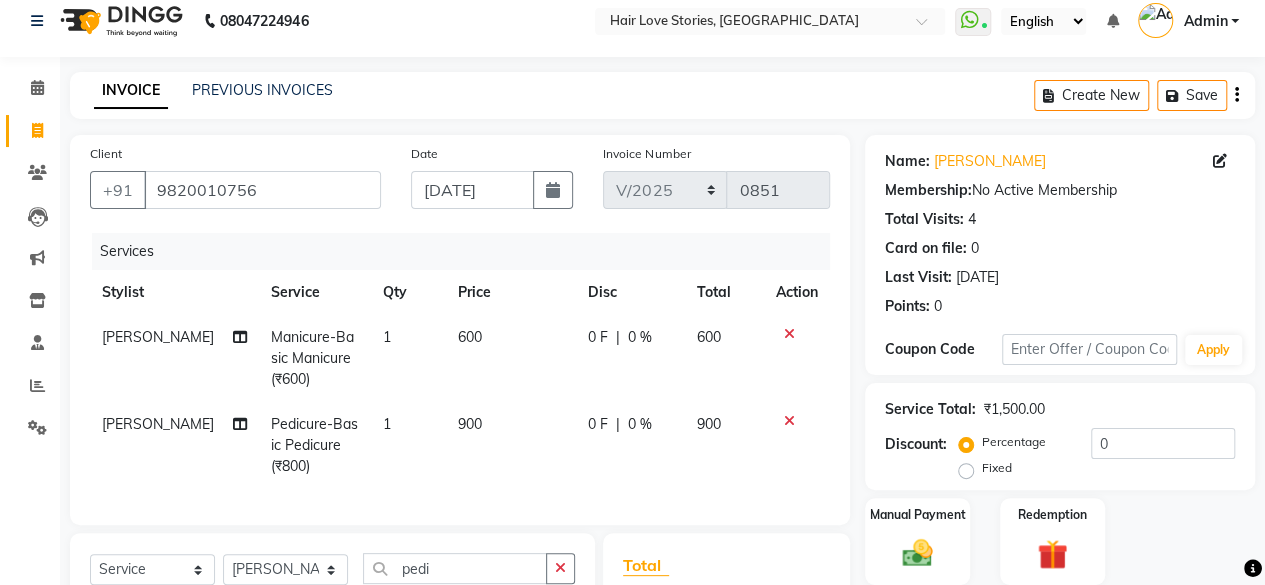 click on "600" 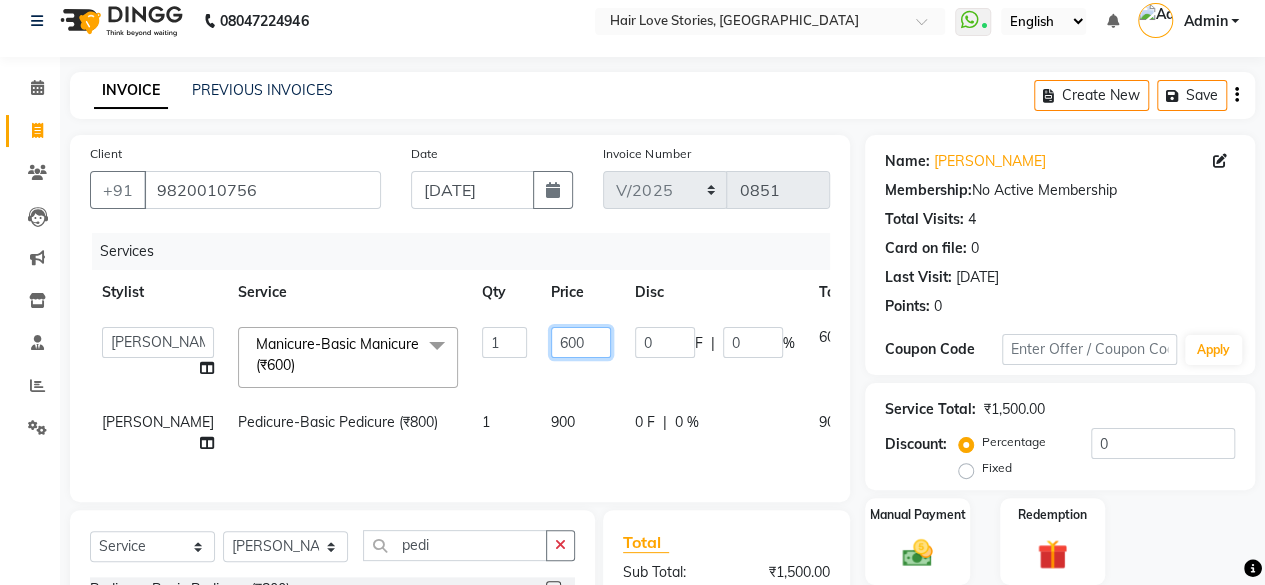 click on "600" 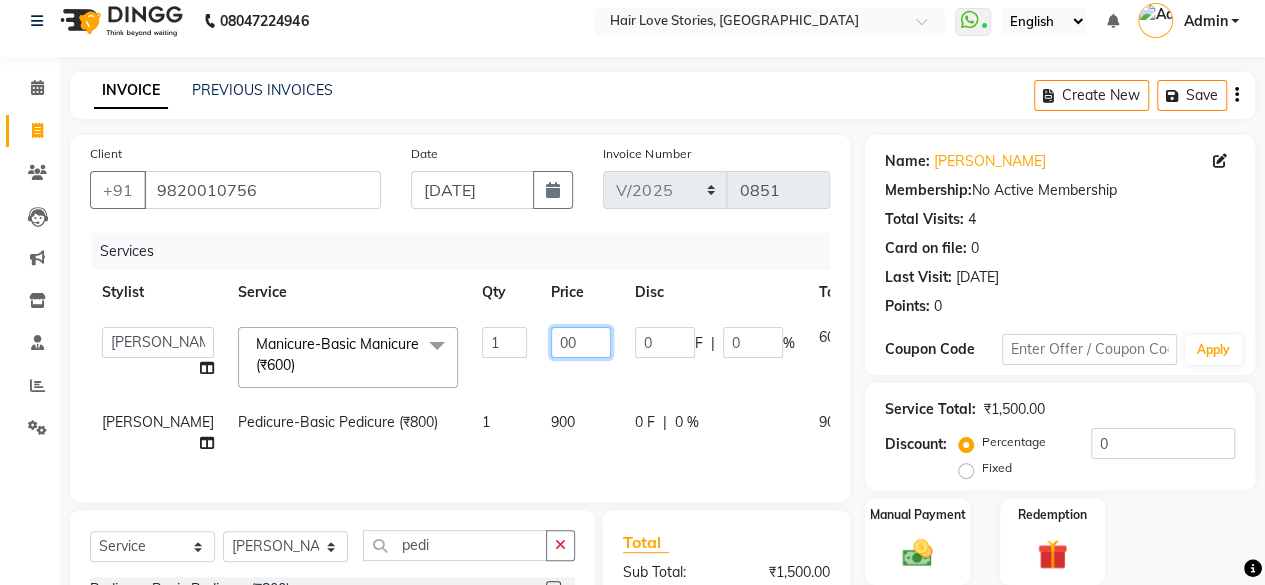 type on "700" 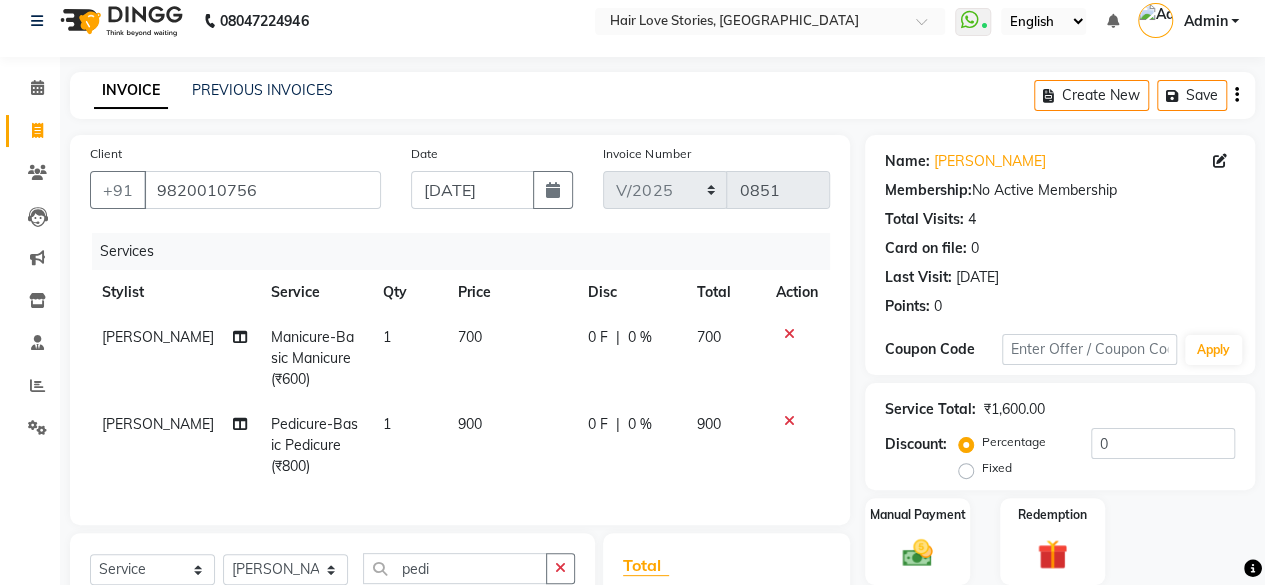 click on "Manual Payment Redemption" 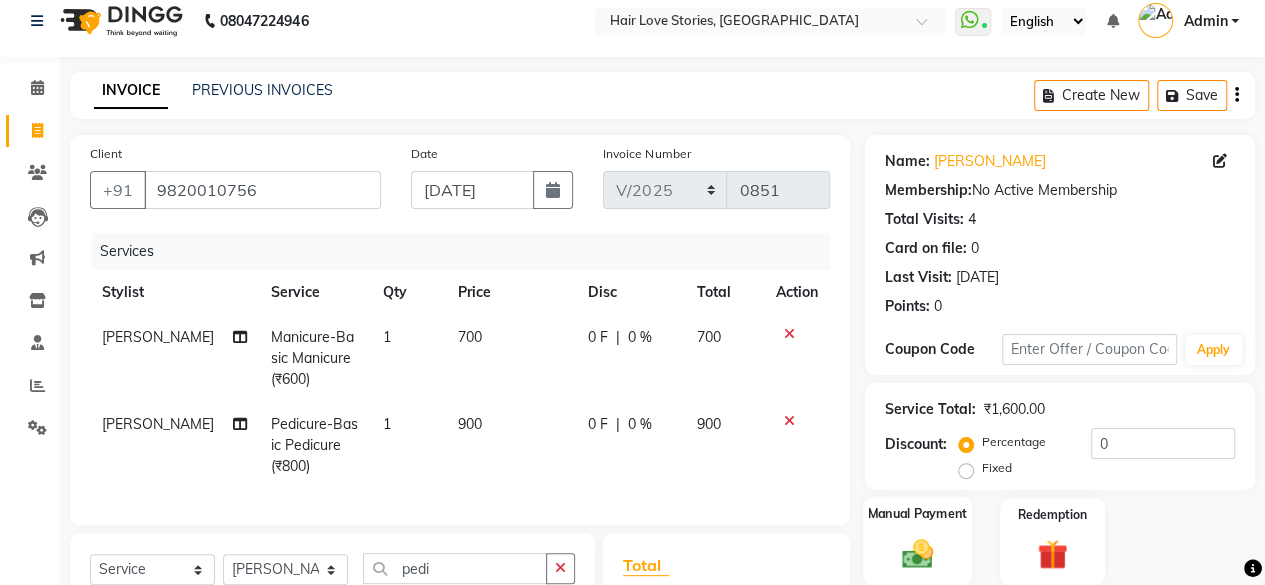 click 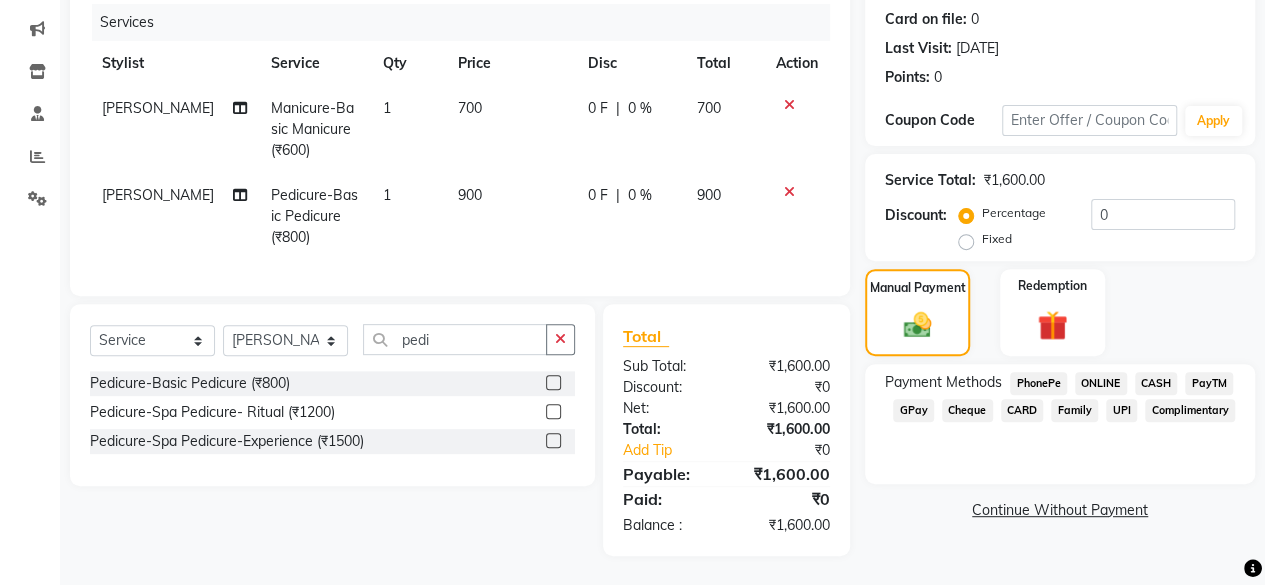 scroll, scrollTop: 258, scrollLeft: 0, axis: vertical 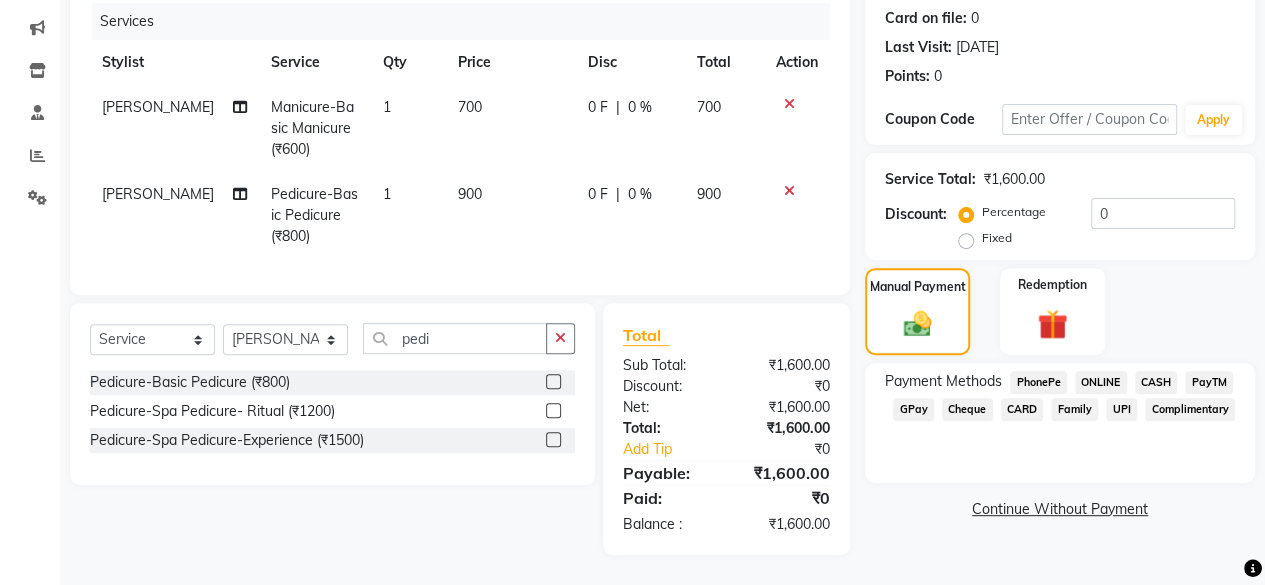 click on "GPay" 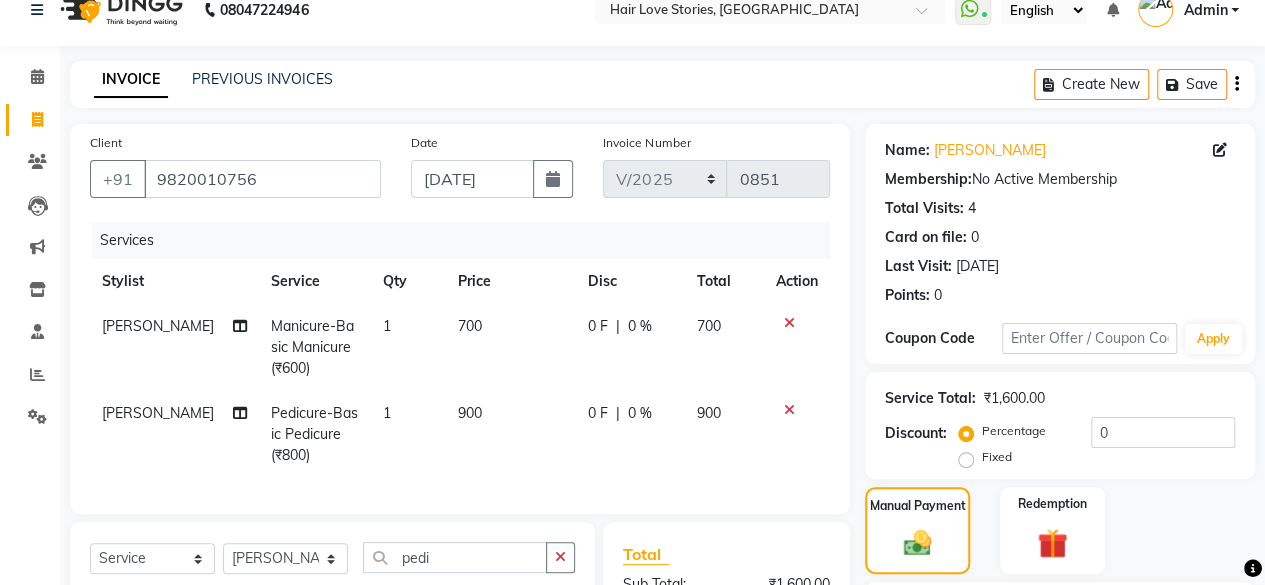 scroll, scrollTop: 268, scrollLeft: 0, axis: vertical 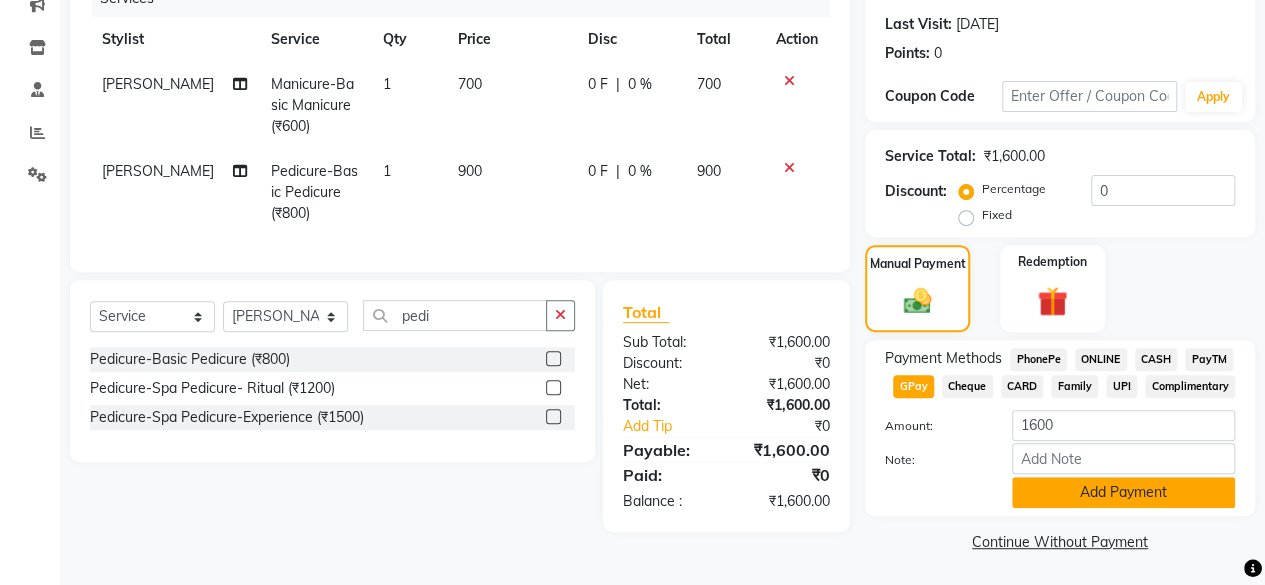 click on "Add Payment" 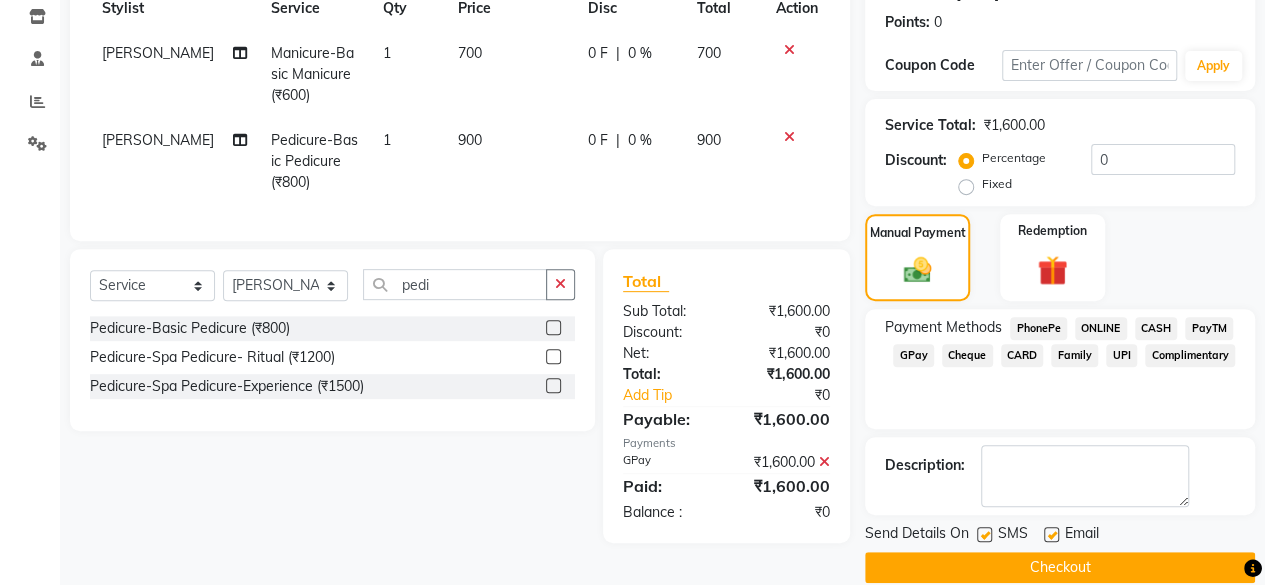 scroll, scrollTop: 324, scrollLeft: 0, axis: vertical 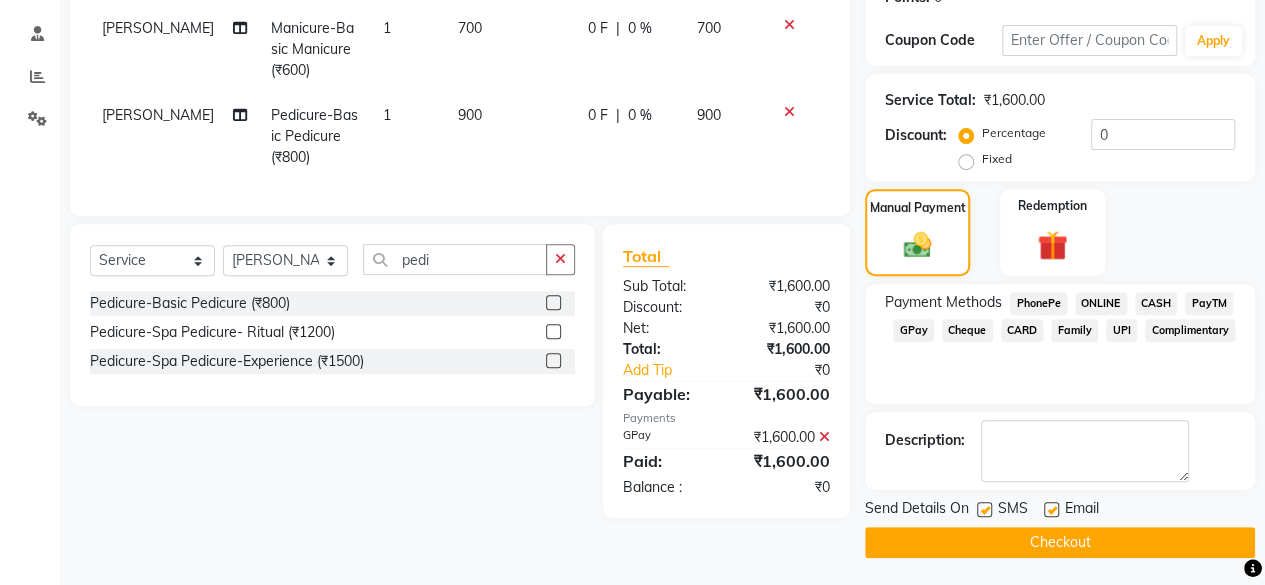 click 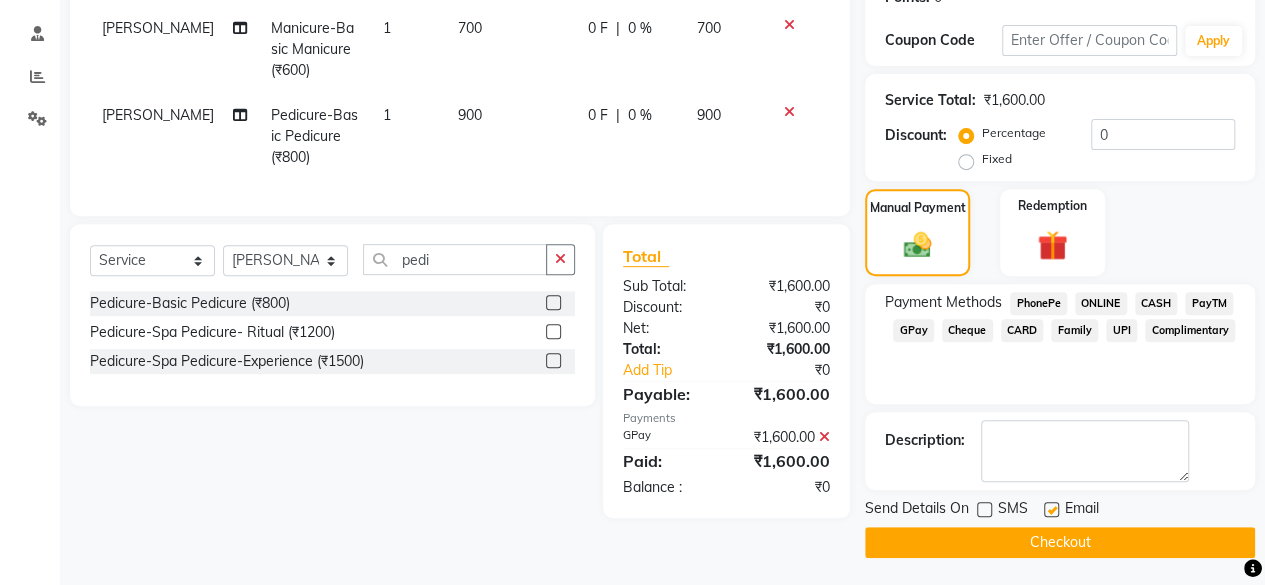click on "Checkout" 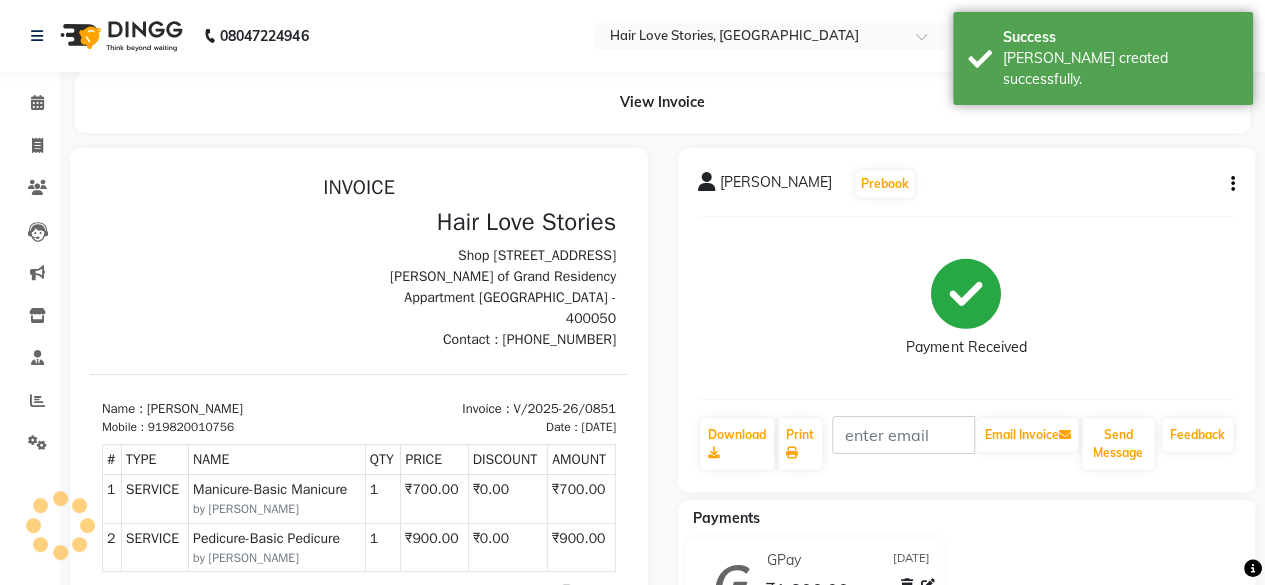 scroll, scrollTop: 0, scrollLeft: 0, axis: both 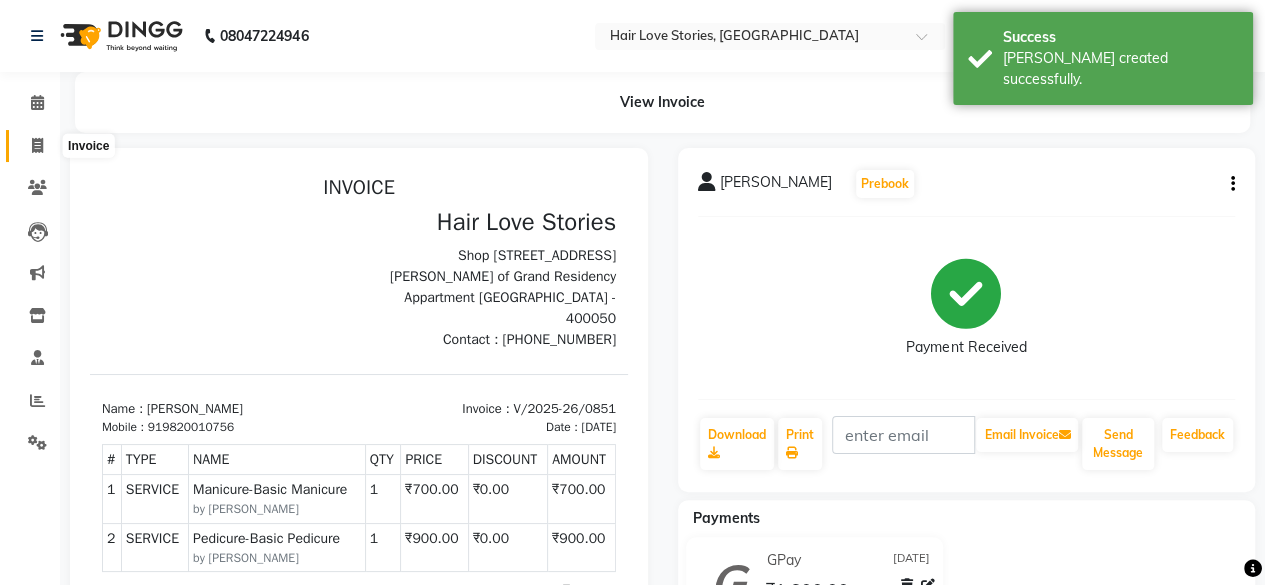 click 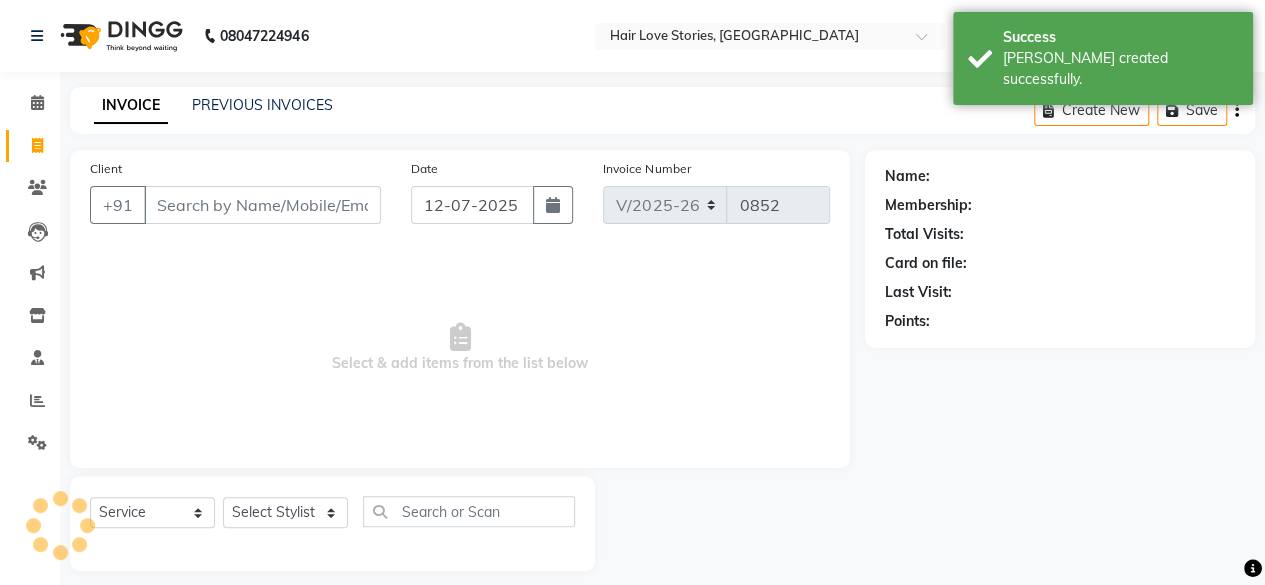 scroll, scrollTop: 15, scrollLeft: 0, axis: vertical 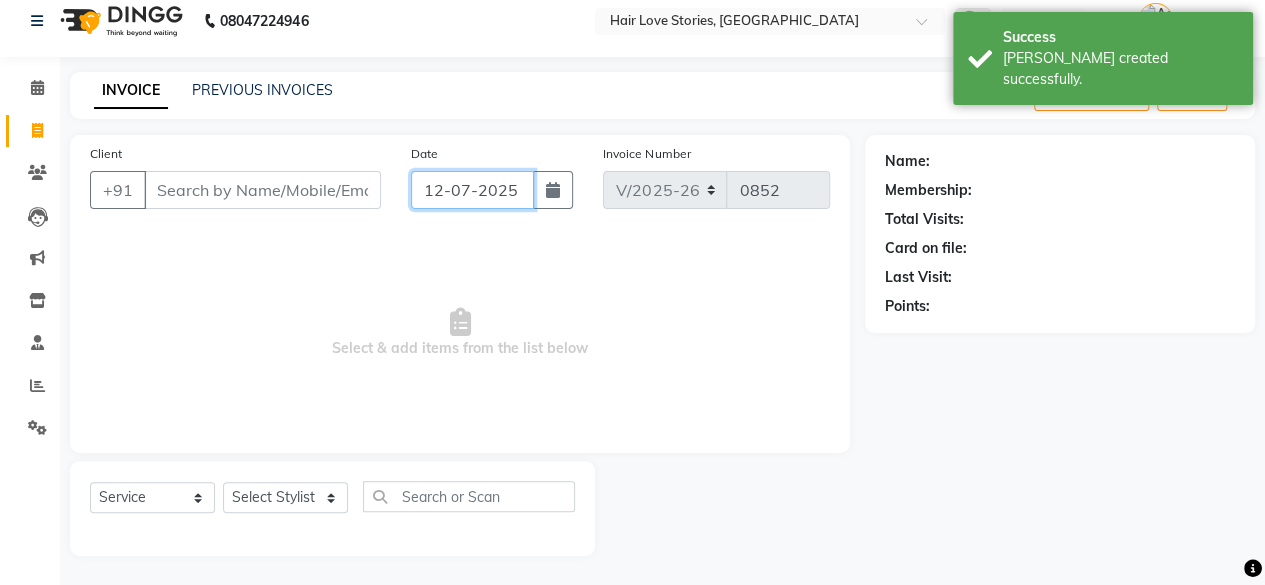 click on "12-07-2025" 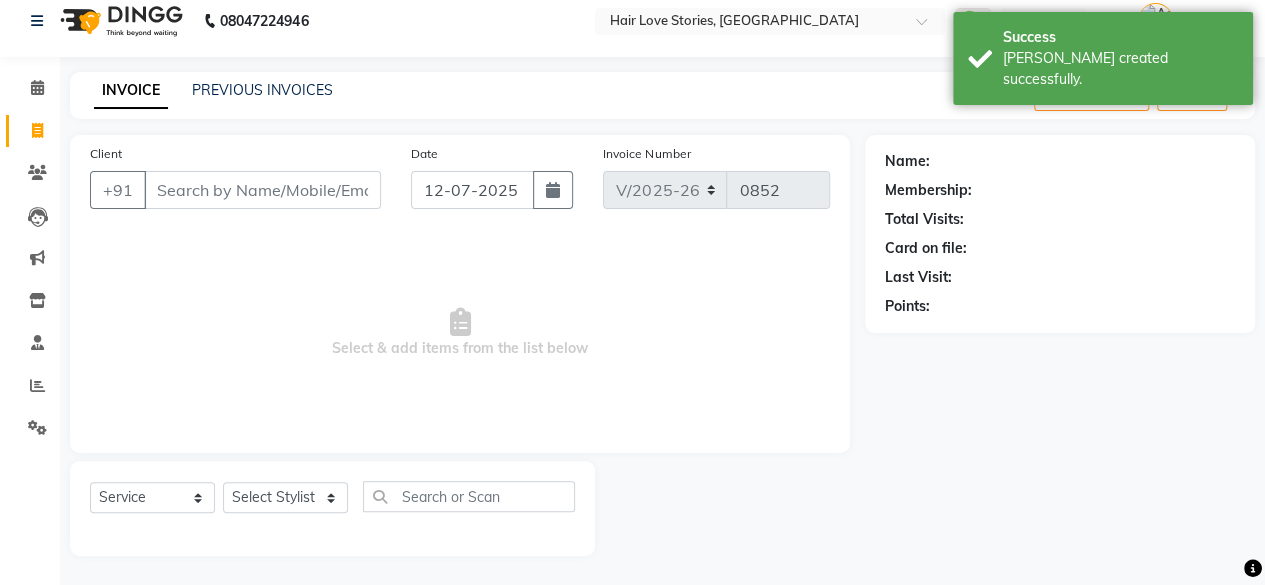 select on "7" 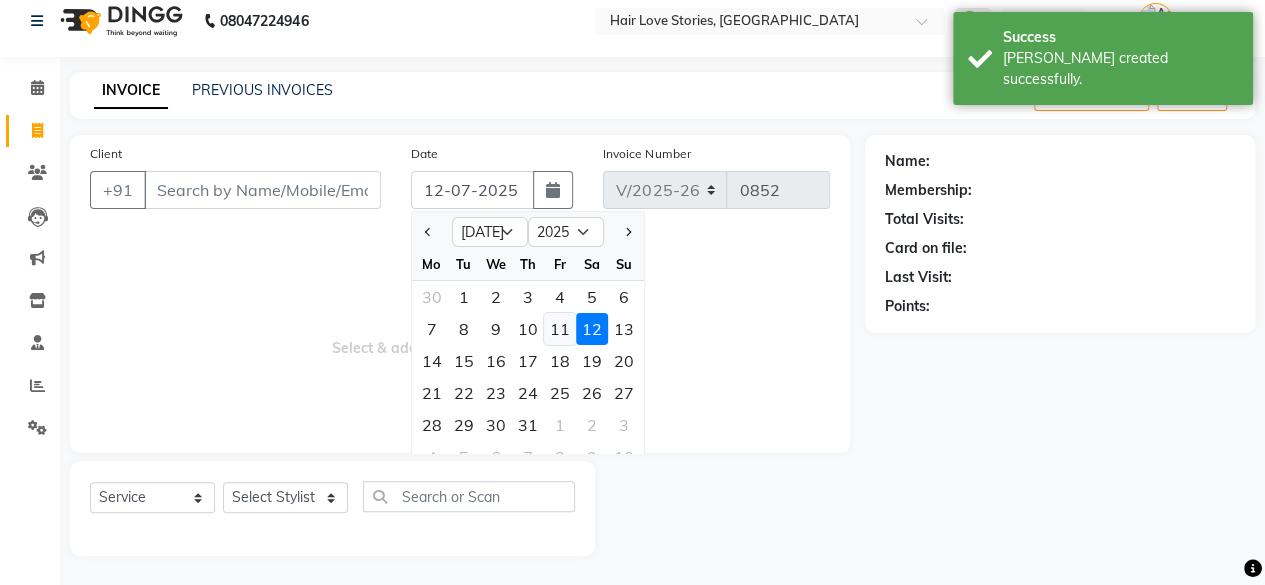 click on "11" 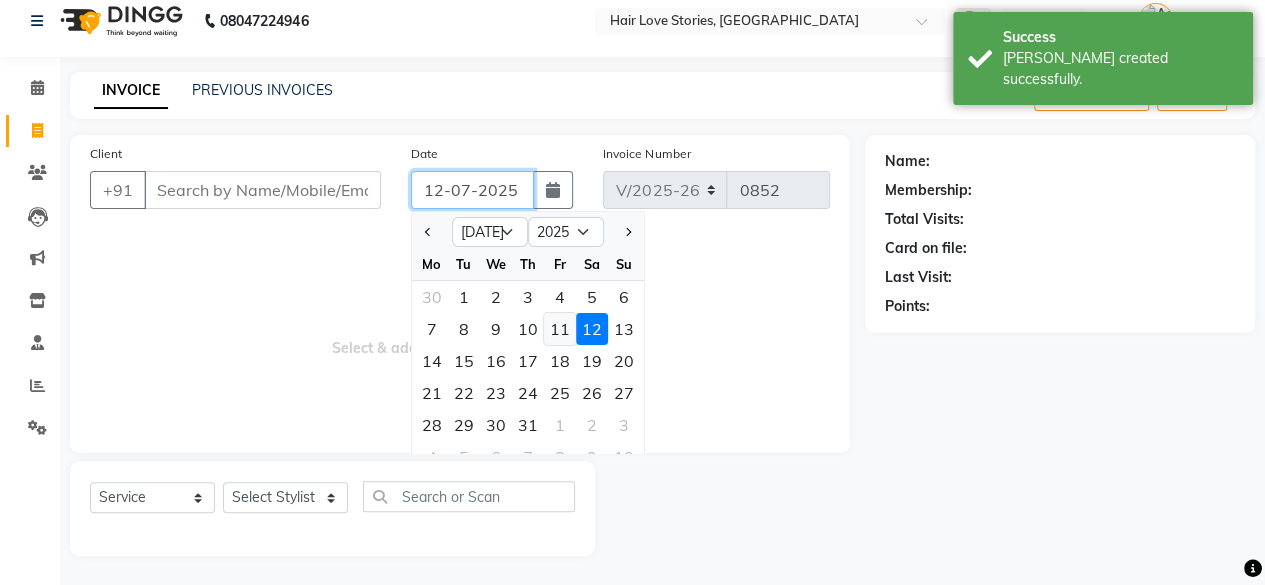 type on "[DATE]" 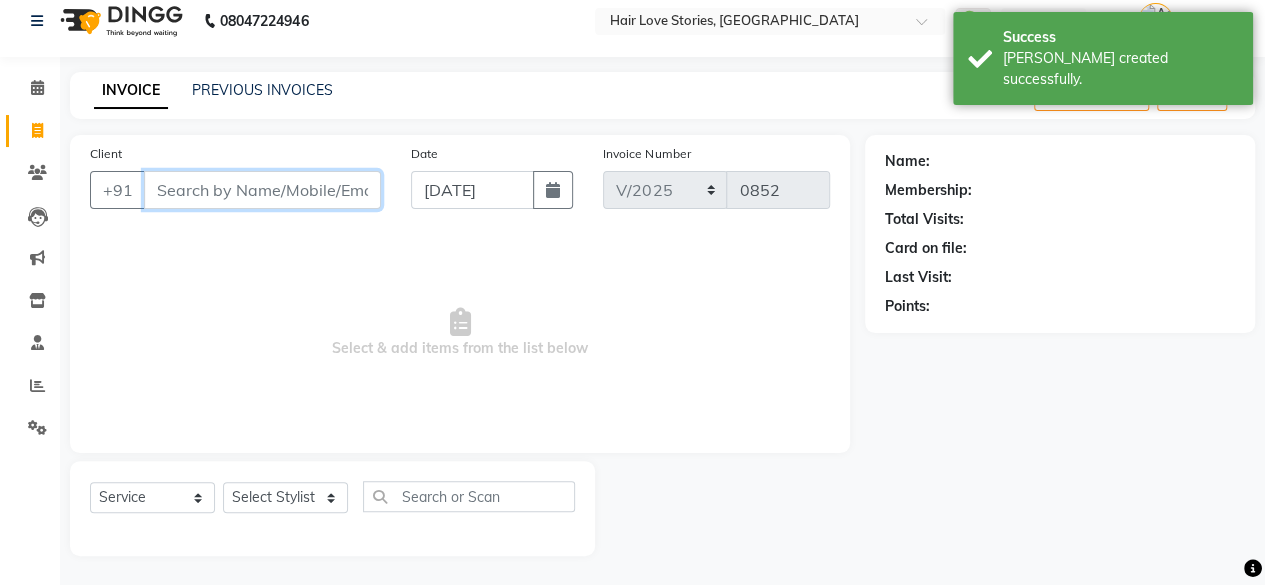 click on "Client" at bounding box center [262, 190] 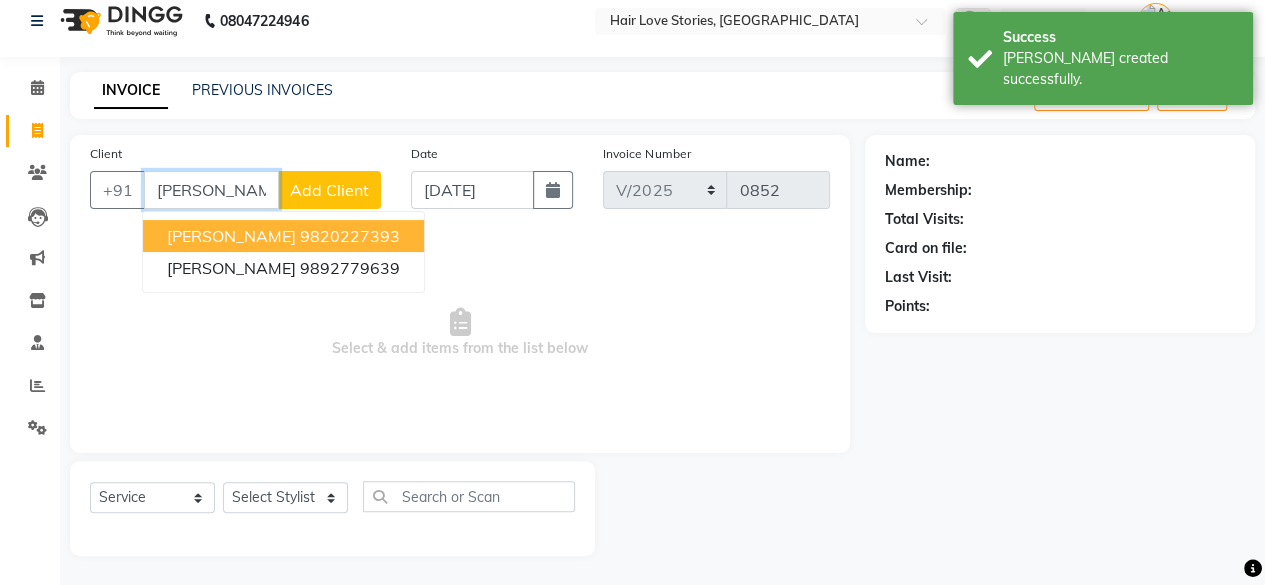 click on "9820227393" at bounding box center [350, 236] 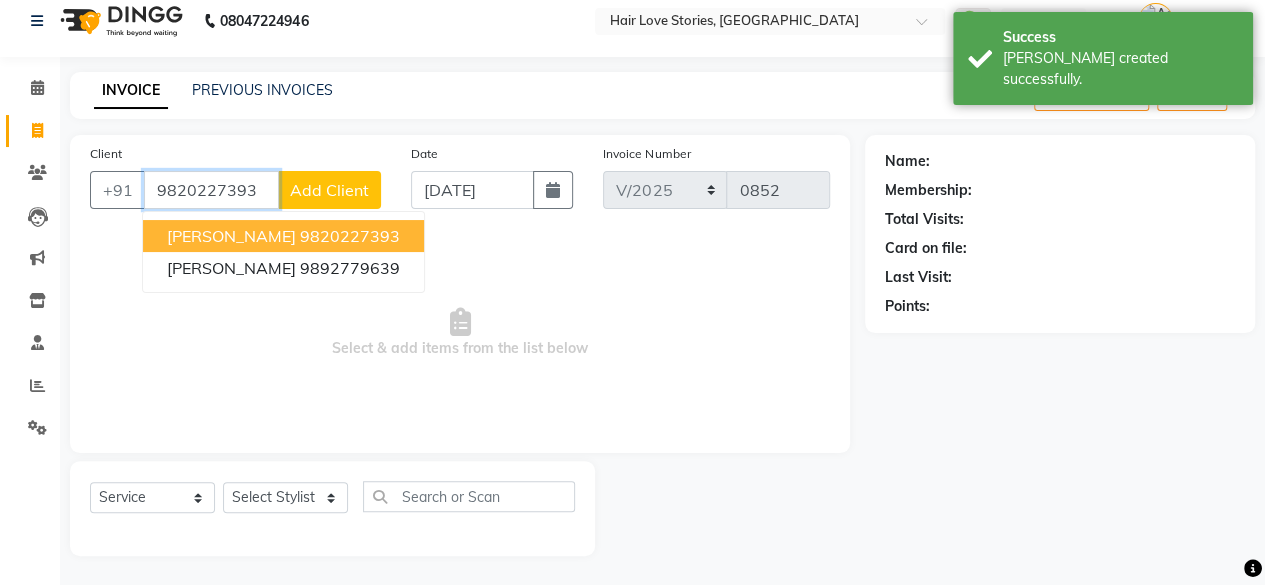 type on "9820227393" 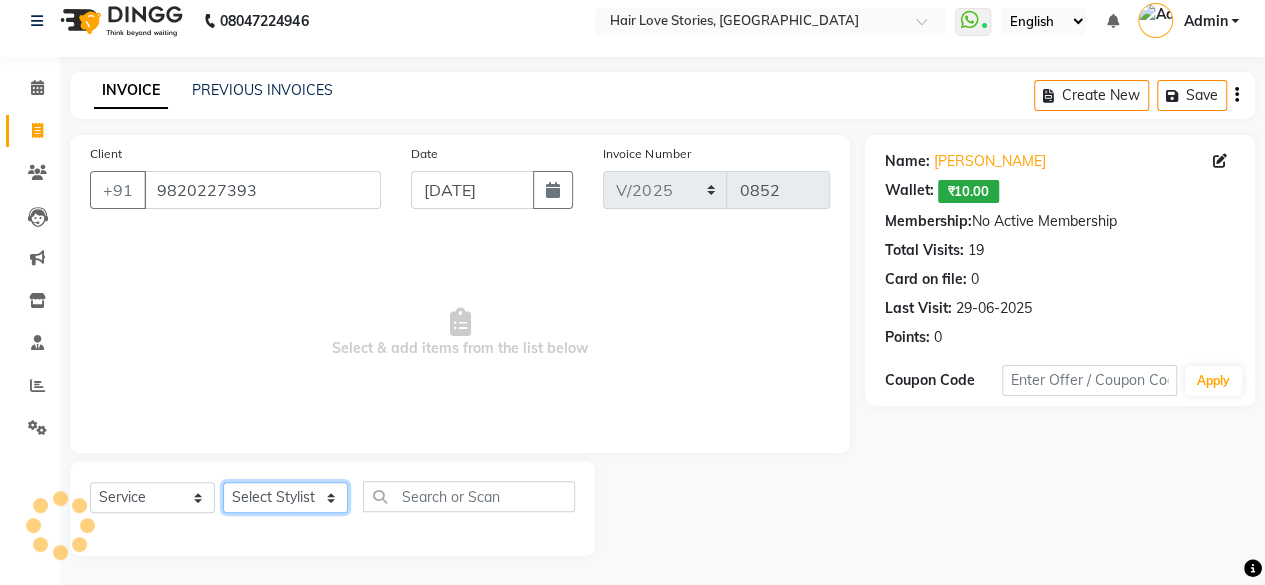 click on "Select Stylist [PERSON_NAME] DIVYA FRONTDESK [PERSON_NAME] MANAGER [PERSON_NAME] MEENA MANE  NISHA [PERSON_NAME] [PERSON_NAME] [PERSON_NAME] [PERSON_NAME]" 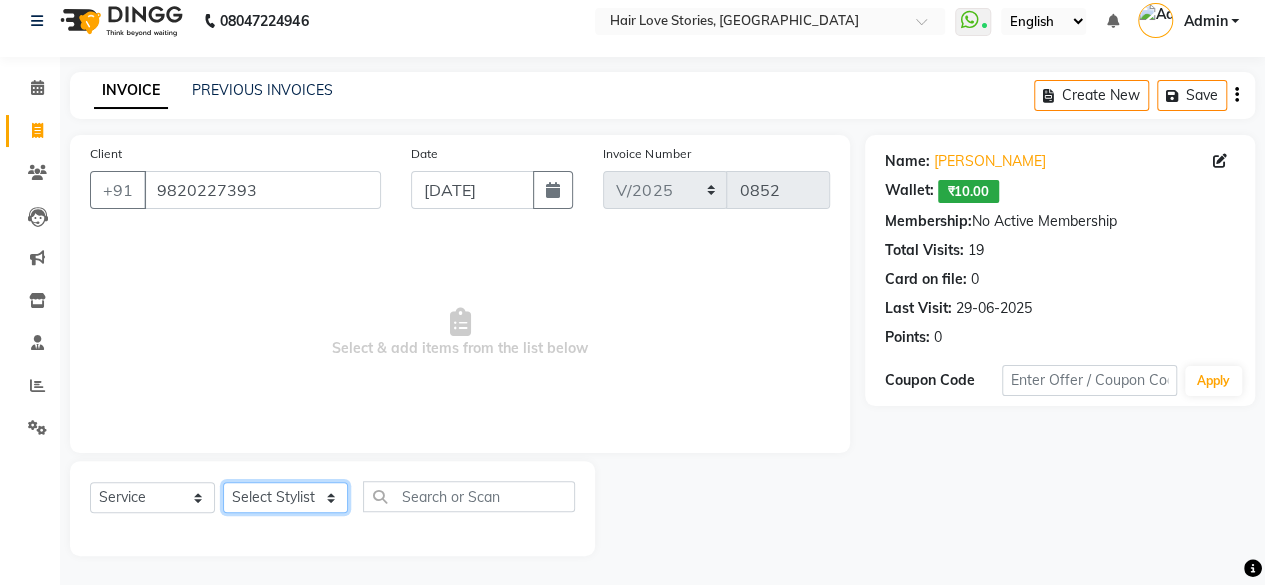 select on "19052" 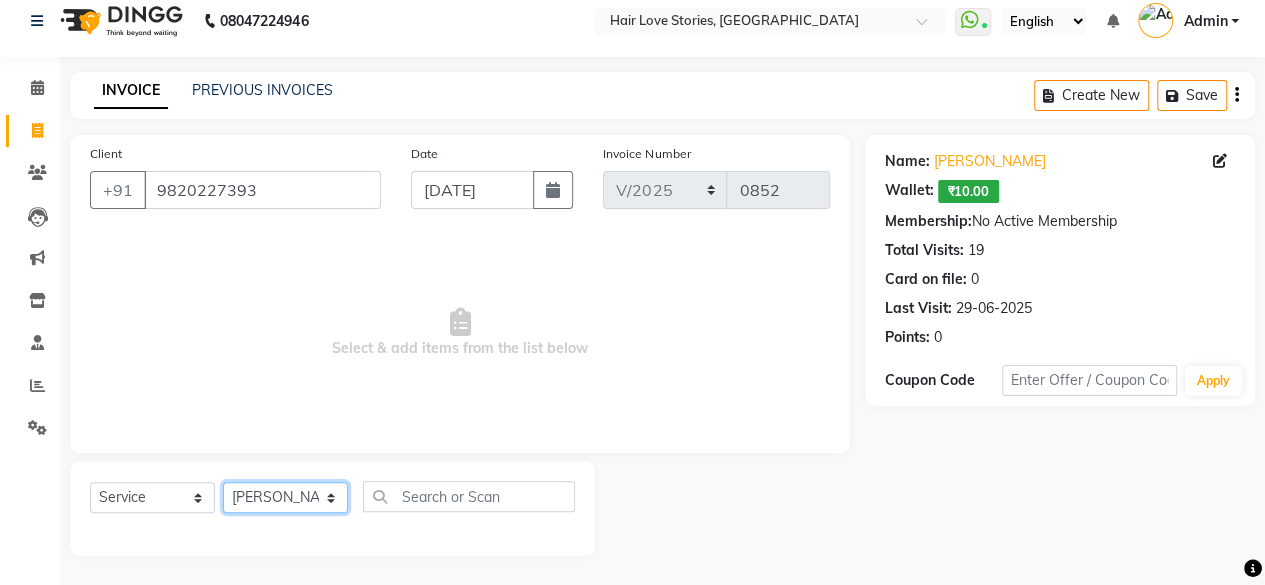 click on "Select Stylist [PERSON_NAME] DIVYA FRONTDESK [PERSON_NAME] MANAGER [PERSON_NAME] MEENA MANE  NISHA [PERSON_NAME] [PERSON_NAME] [PERSON_NAME] [PERSON_NAME]" 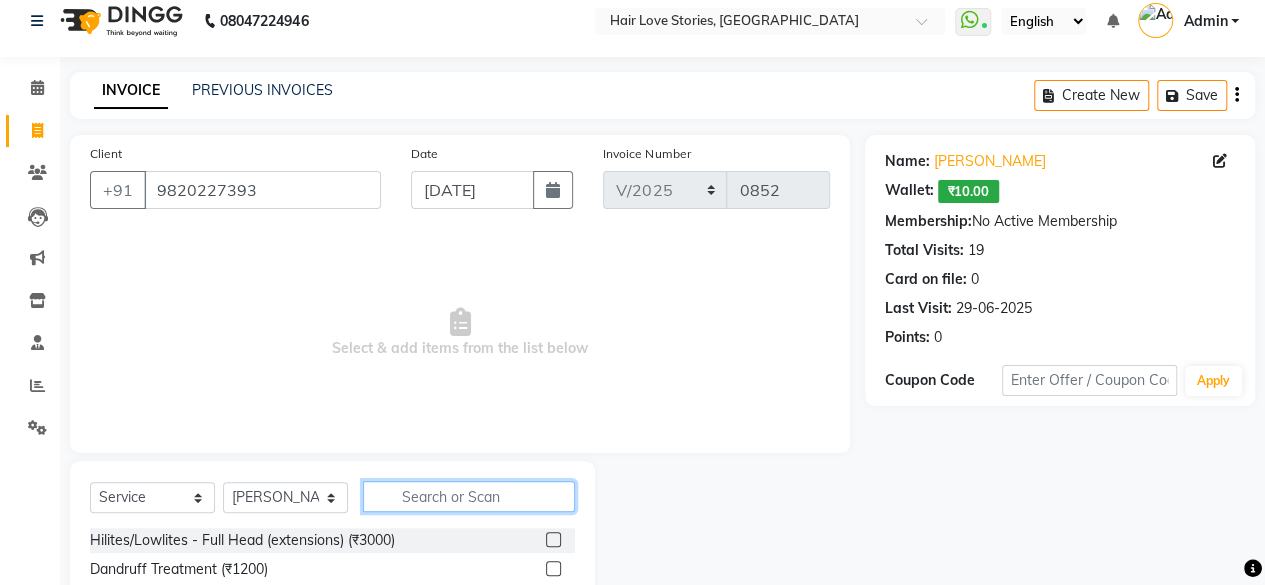 click 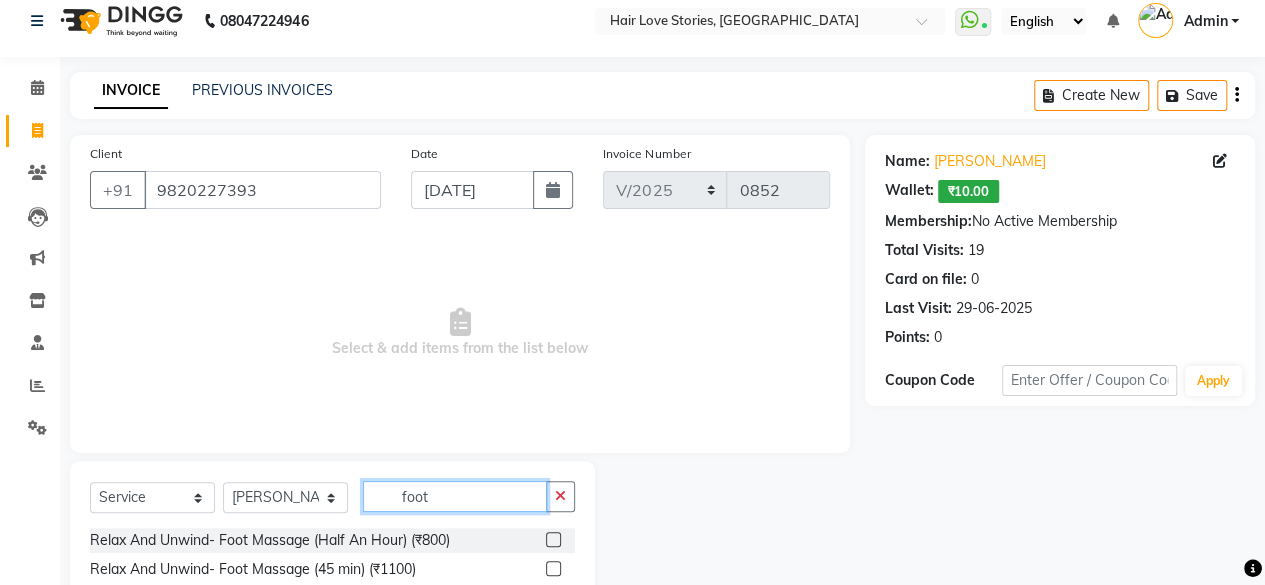 type on "foot" 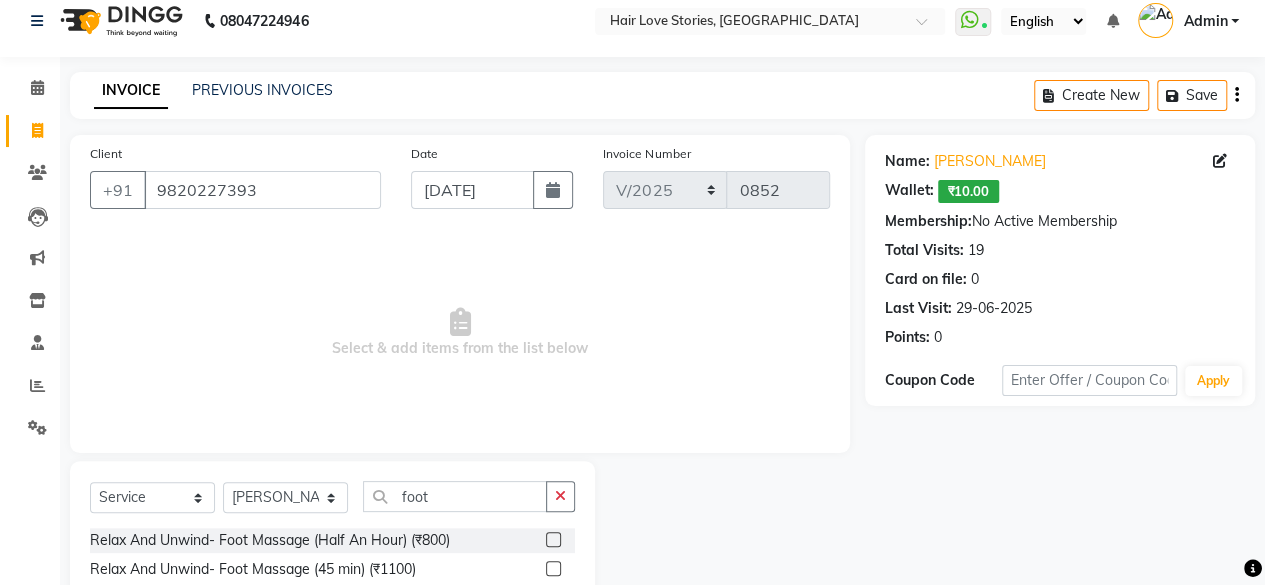 click 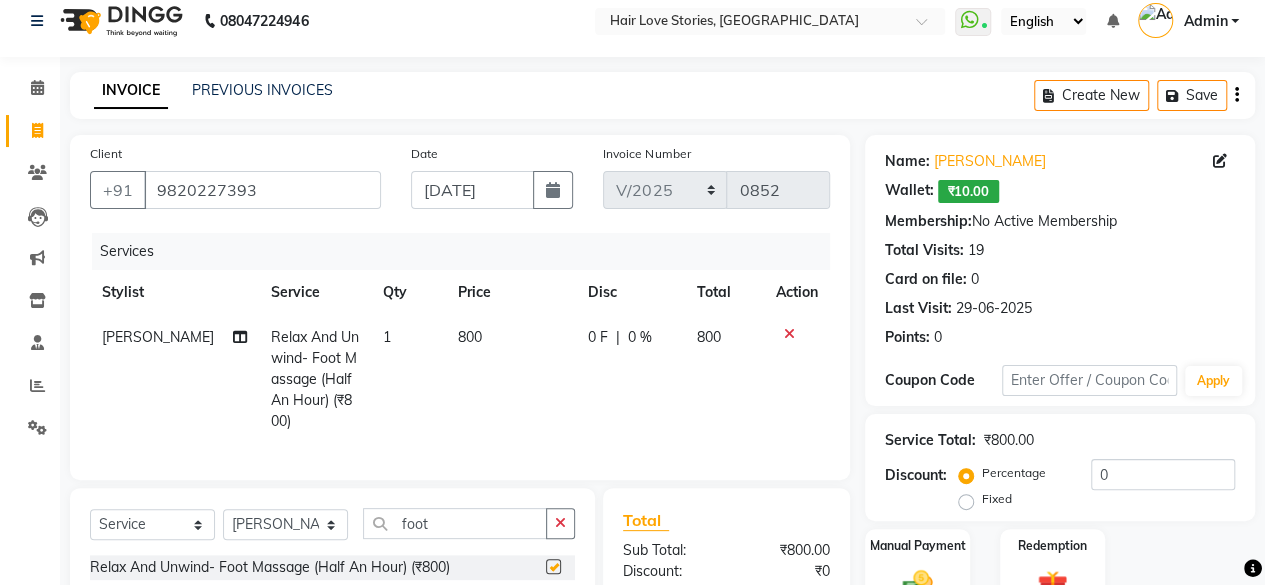 checkbox on "false" 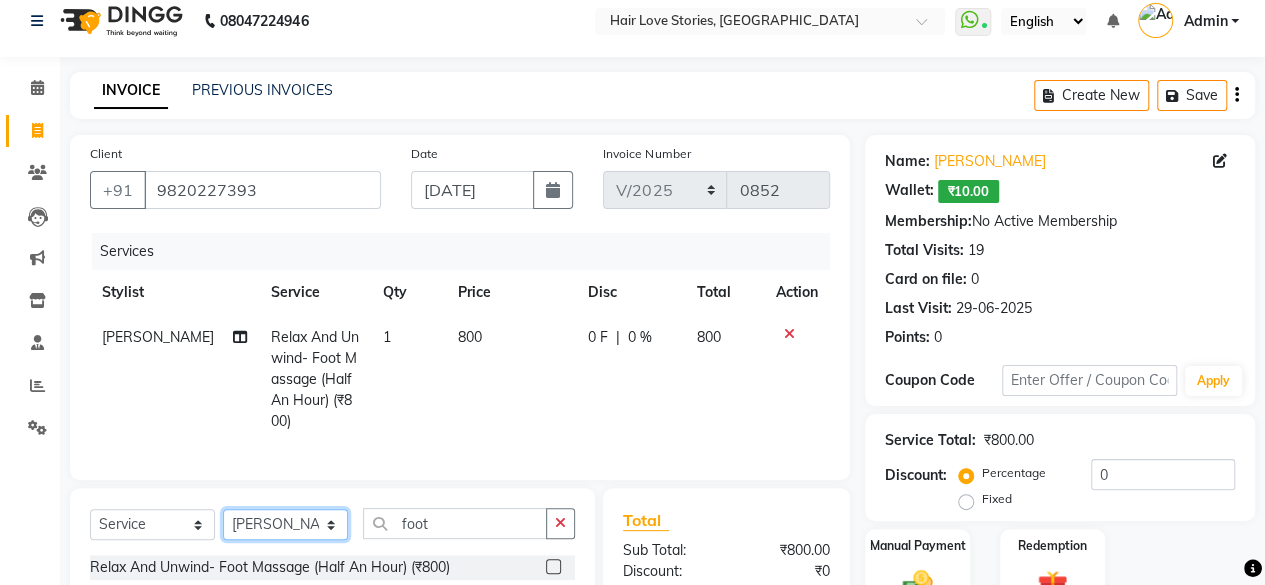 click on "Select Stylist [PERSON_NAME] DIVYA FRONTDESK [PERSON_NAME] MANAGER [PERSON_NAME] MEENA MANE  NISHA [PERSON_NAME] [PERSON_NAME] [PERSON_NAME] [PERSON_NAME]" 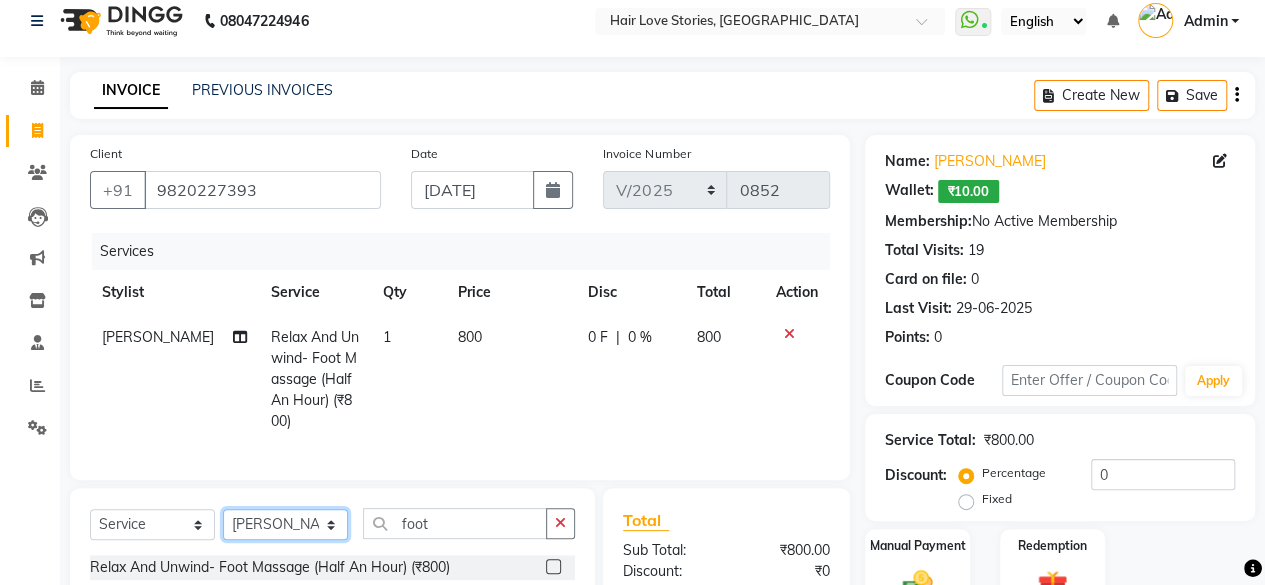 select on "80484" 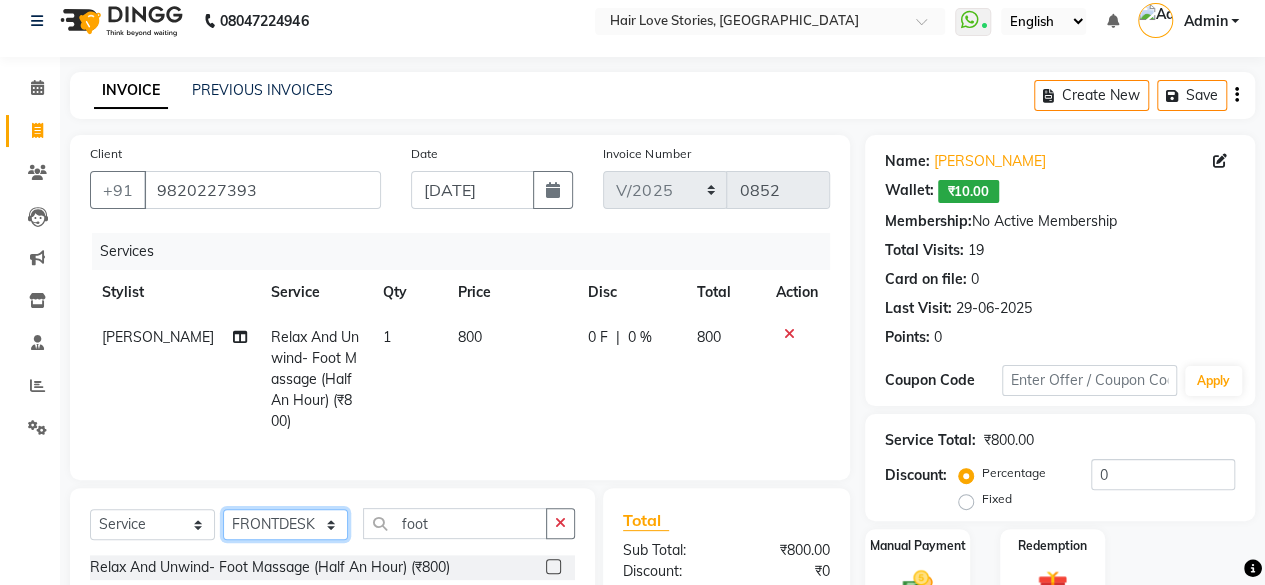 click on "Select Stylist [PERSON_NAME] DIVYA FRONTDESK [PERSON_NAME] MANAGER [PERSON_NAME] MEENA MANE  NISHA [PERSON_NAME] [PERSON_NAME] [PERSON_NAME] [PERSON_NAME]" 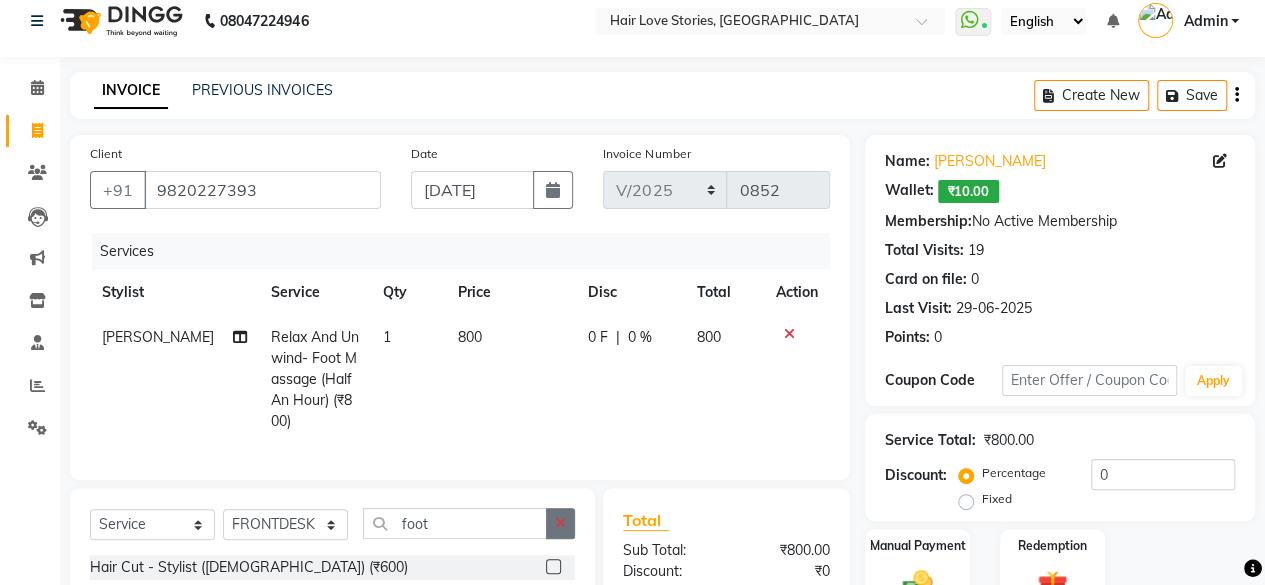 click 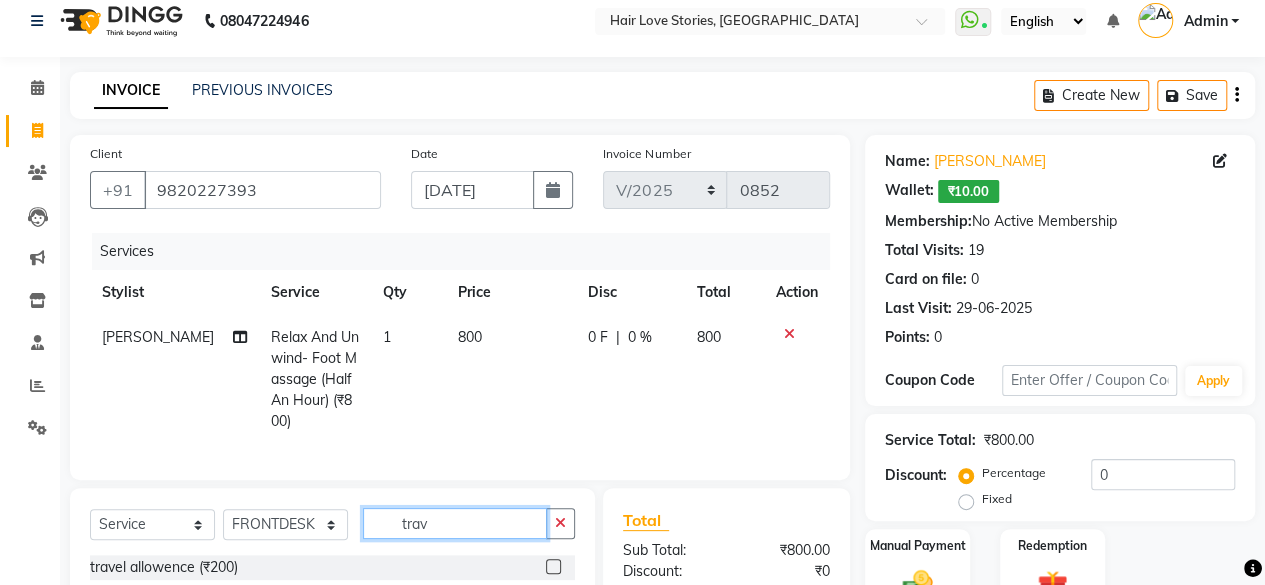 type on "trav" 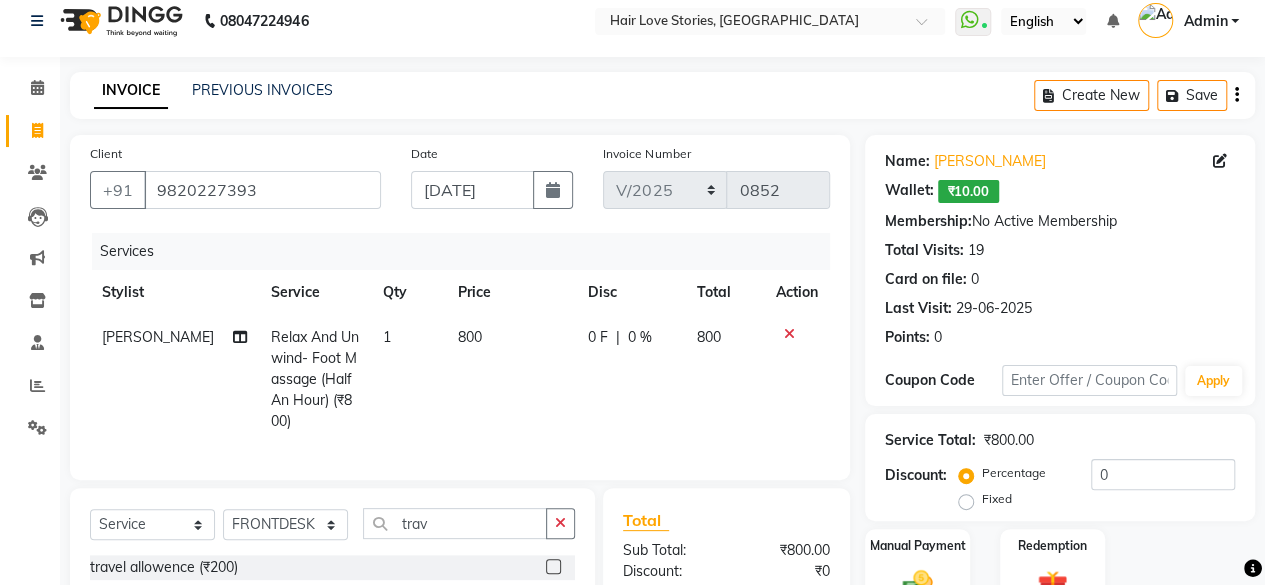 click 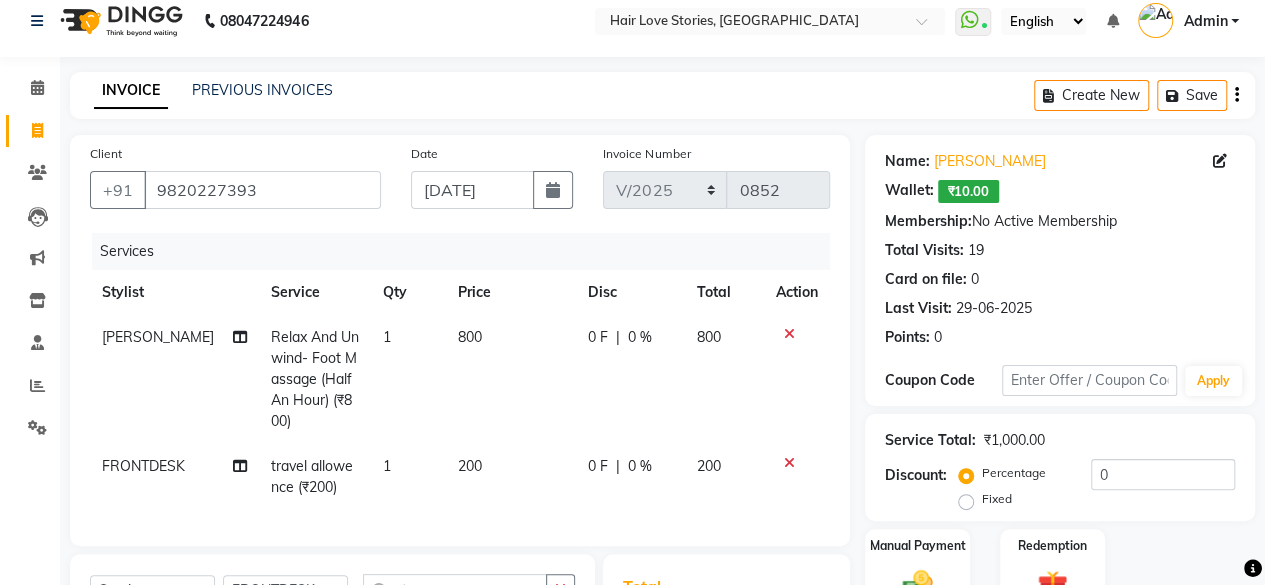 checkbox on "false" 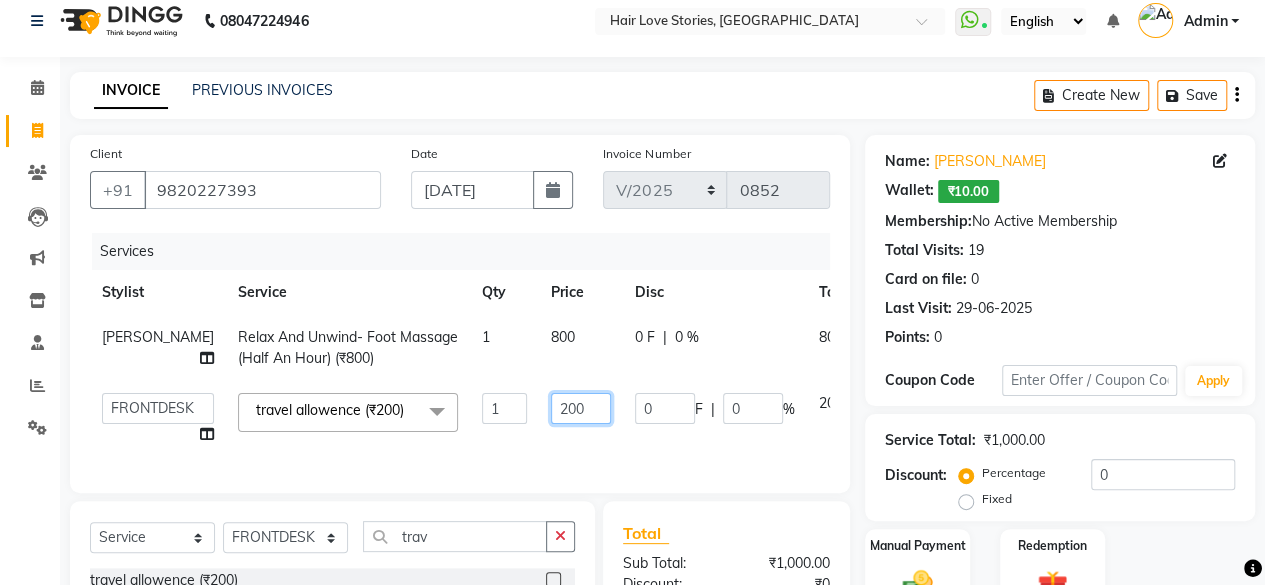 click on "200" 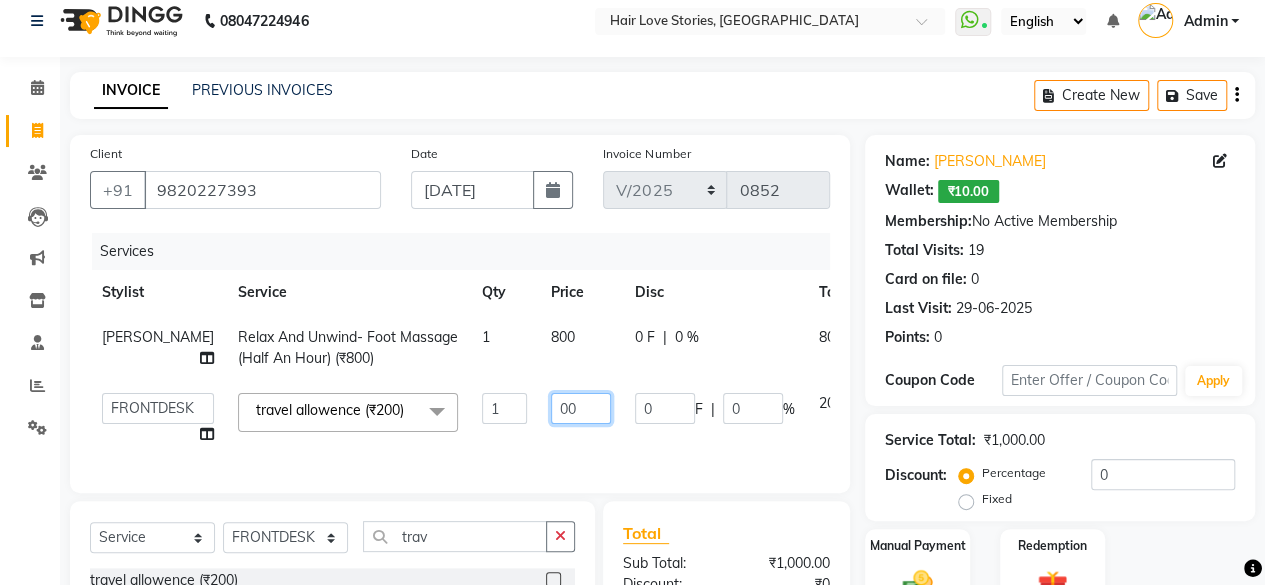 type on "100" 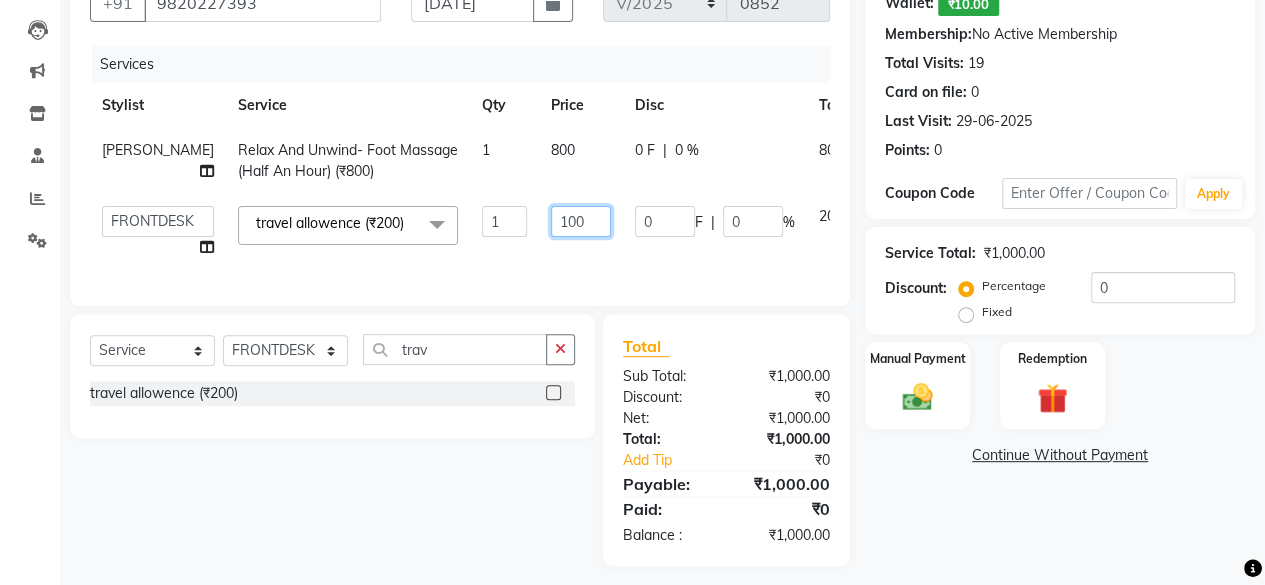 scroll, scrollTop: 248, scrollLeft: 0, axis: vertical 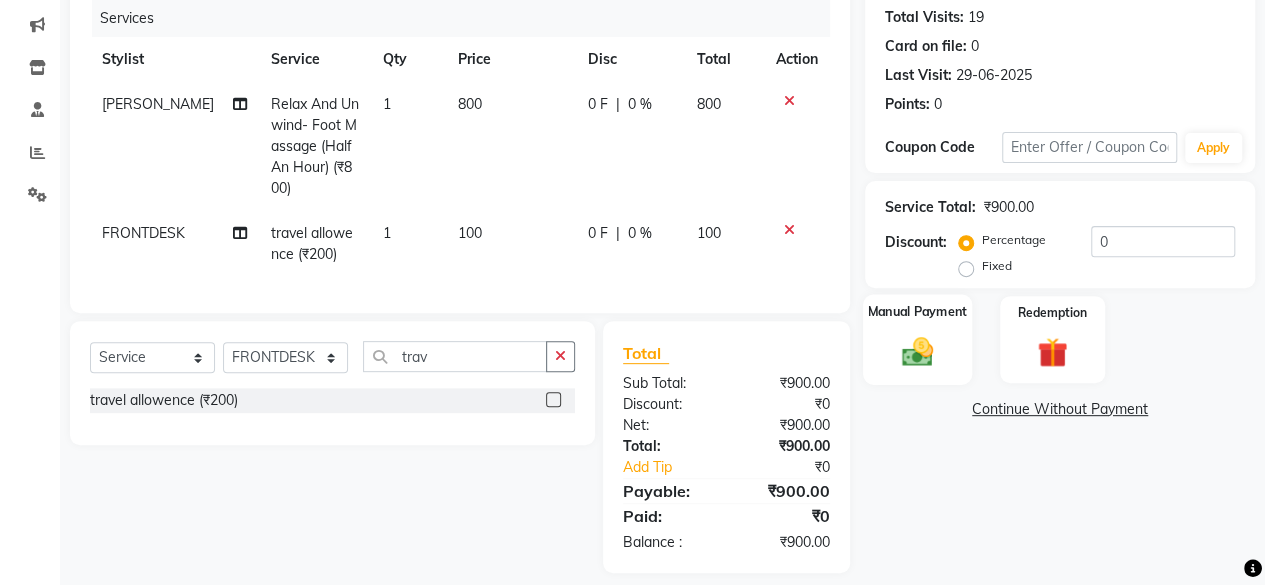 click on "Manual Payment" 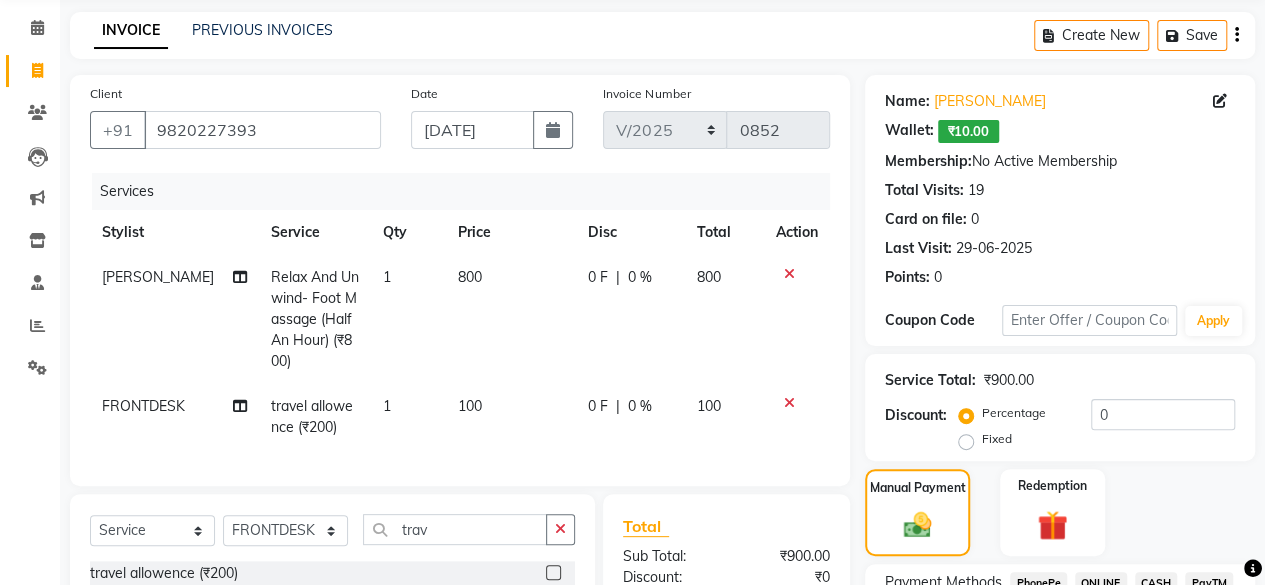 scroll, scrollTop: 280, scrollLeft: 0, axis: vertical 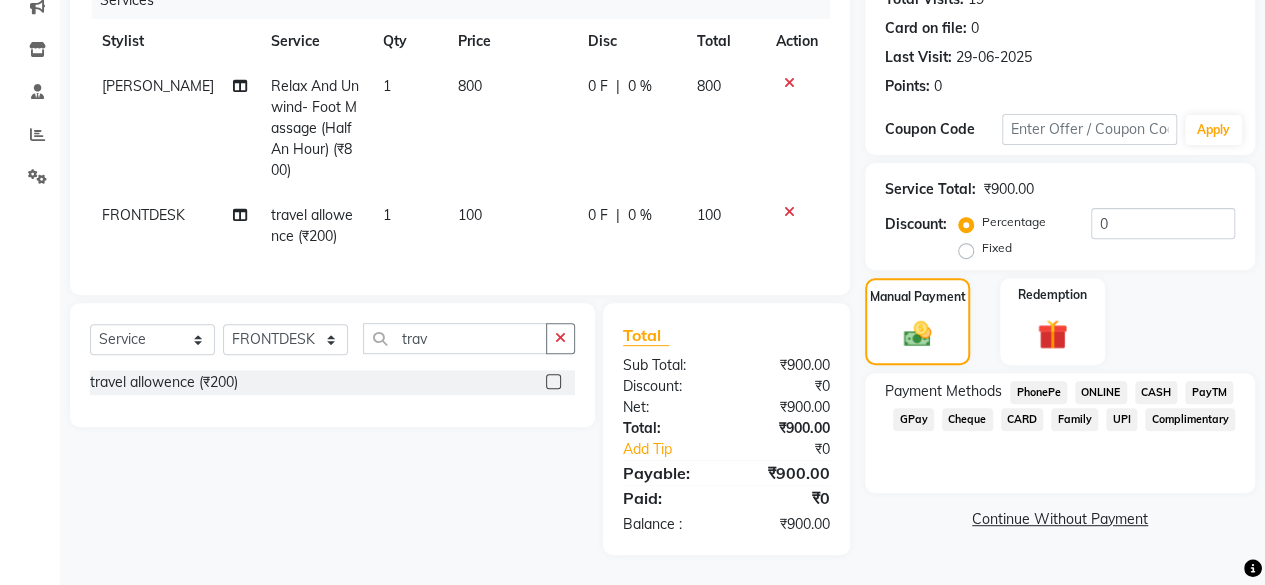 click on "CASH" 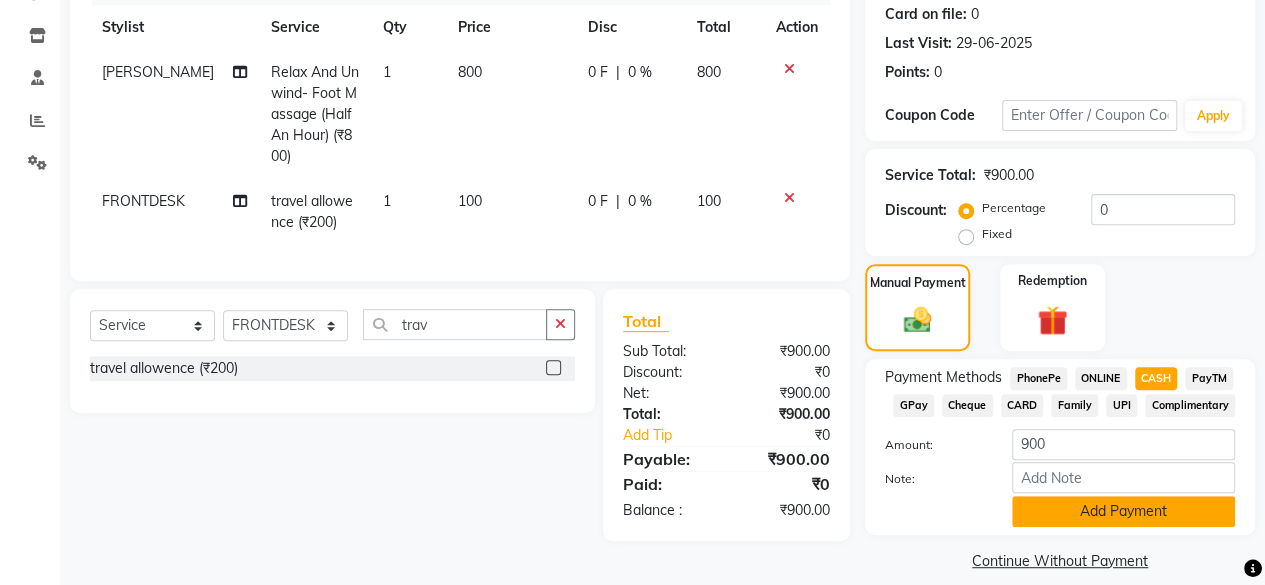click on "Add Payment" 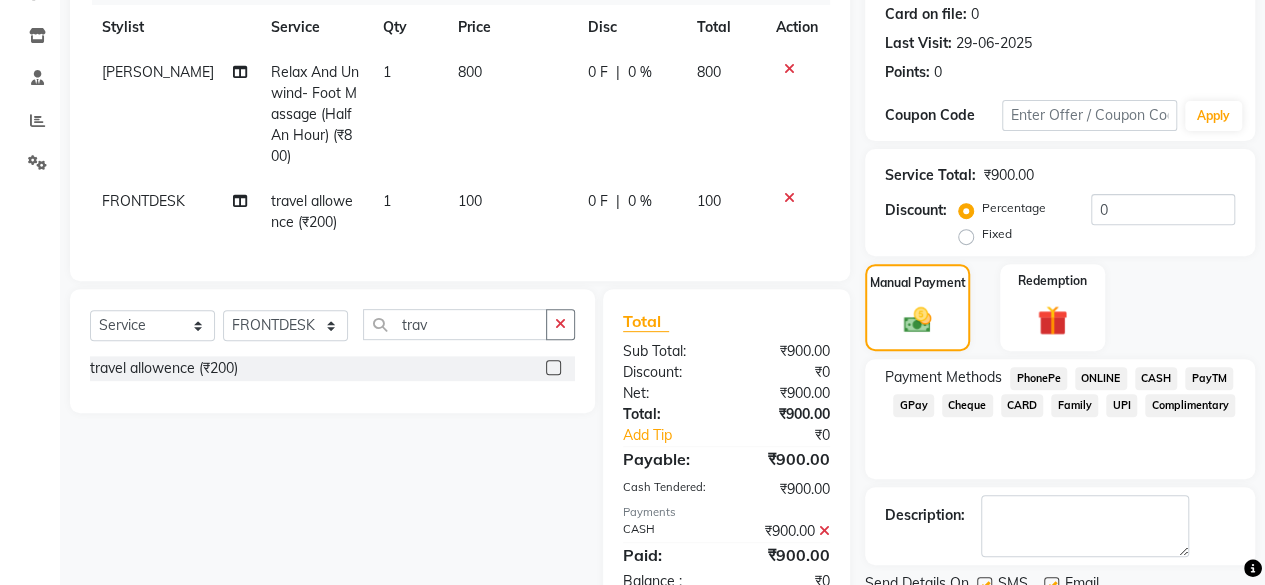scroll, scrollTop: 356, scrollLeft: 0, axis: vertical 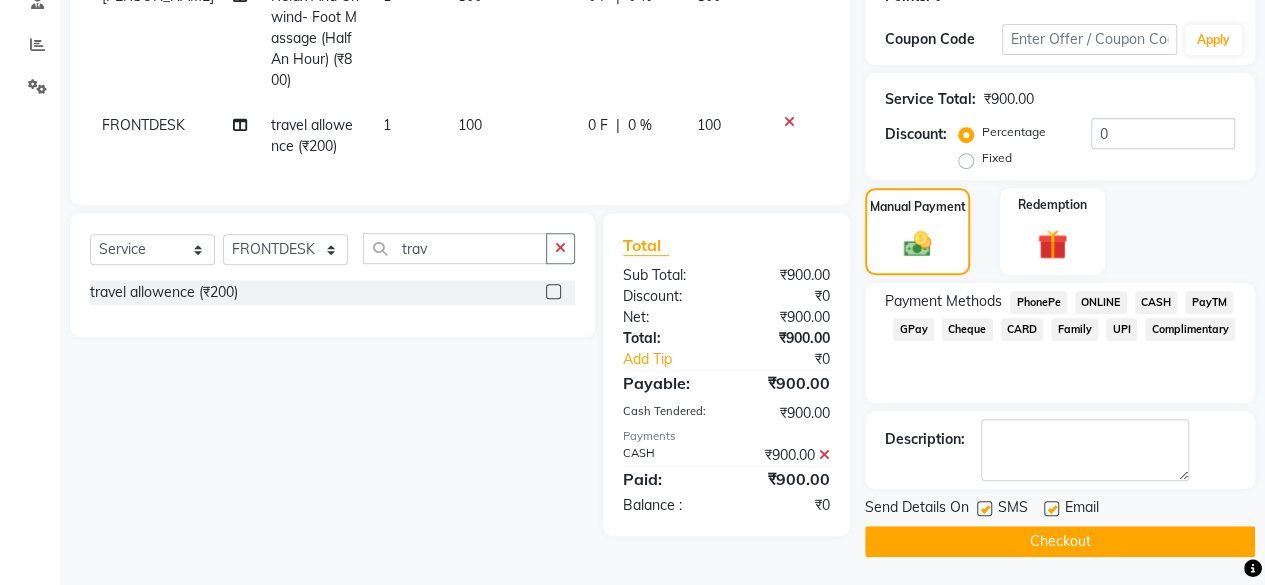 click 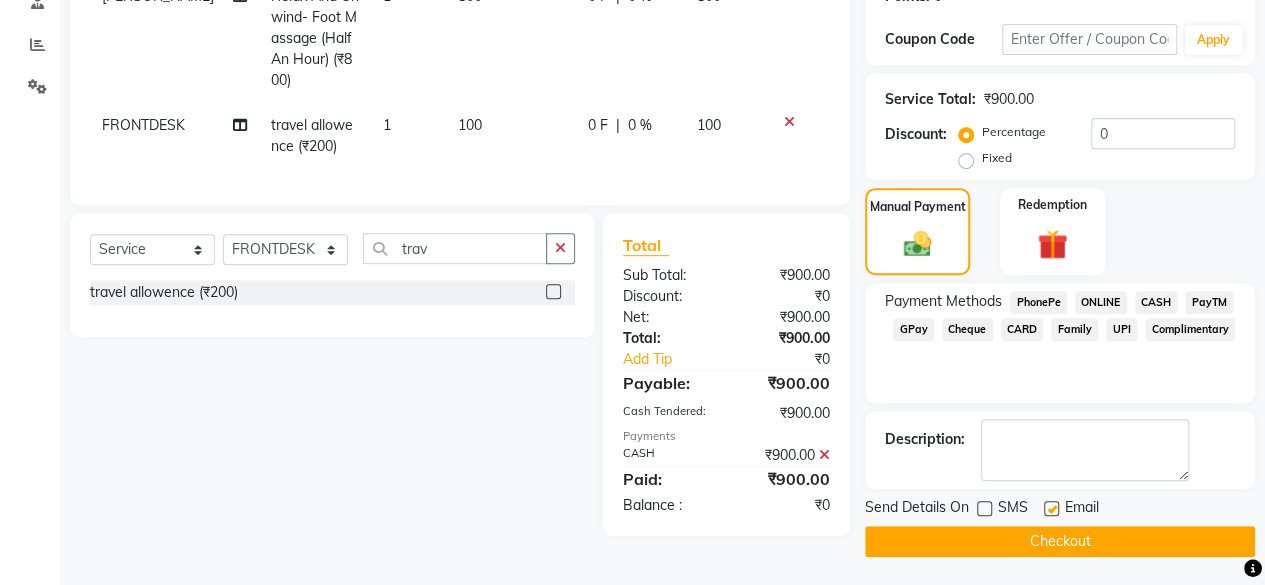 click on "Checkout" 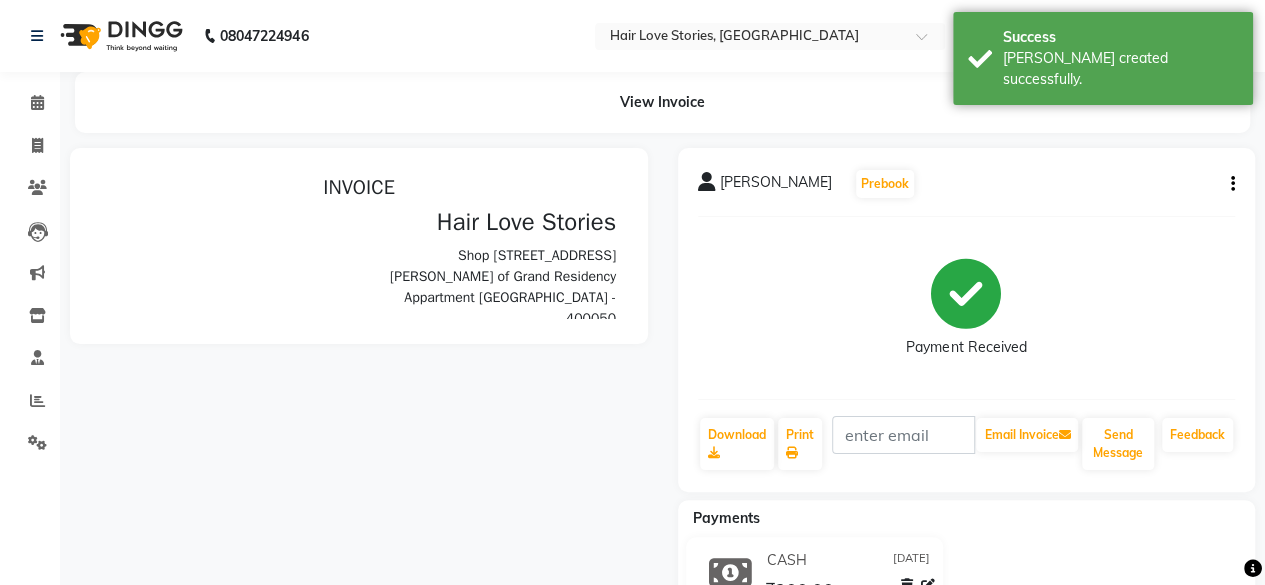 scroll, scrollTop: 0, scrollLeft: 0, axis: both 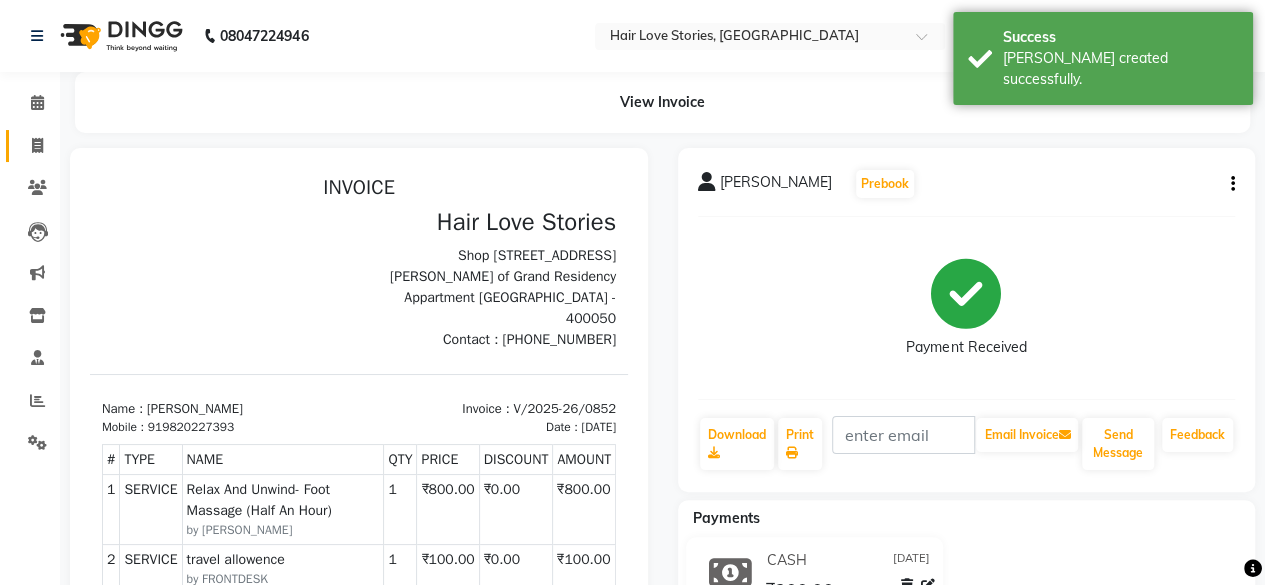 click on "Invoice" 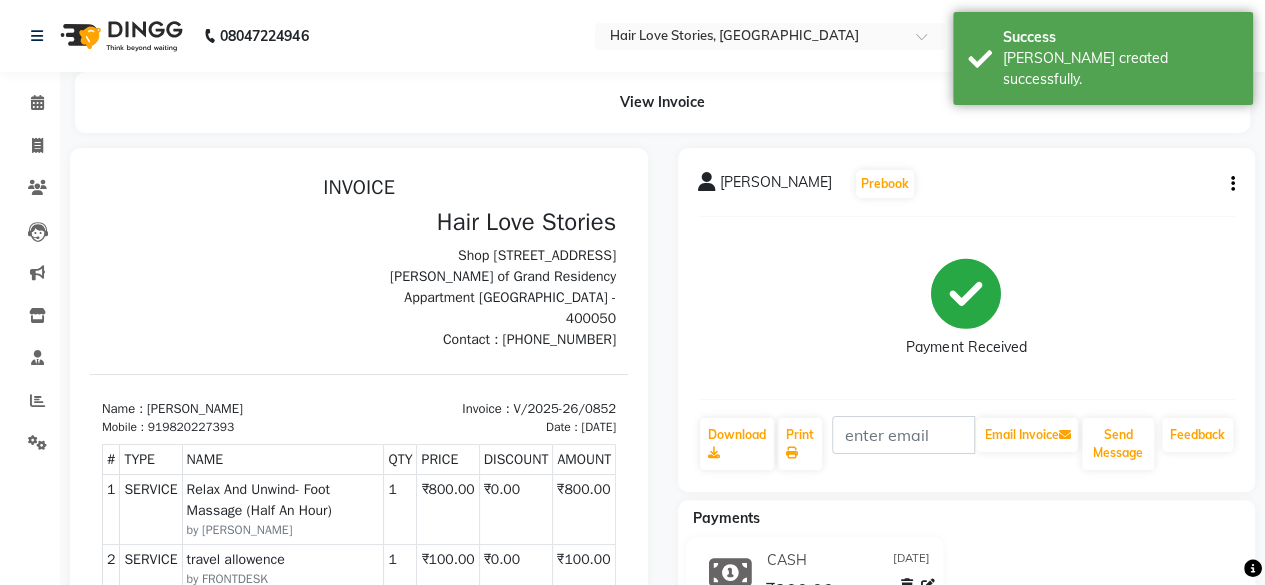 select on "3886" 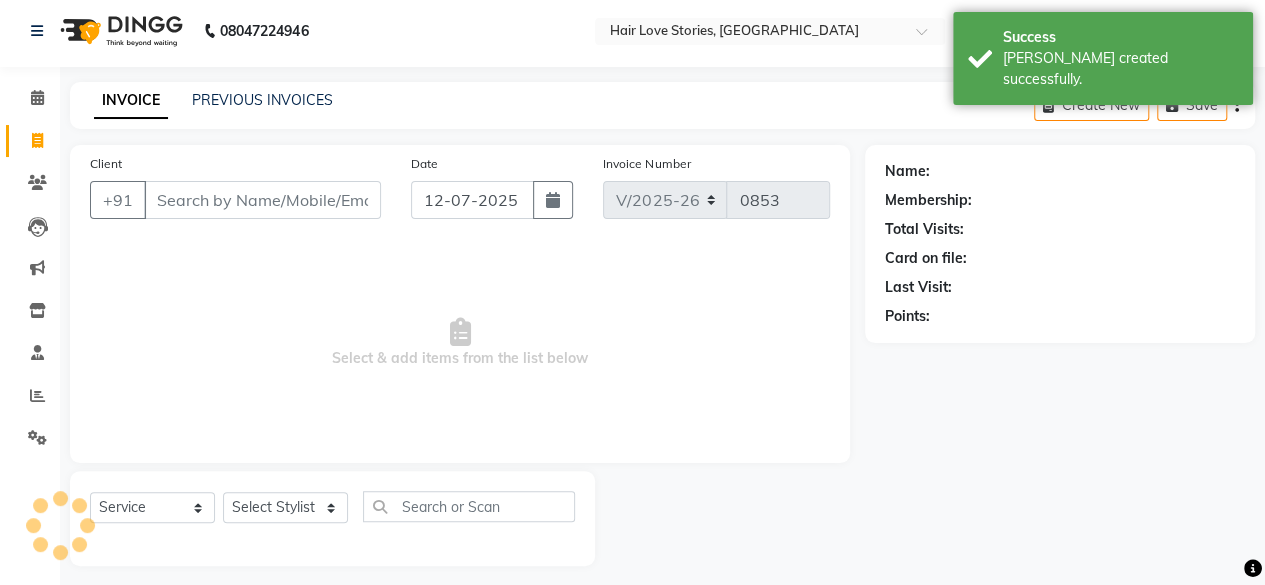 scroll, scrollTop: 15, scrollLeft: 0, axis: vertical 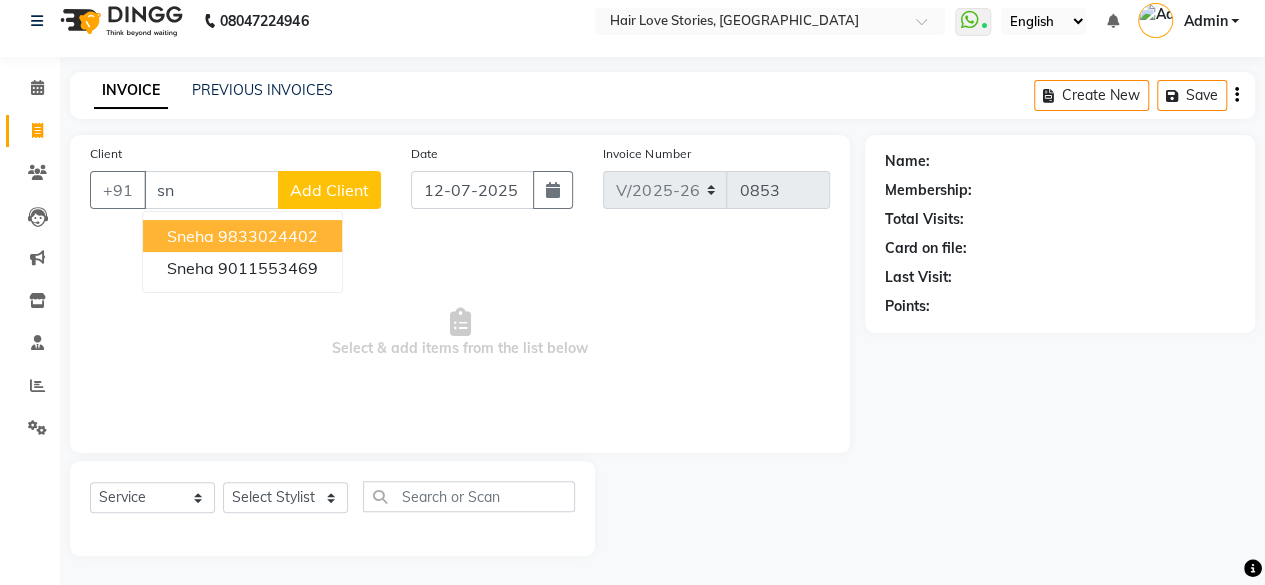 type on "s" 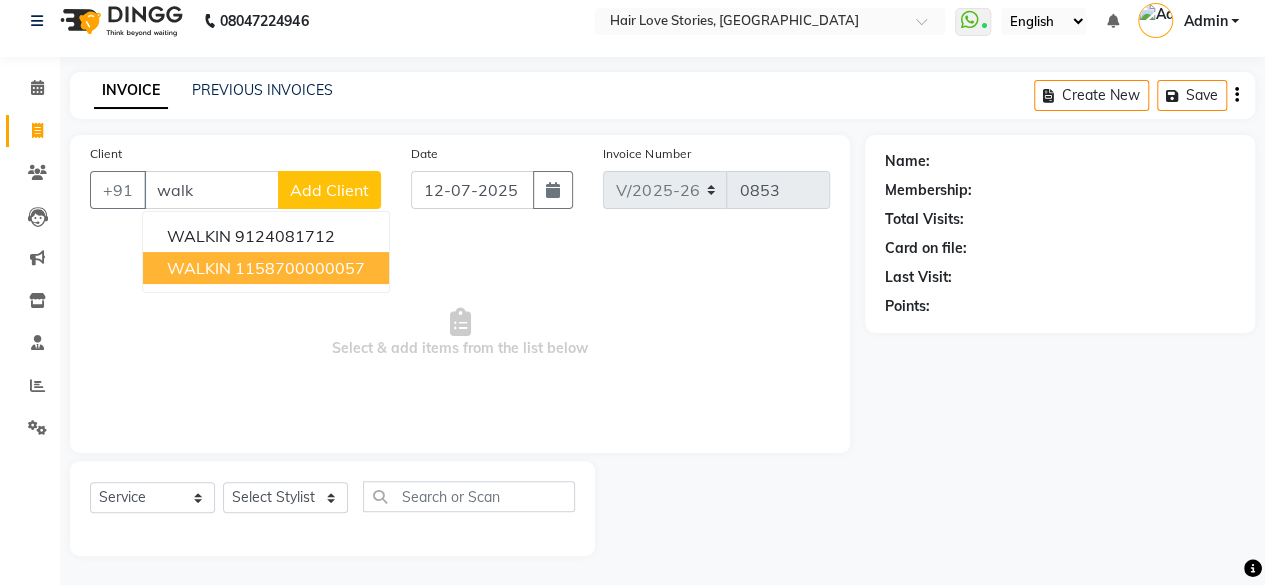 click on "WALKIN" at bounding box center (199, 268) 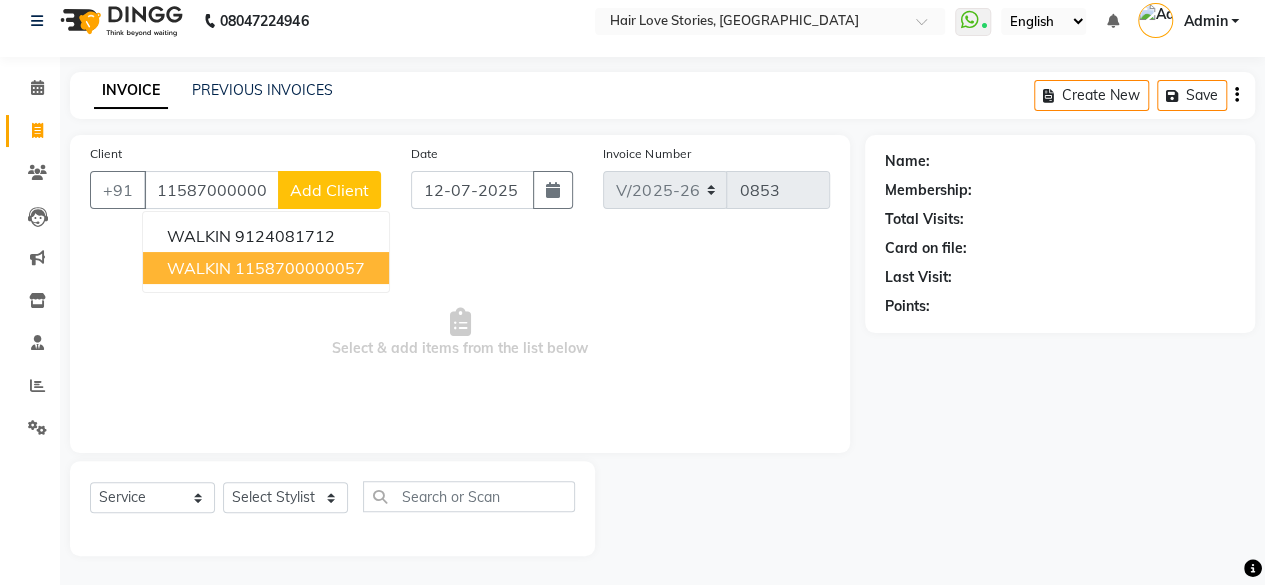 type on "1158700000057" 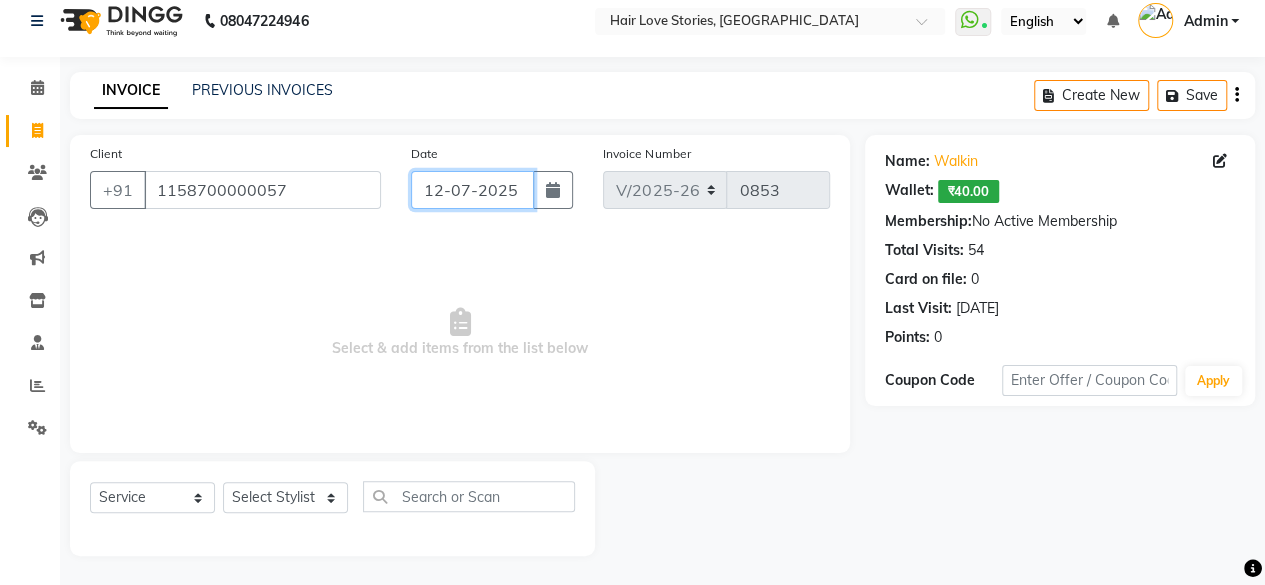 click on "12-07-2025" 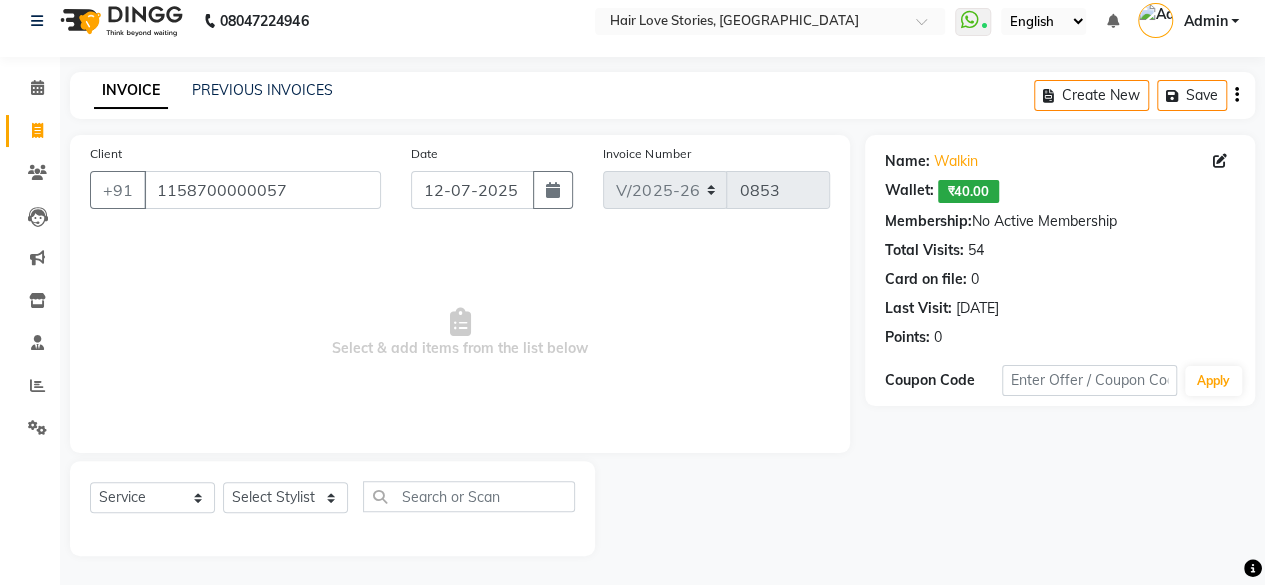 select on "7" 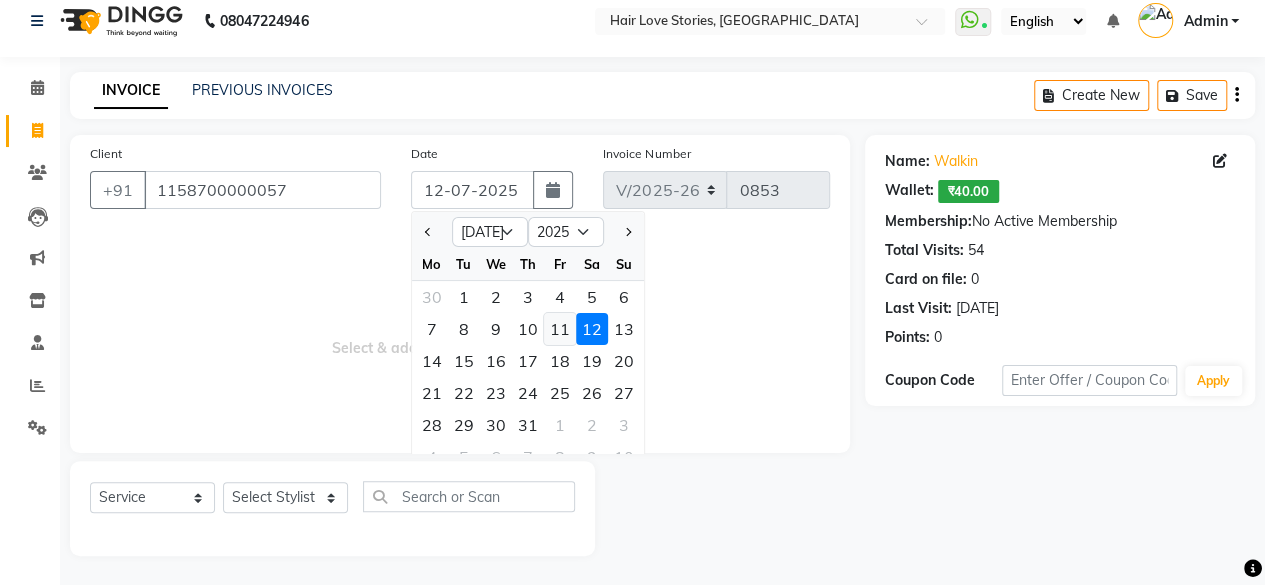 click on "11" 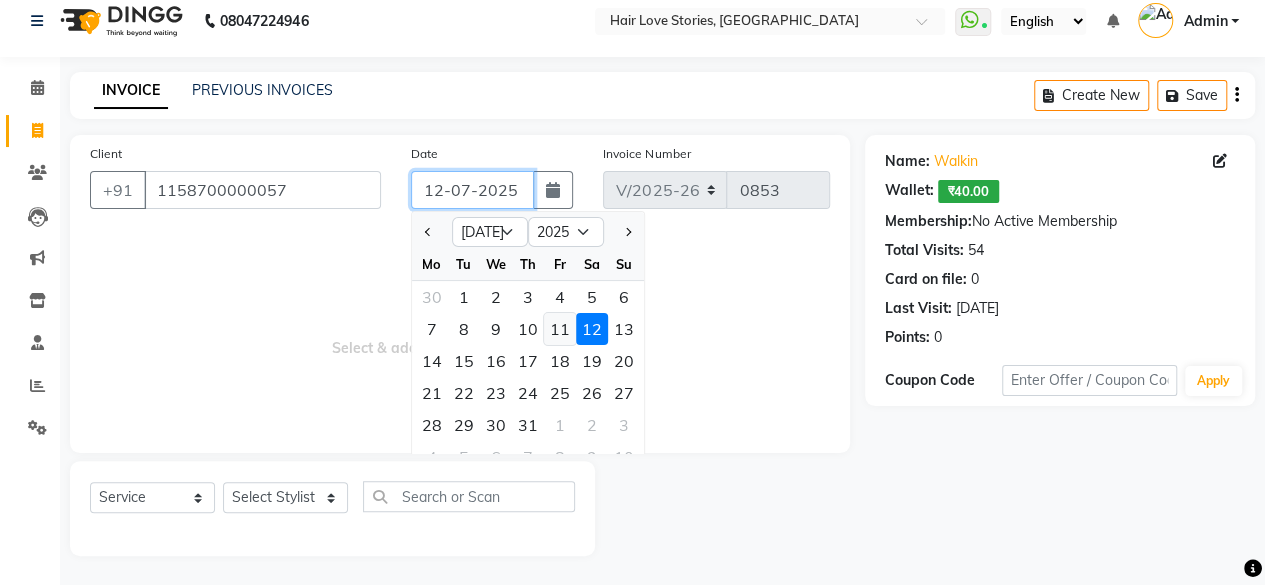 type on "[DATE]" 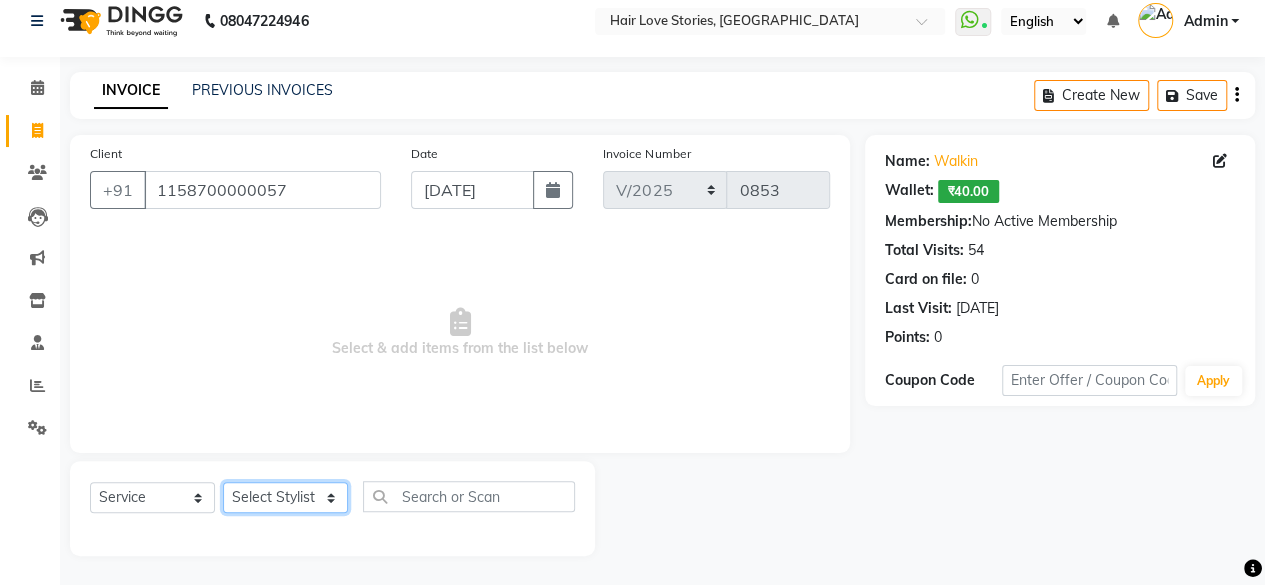 click on "Select Stylist [PERSON_NAME] DIVYA FRONTDESK [PERSON_NAME] MANAGER [PERSON_NAME] MEENA MANE  NISHA [PERSON_NAME] [PERSON_NAME] [PERSON_NAME] [PERSON_NAME]" 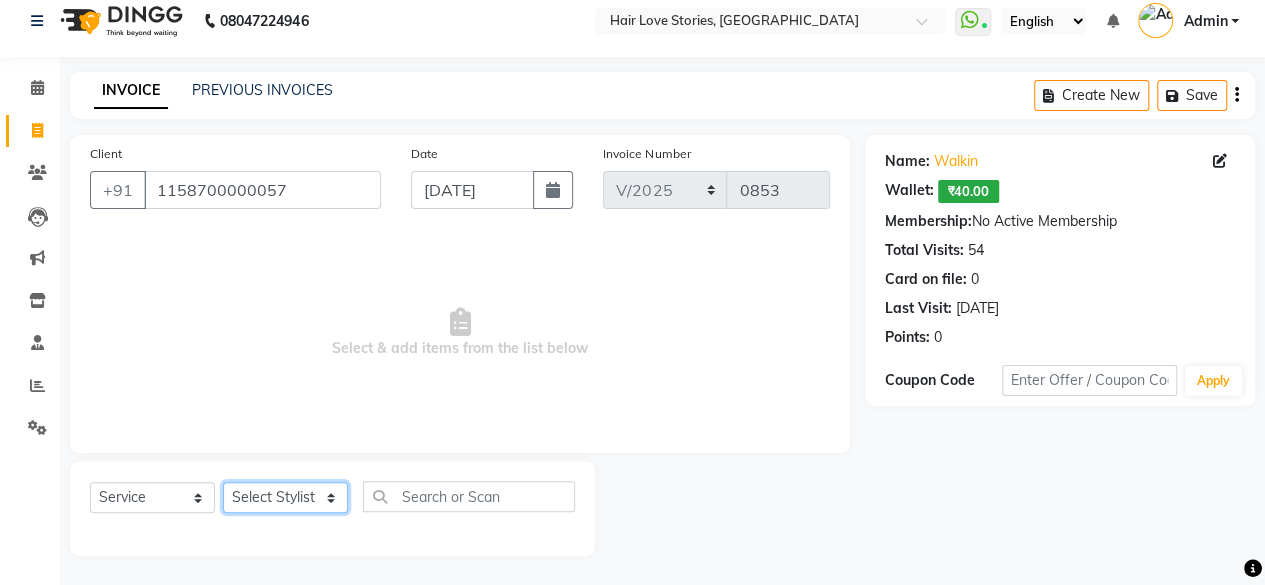 select on "66845" 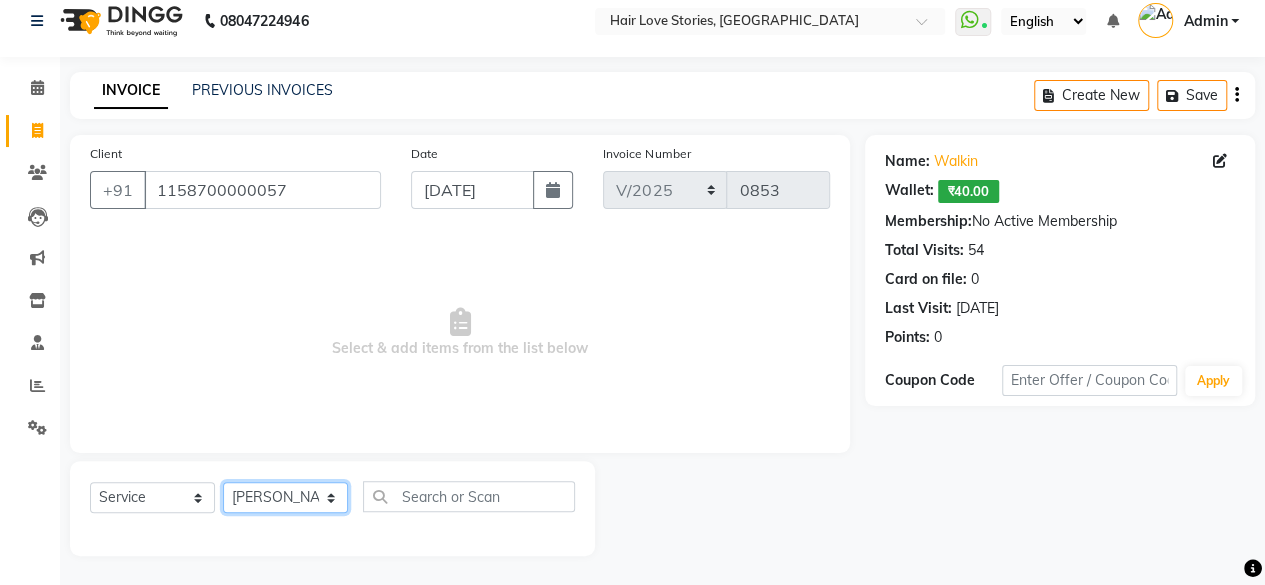 click on "Select Stylist [PERSON_NAME] DIVYA FRONTDESK [PERSON_NAME] MANAGER [PERSON_NAME] MEENA MANE  NISHA [PERSON_NAME] [PERSON_NAME] [PERSON_NAME] [PERSON_NAME]" 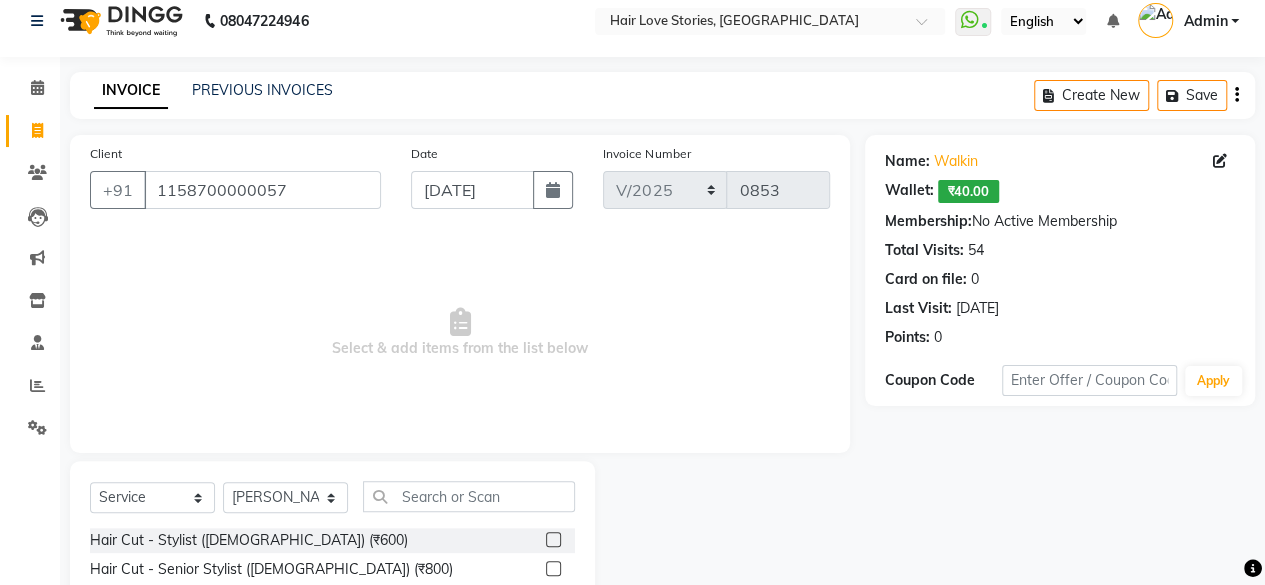 click on "Select  Service  Product  Membership  Package Voucher Prepaid Gift Card  Select Stylist [PERSON_NAME] Buikar DIVYA FRONTDESK [PERSON_NAME] MANAGER [PERSON_NAME] MEENA MANE  NISHA [PERSON_NAME] [PERSON_NAME] [PERSON_NAME] [PERSON_NAME]" 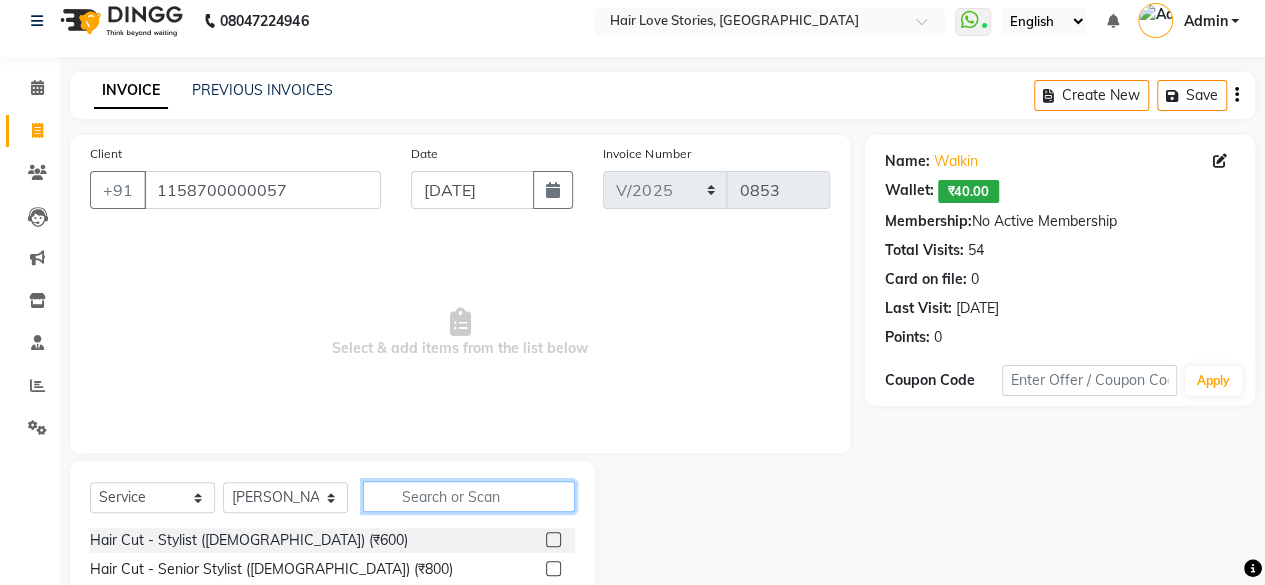 click 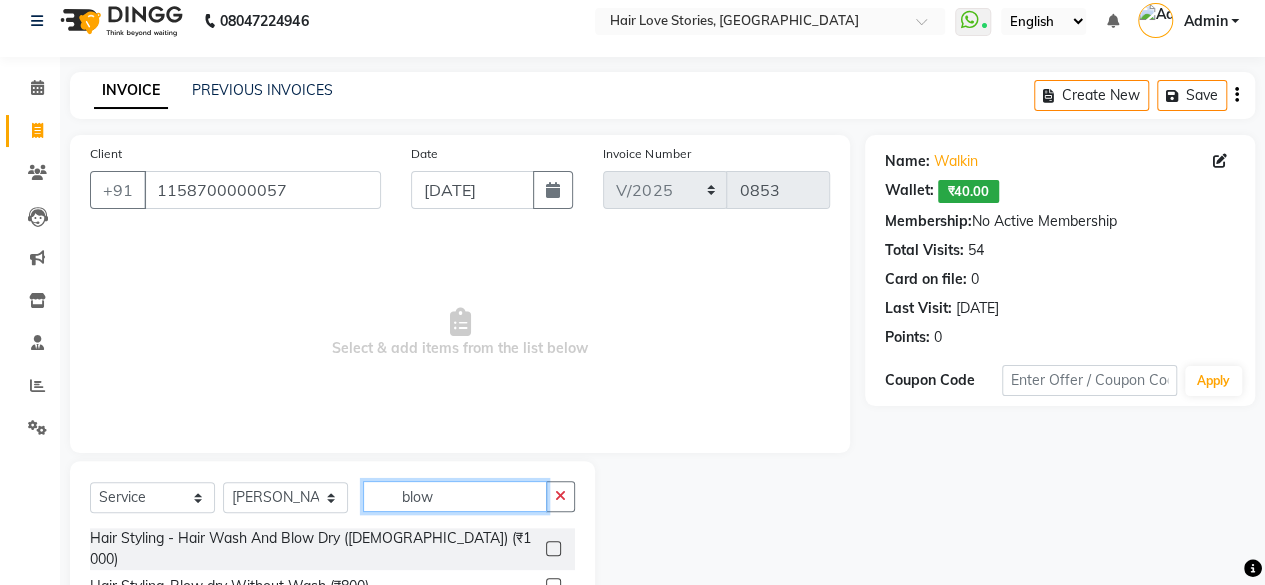 type on "blow" 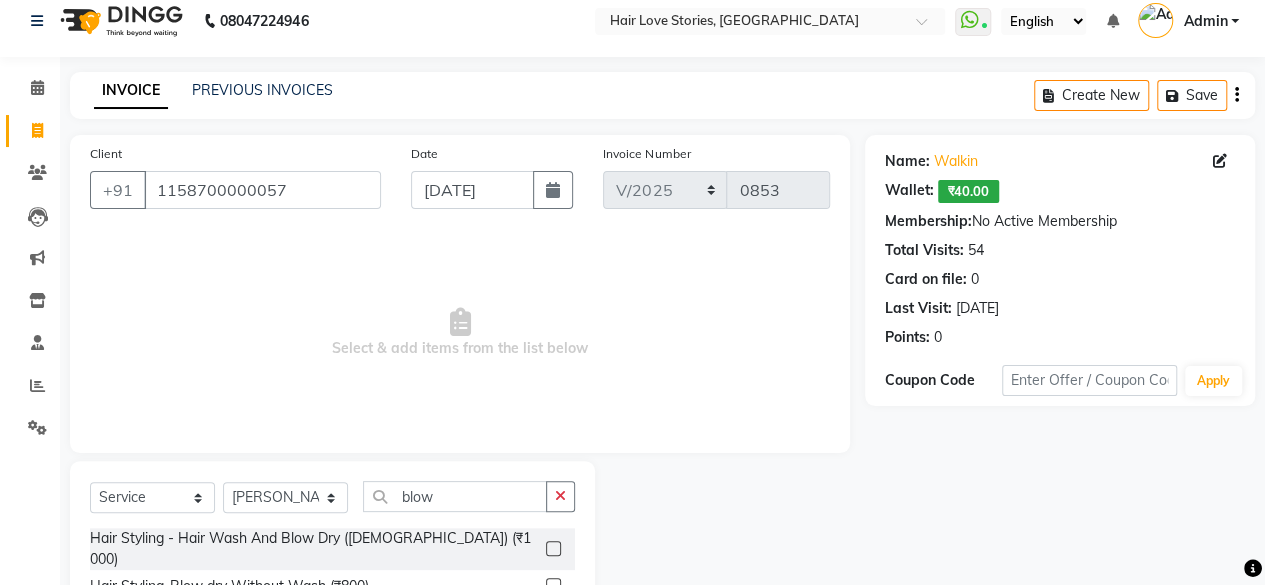 click 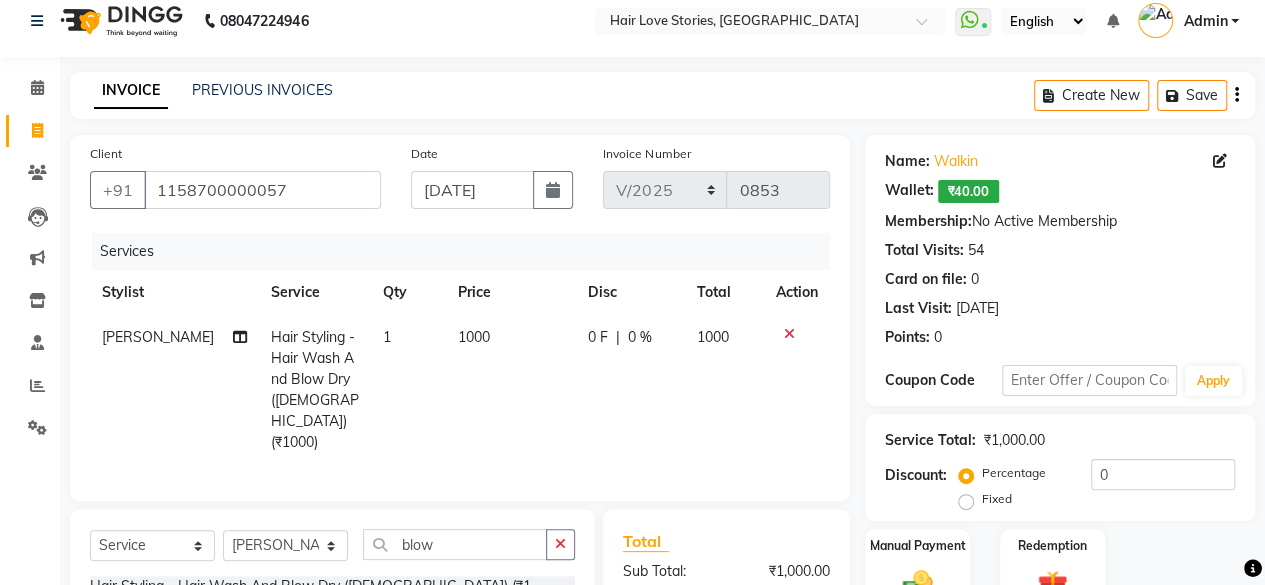 checkbox on "false" 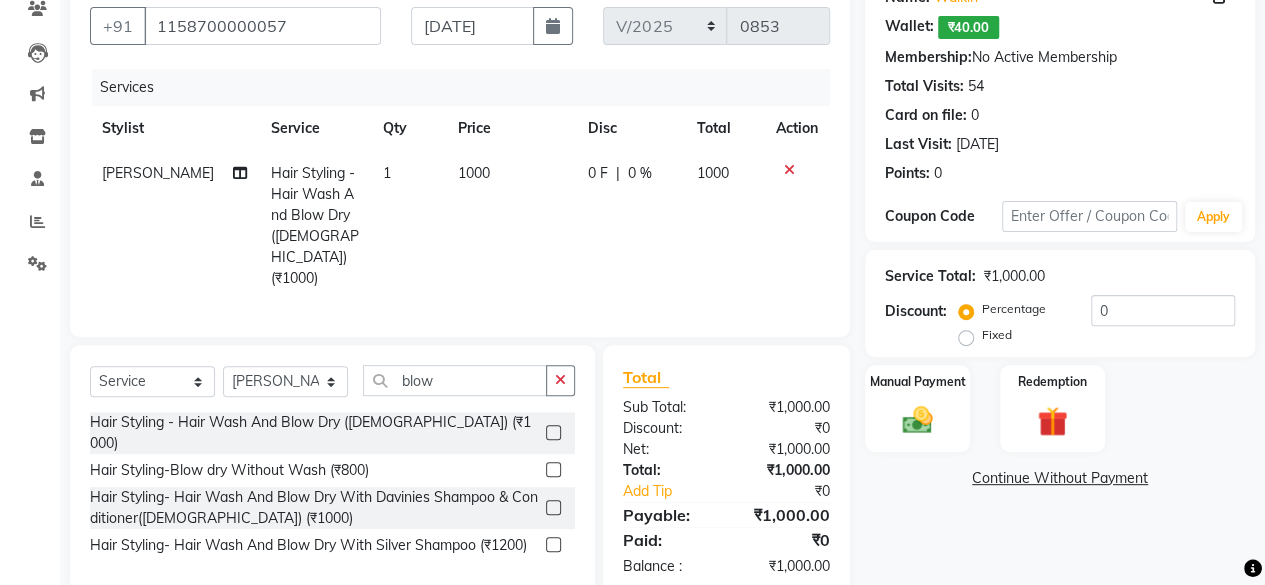 scroll, scrollTop: 214, scrollLeft: 0, axis: vertical 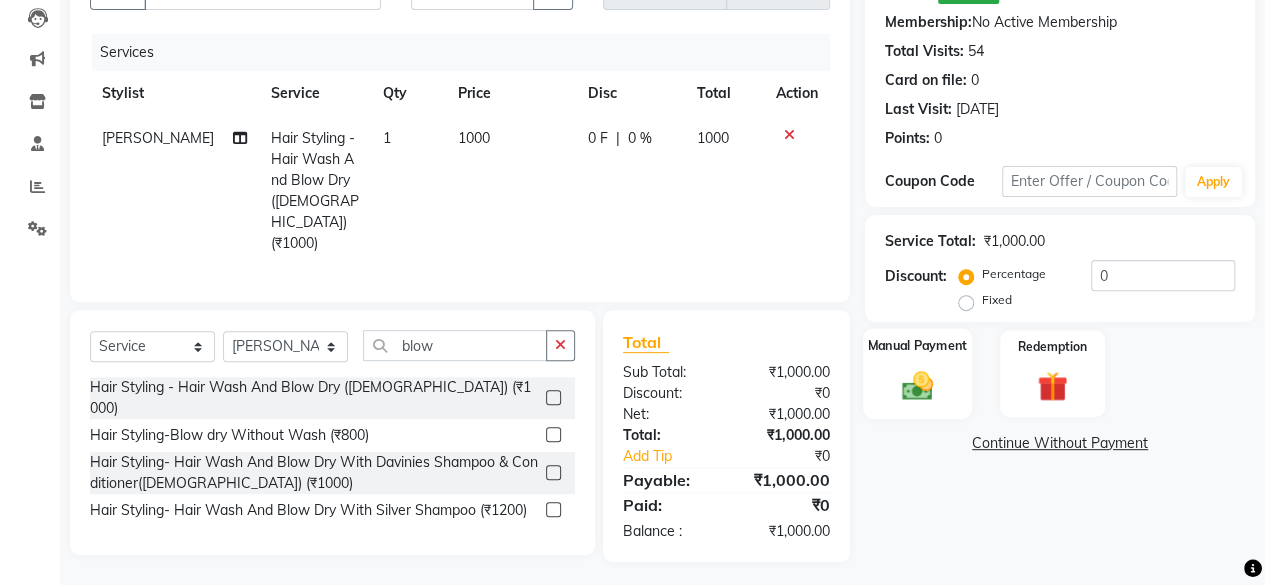 click 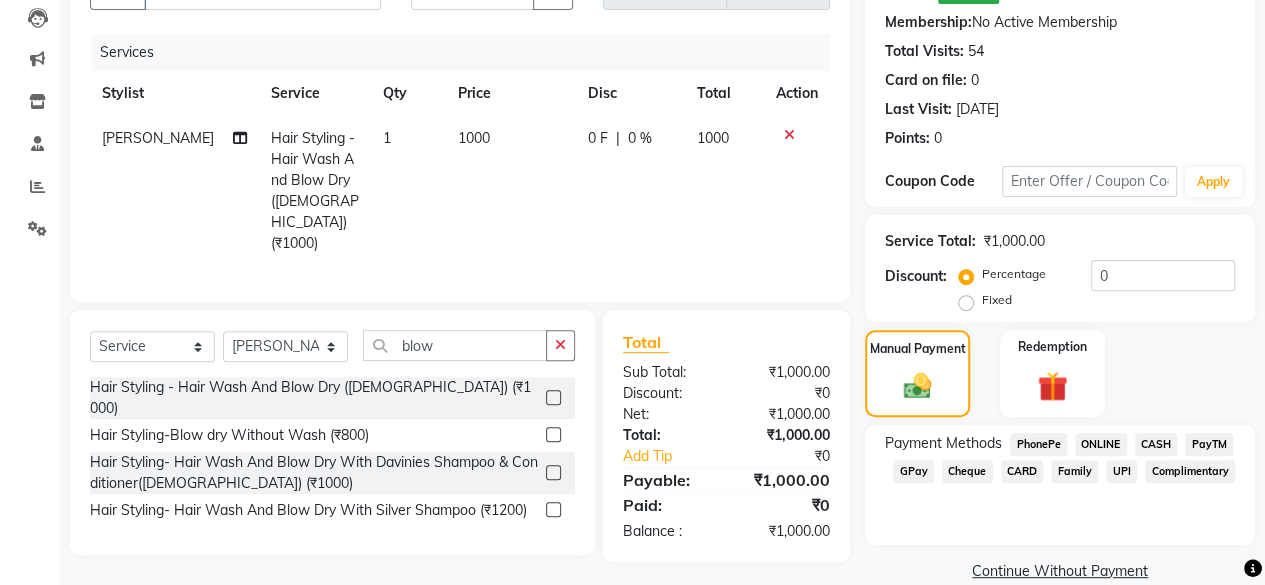 click on "GPay" 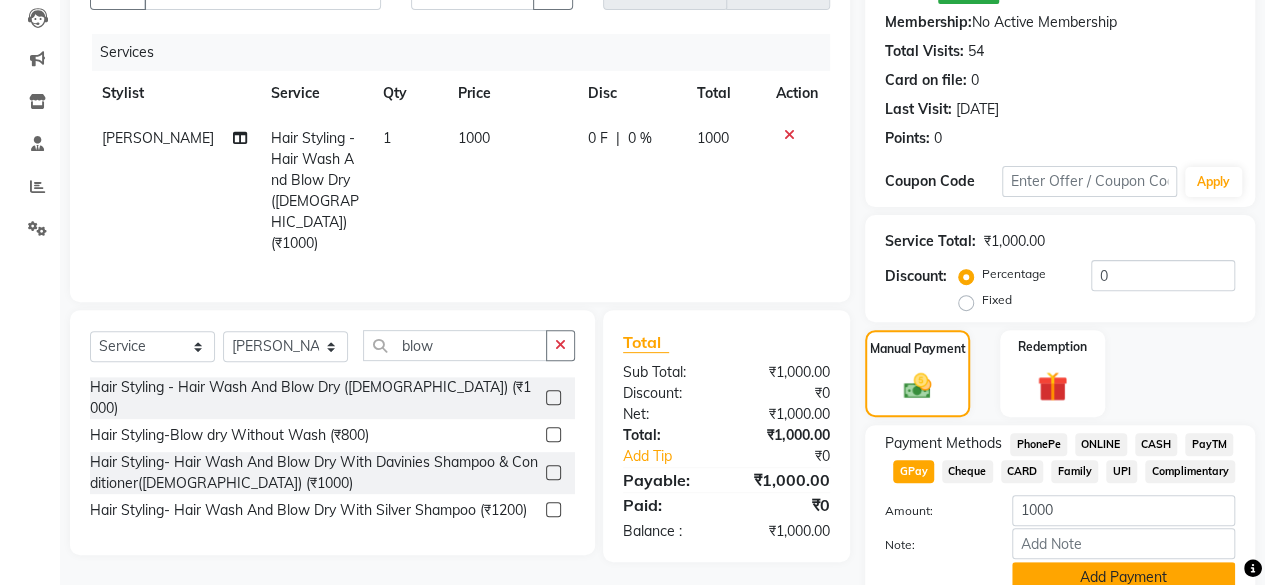 click on "Add Payment" 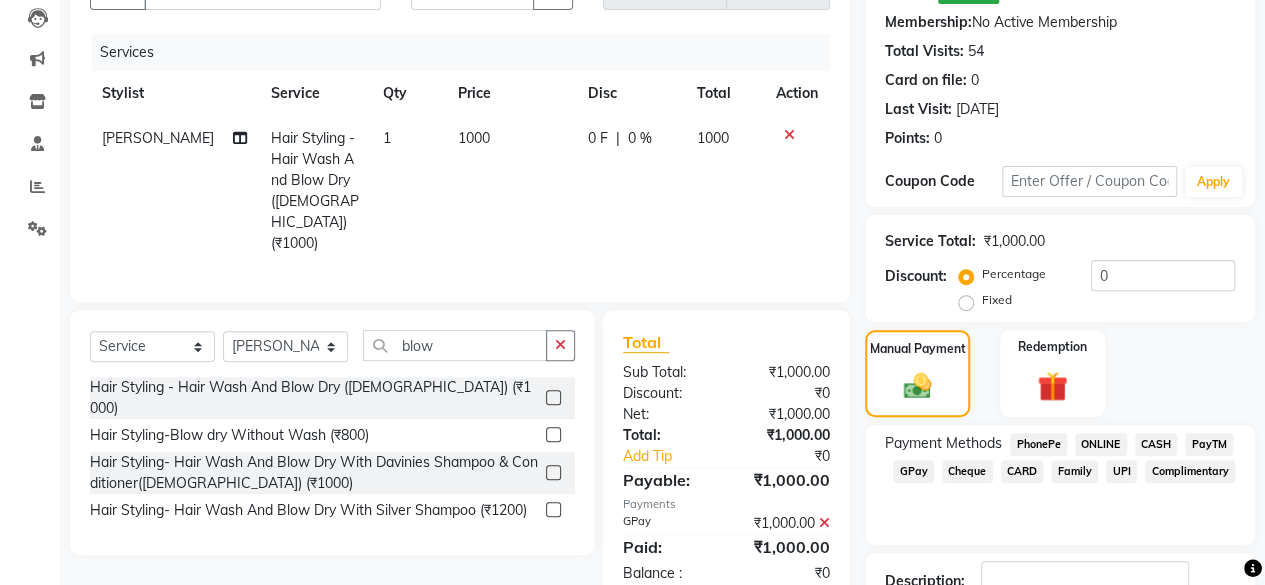 scroll, scrollTop: 356, scrollLeft: 0, axis: vertical 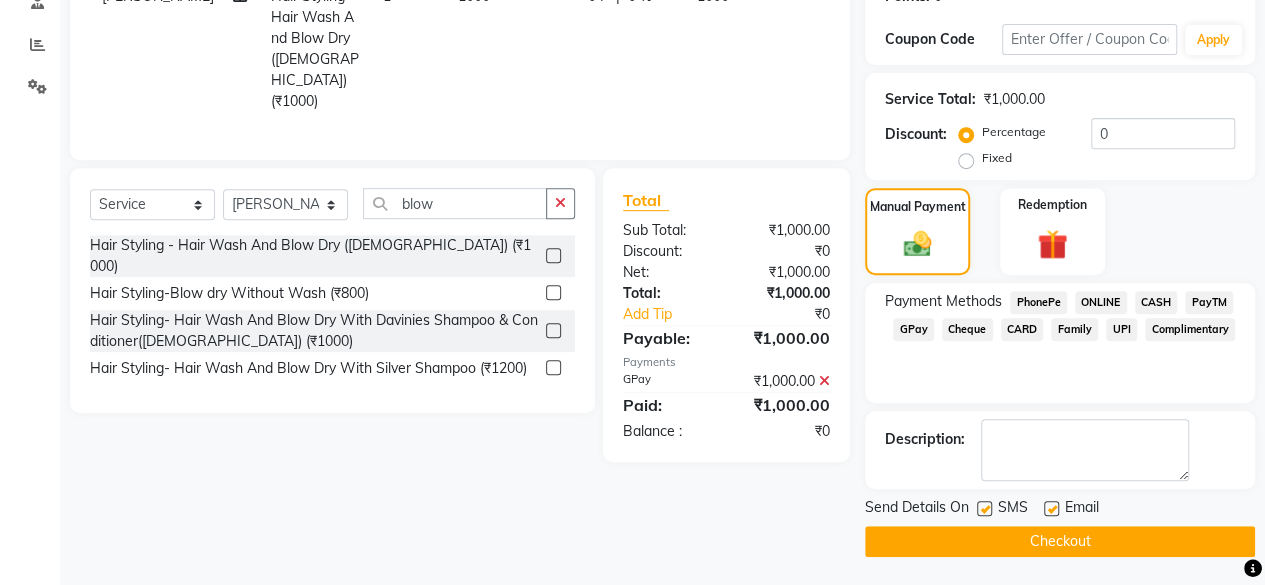 click 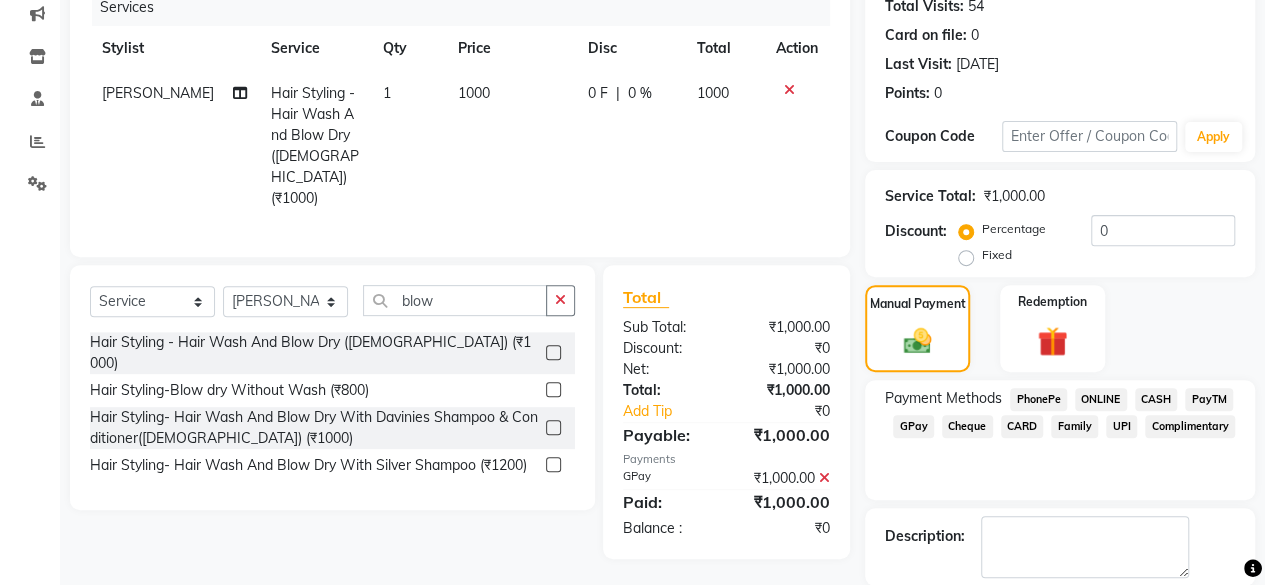 scroll, scrollTop: 356, scrollLeft: 0, axis: vertical 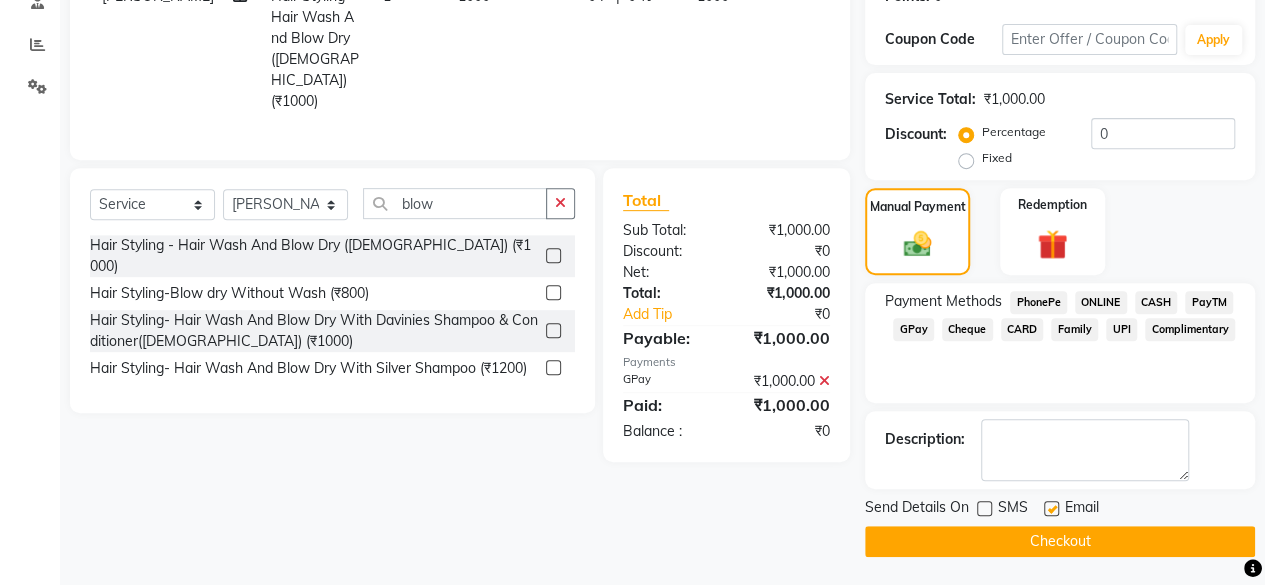 click on "Checkout" 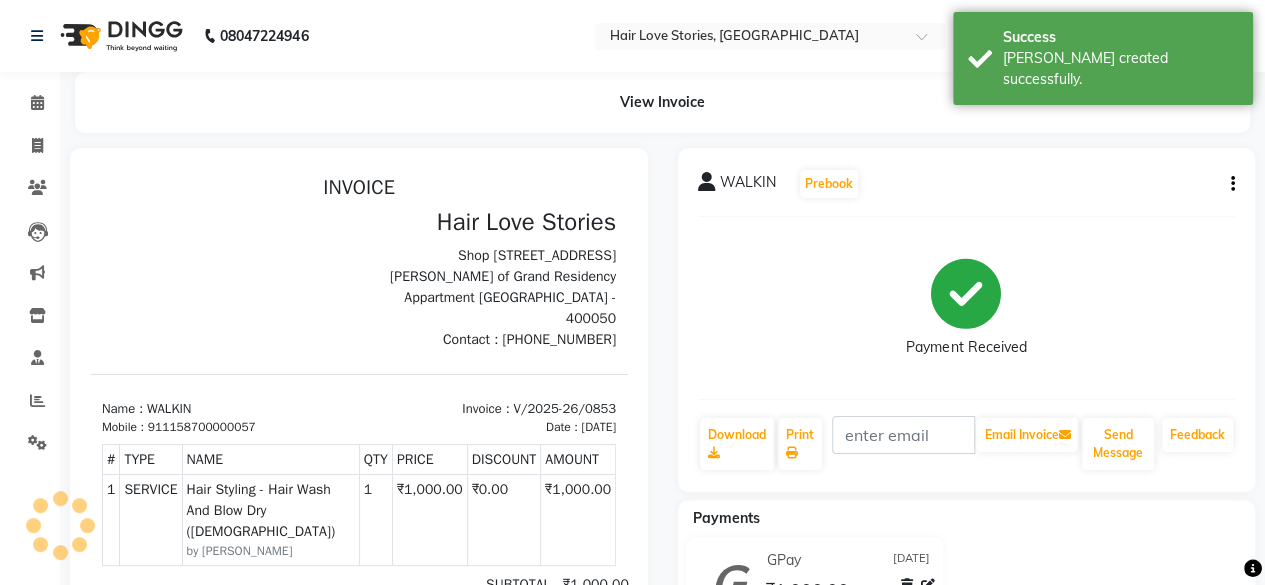 scroll, scrollTop: 0, scrollLeft: 0, axis: both 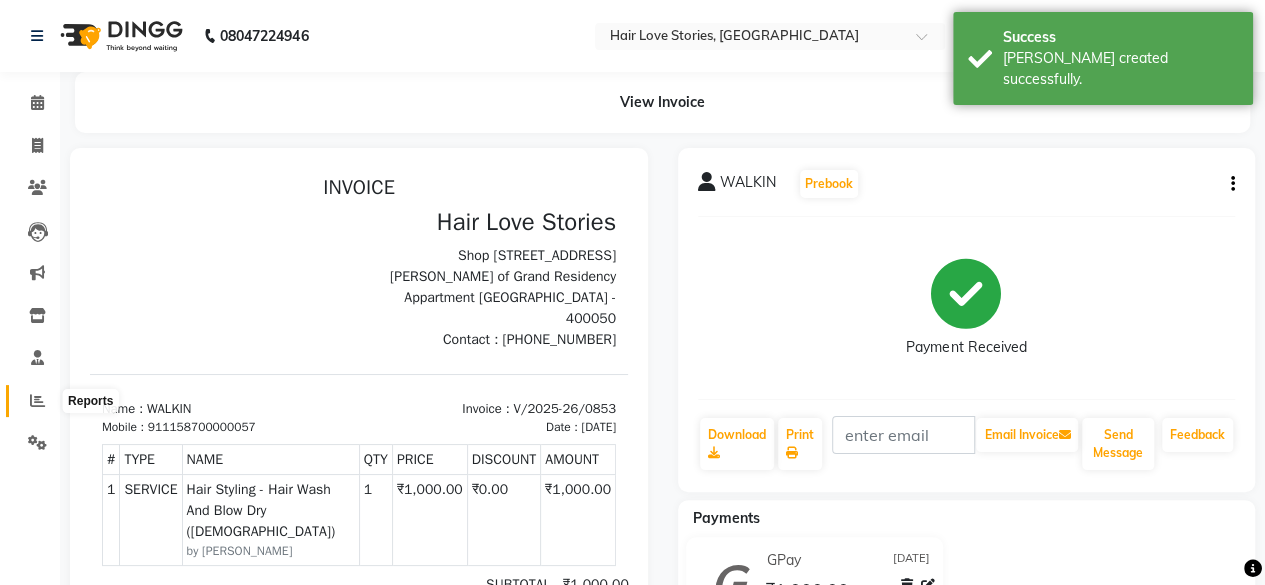 click 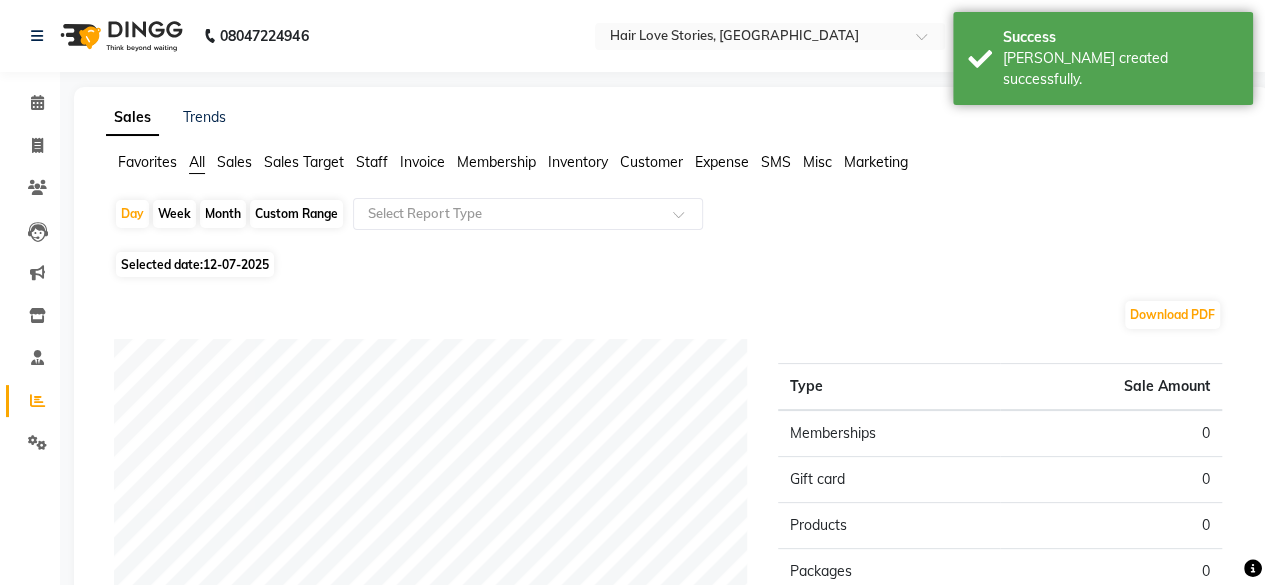 click on "Selected date:  [DATE]" 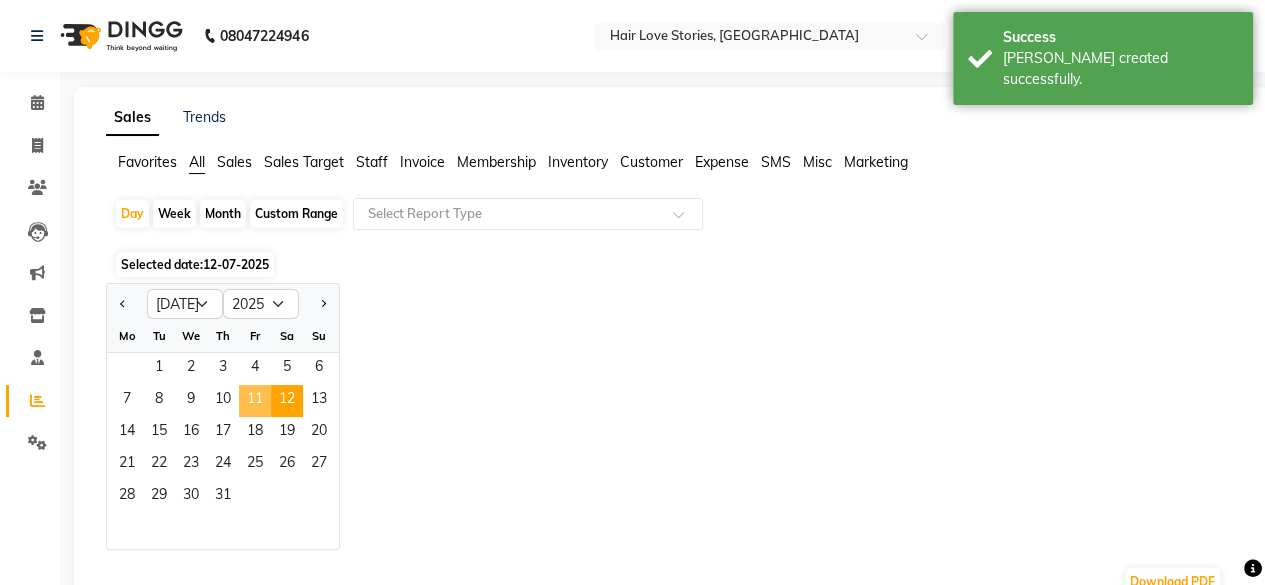 click on "11" 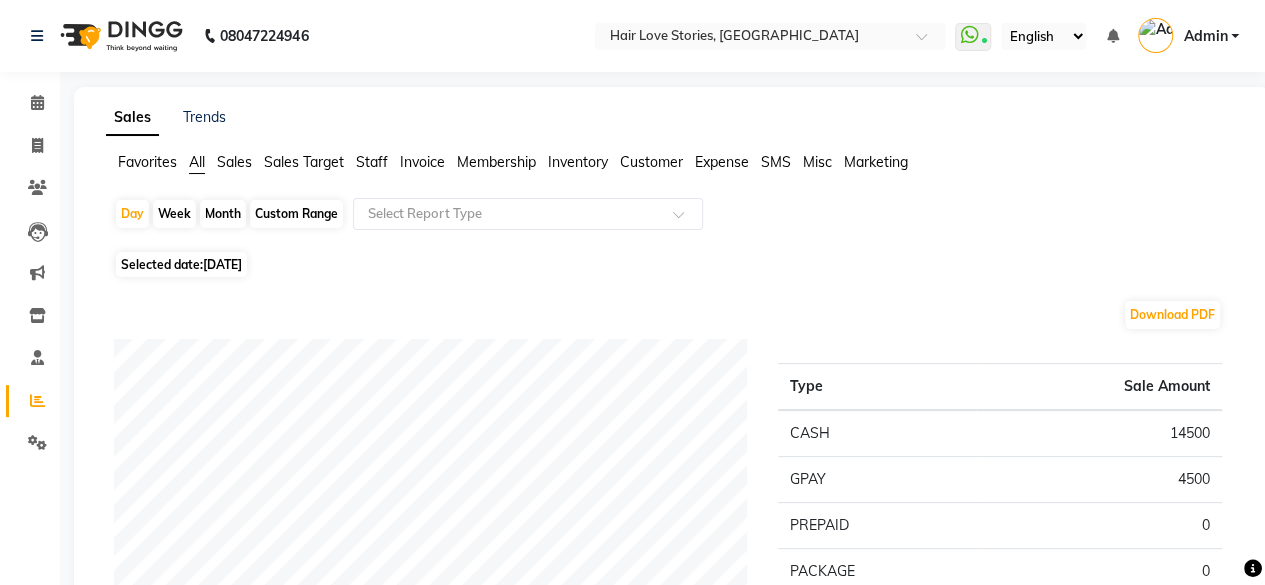 click on "Month" 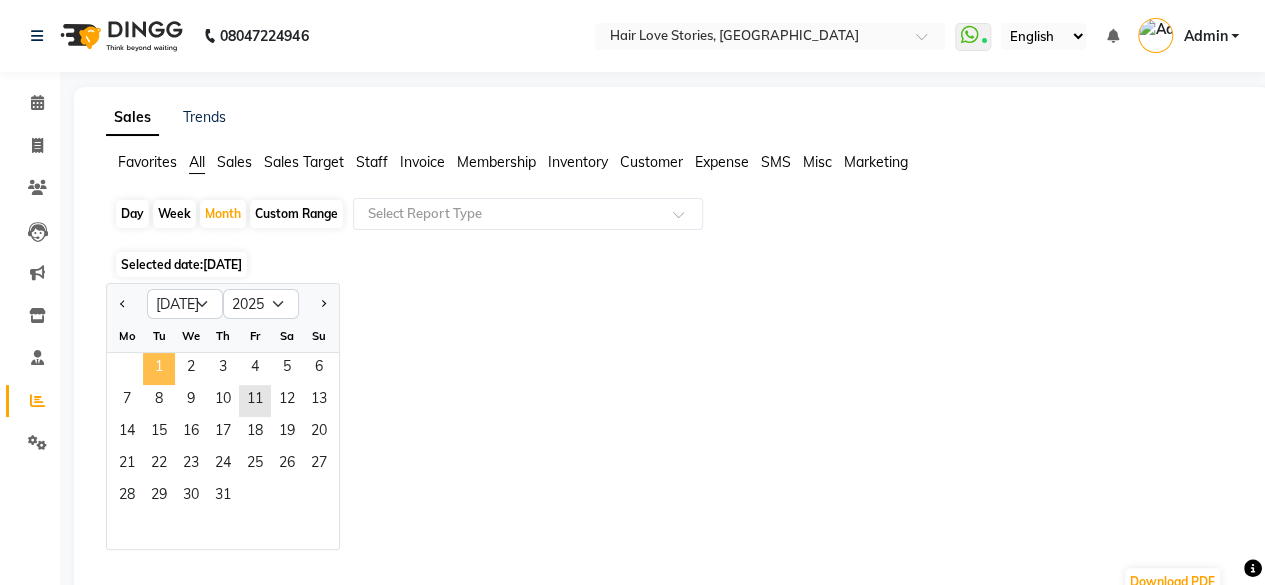 click on "1" 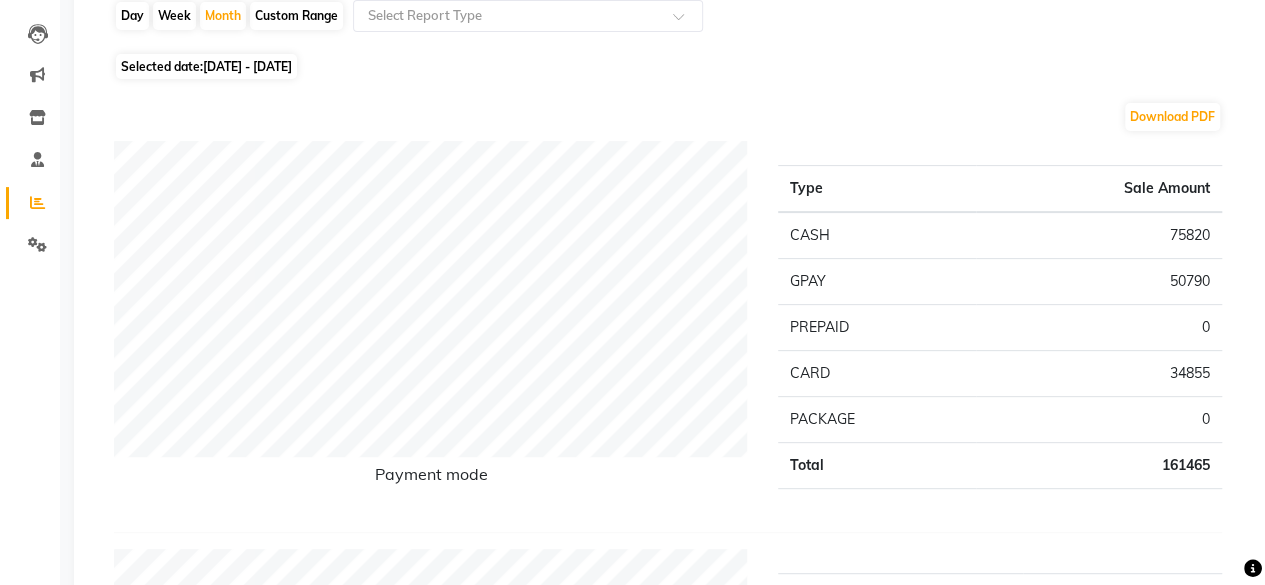 scroll, scrollTop: 195, scrollLeft: 0, axis: vertical 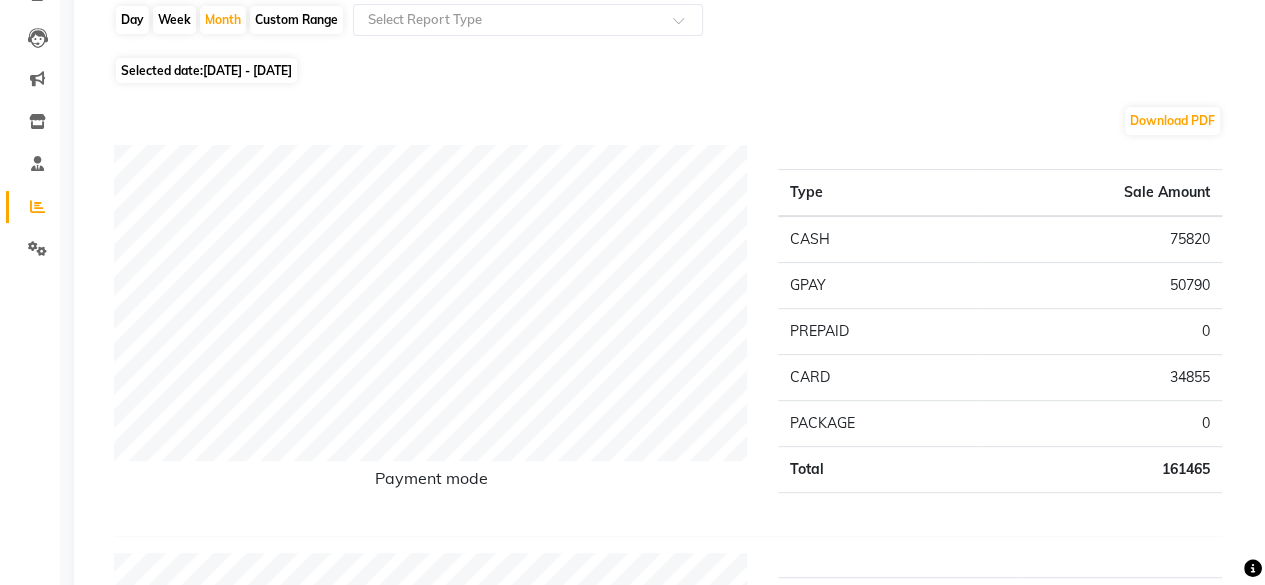 click on "[DATE] - [DATE]" 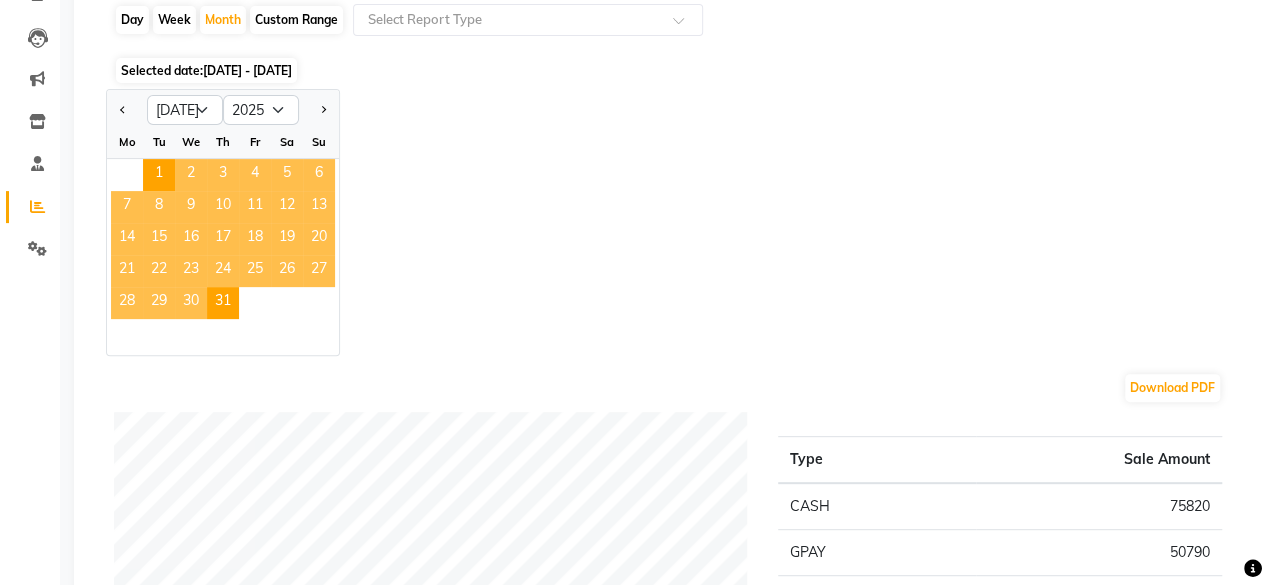 click on "Week" 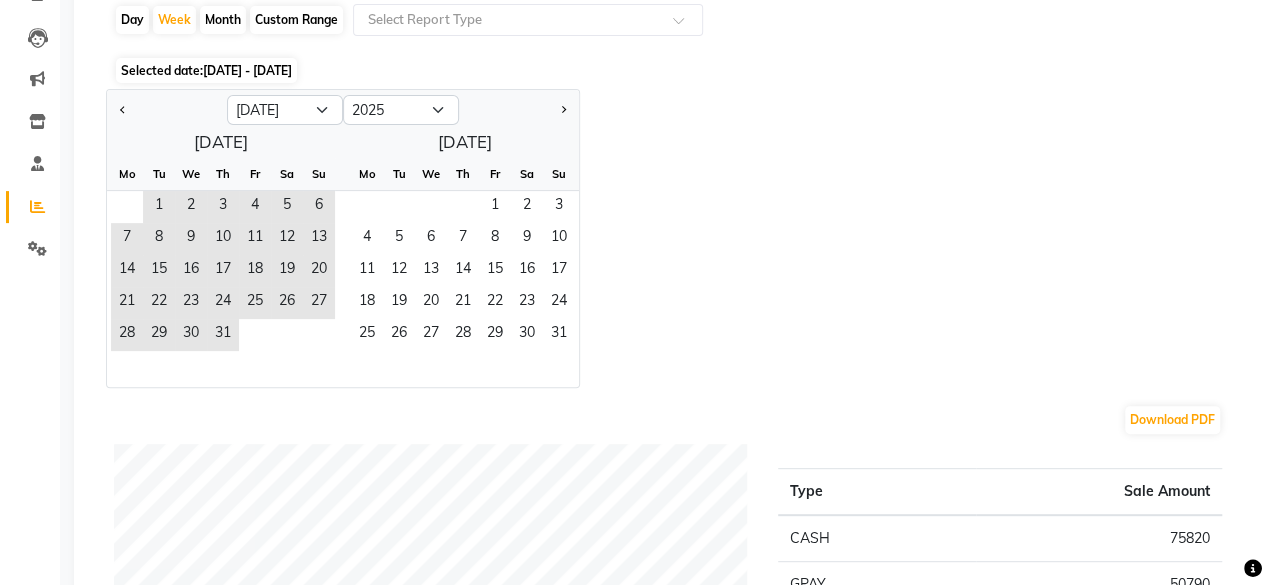 click on "Day" 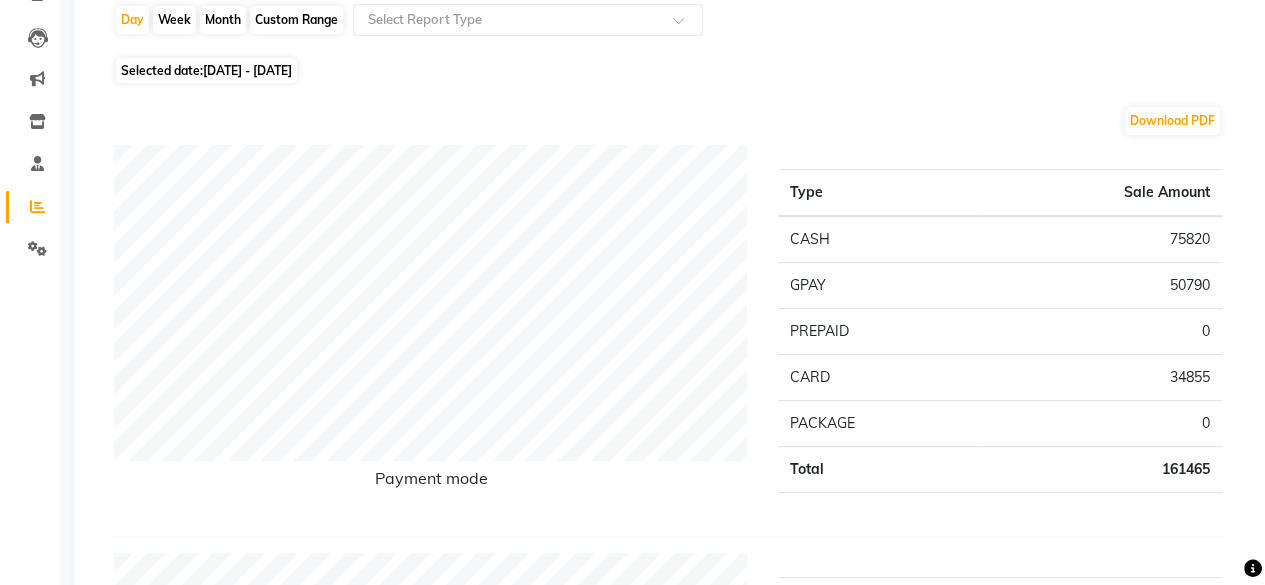 click on "[DATE] - [DATE]" 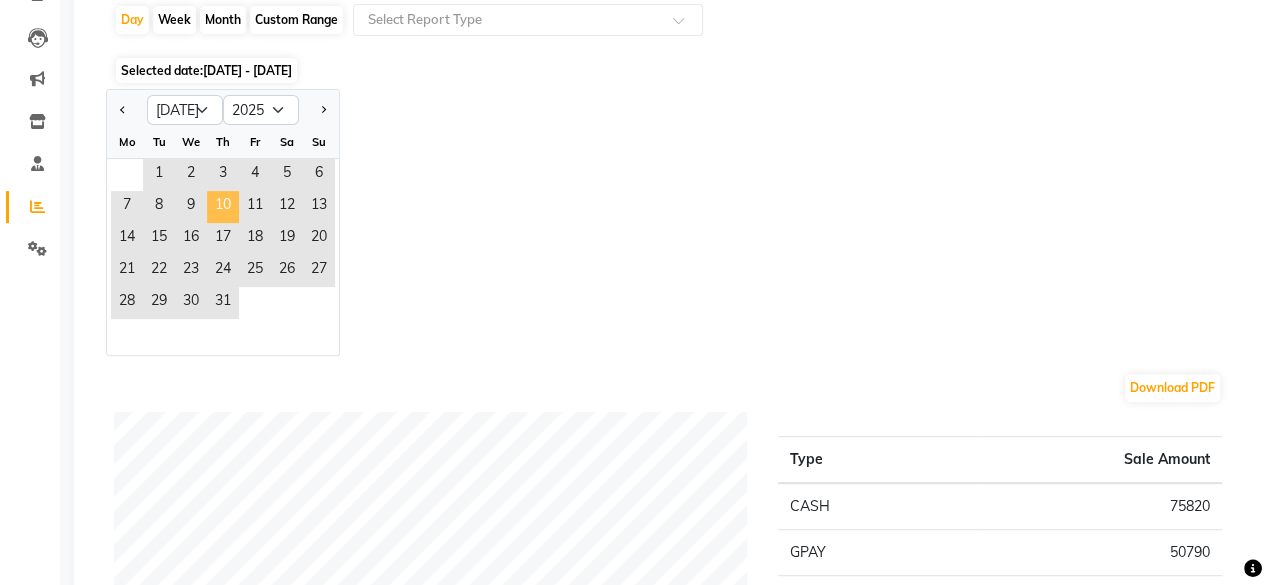 click on "10" 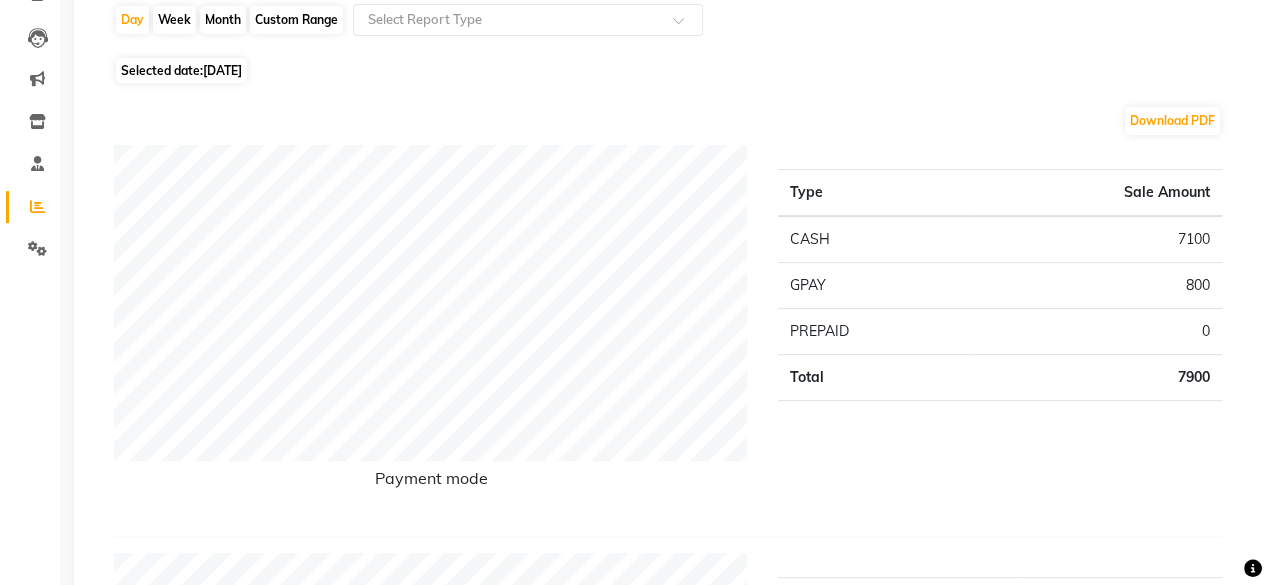 click on "[DATE]" 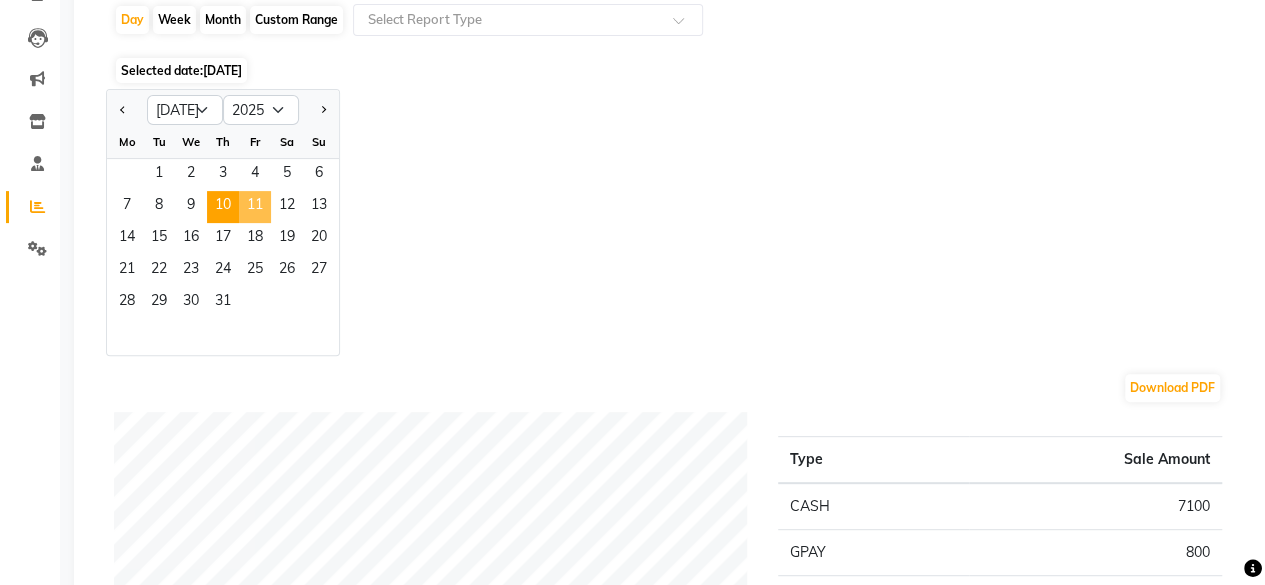 click on "11" 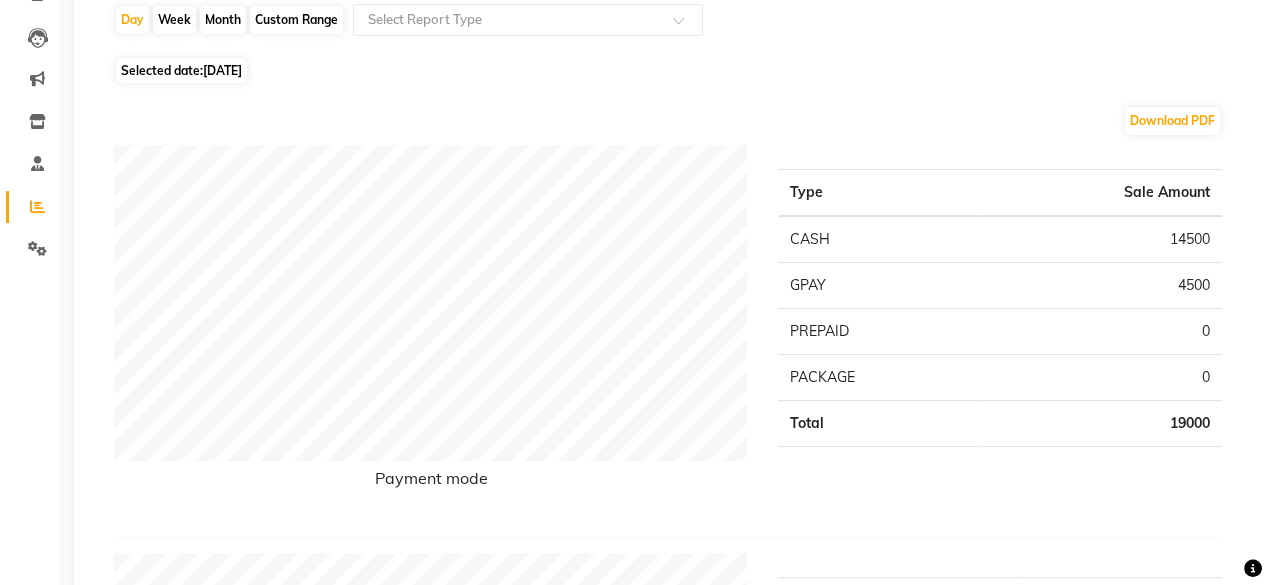 click on "Month" 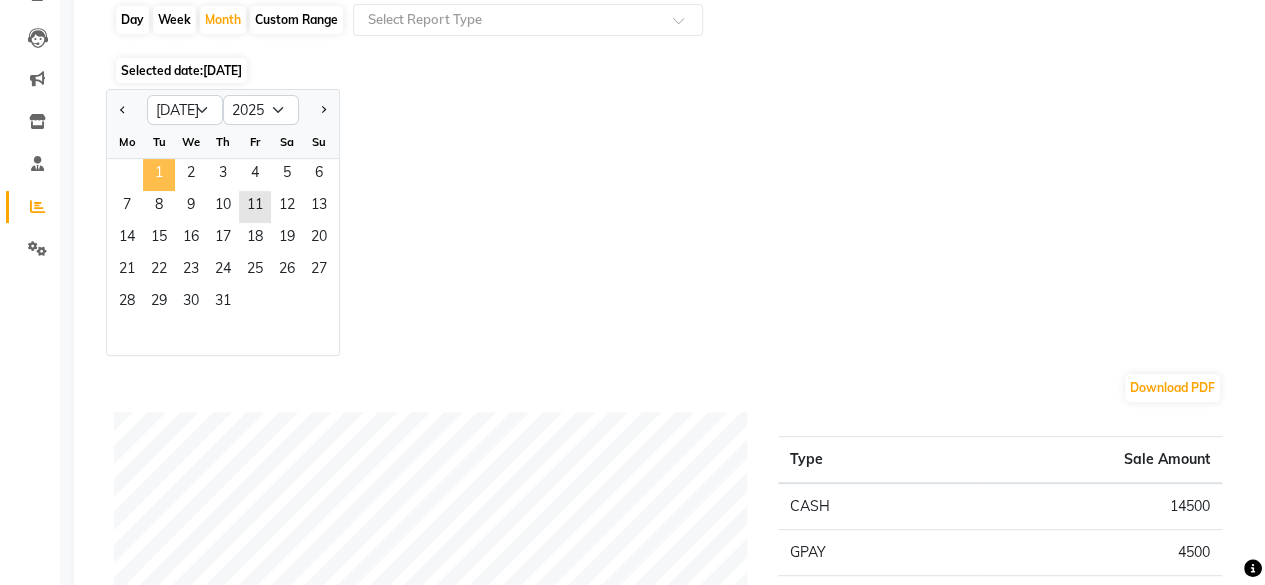click on "1" 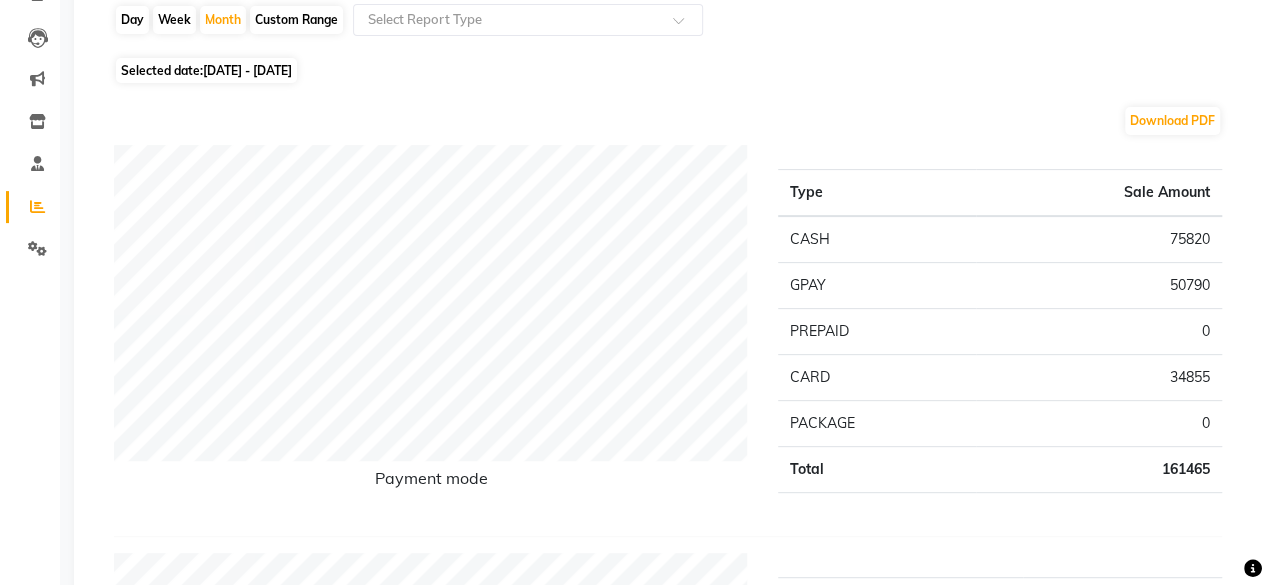 click on "Day   Week   Month   Custom Range  Select Report Type" 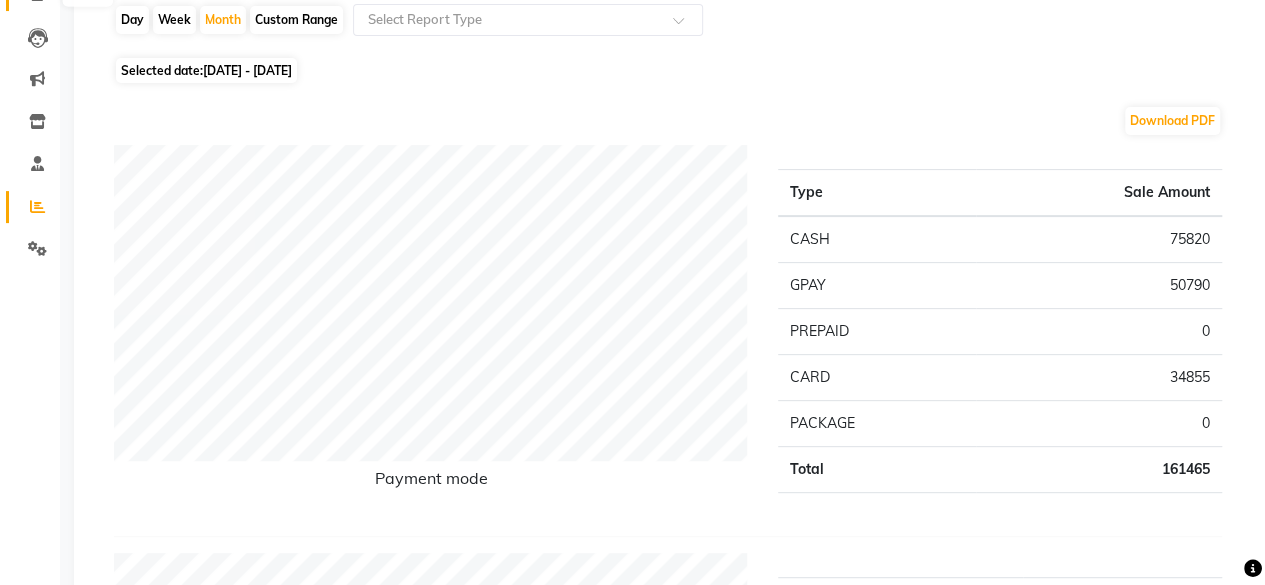 click 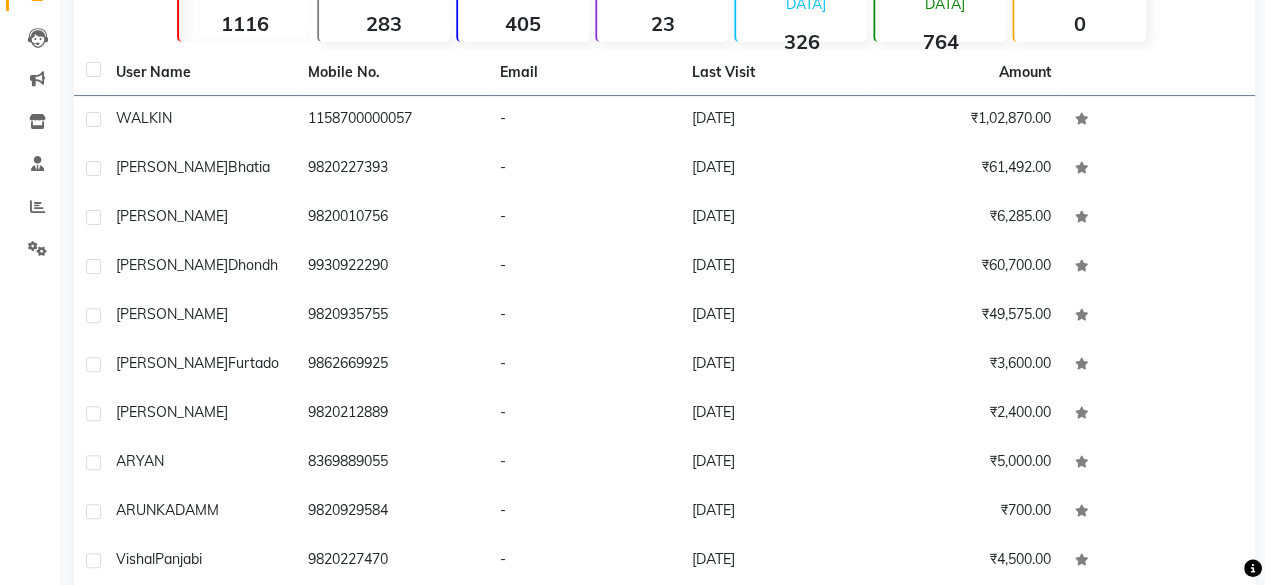 scroll, scrollTop: 0, scrollLeft: 0, axis: both 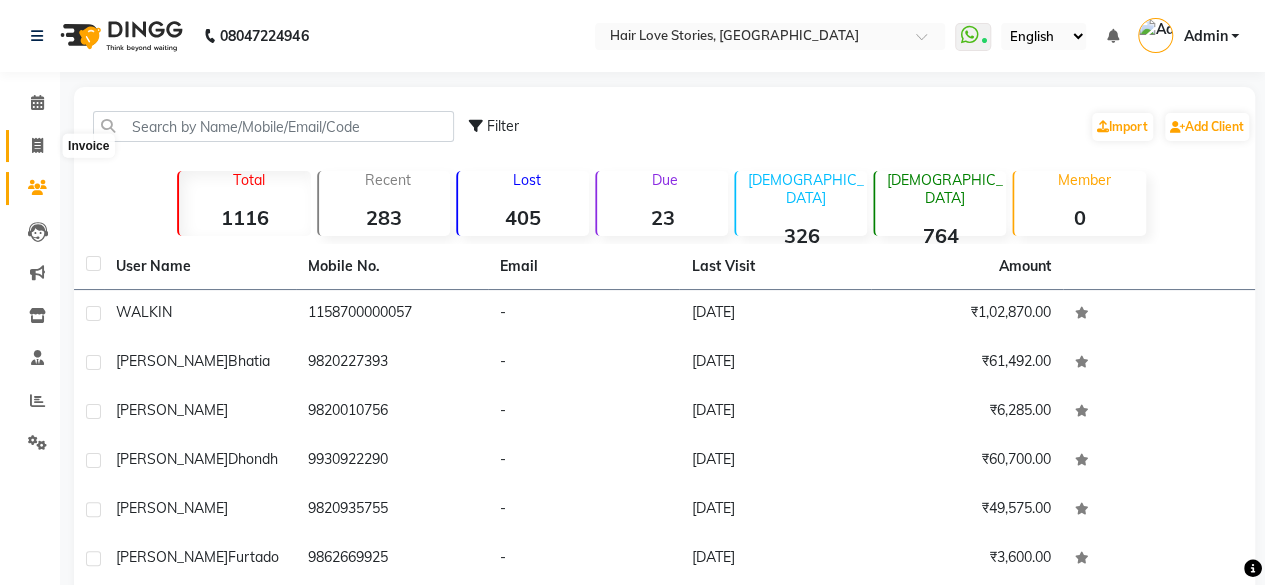 click 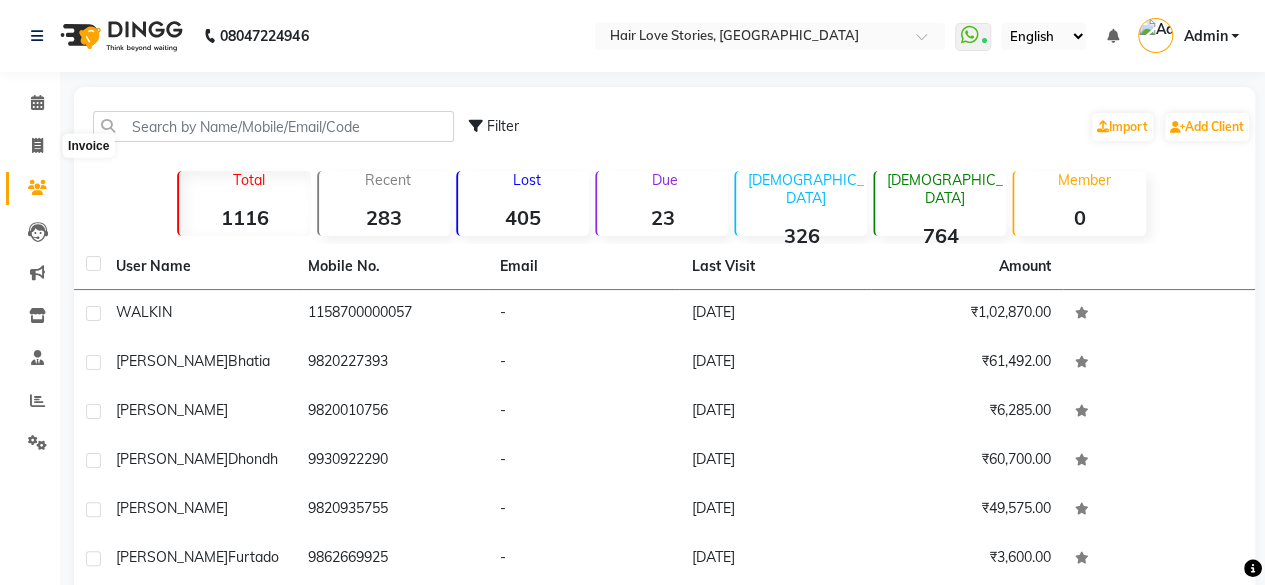 select on "3886" 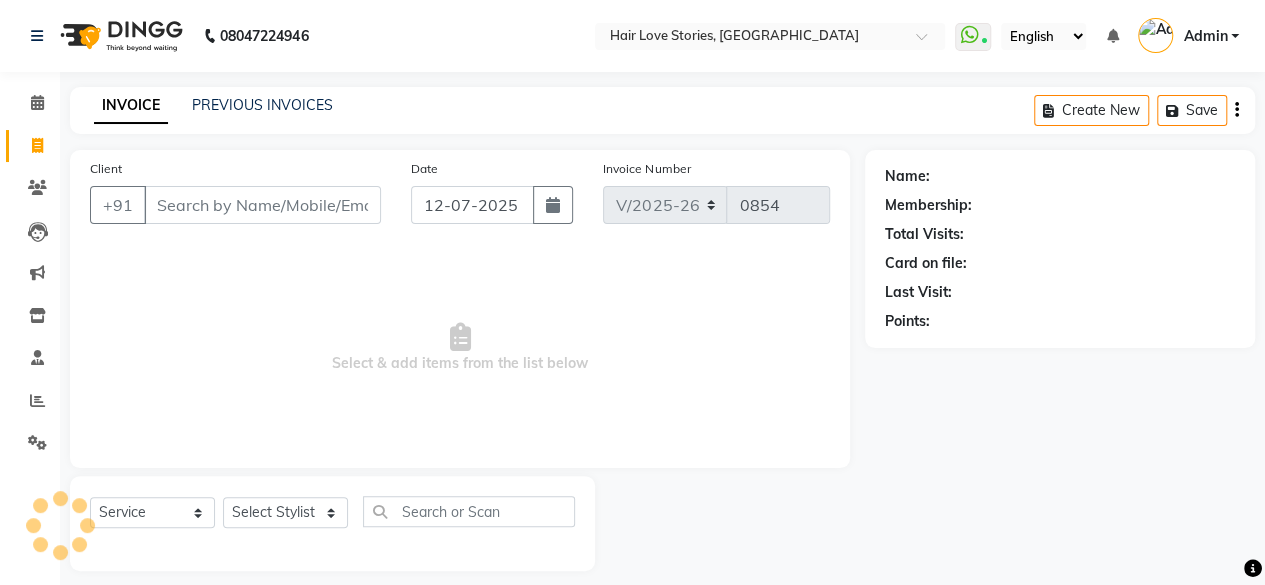 scroll, scrollTop: 15, scrollLeft: 0, axis: vertical 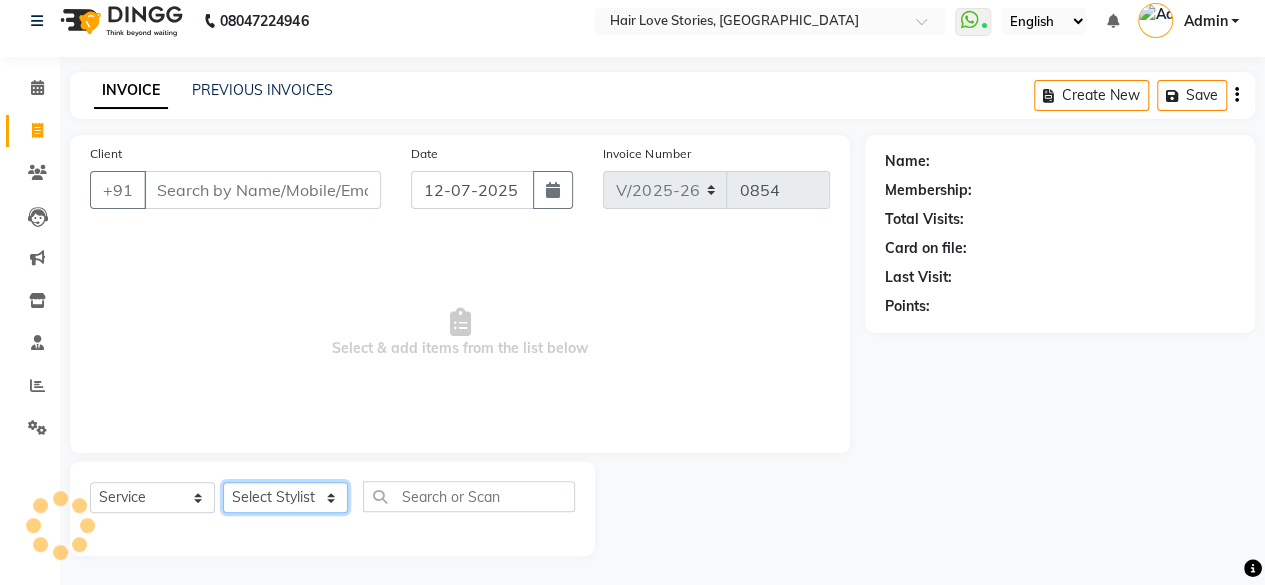 click on "Select Stylist" 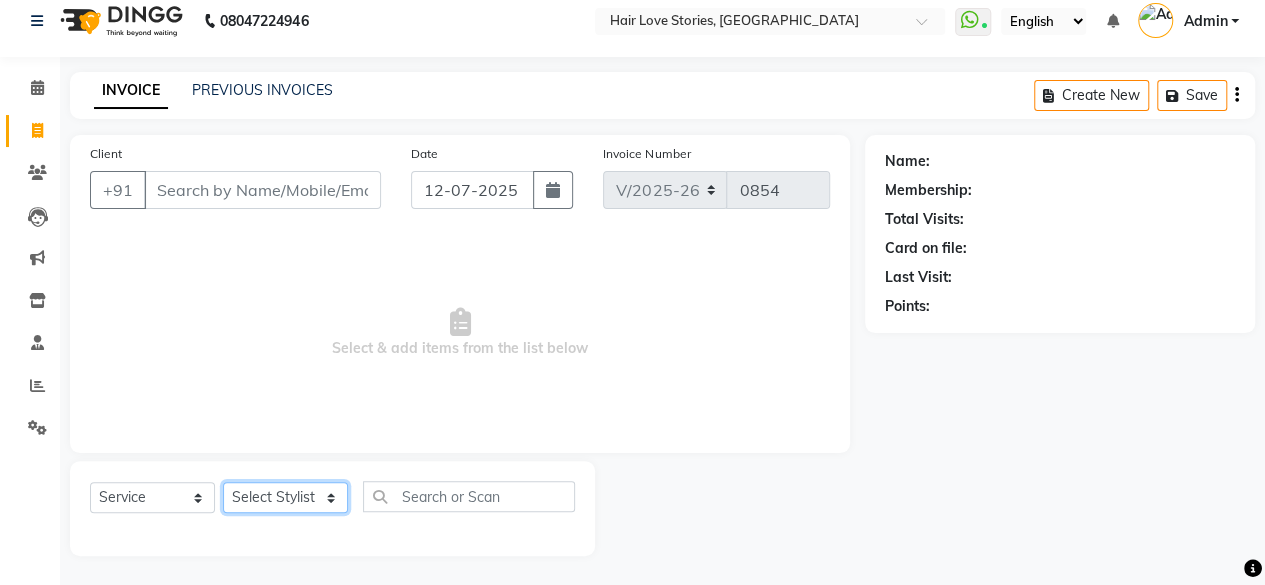 select on "19891" 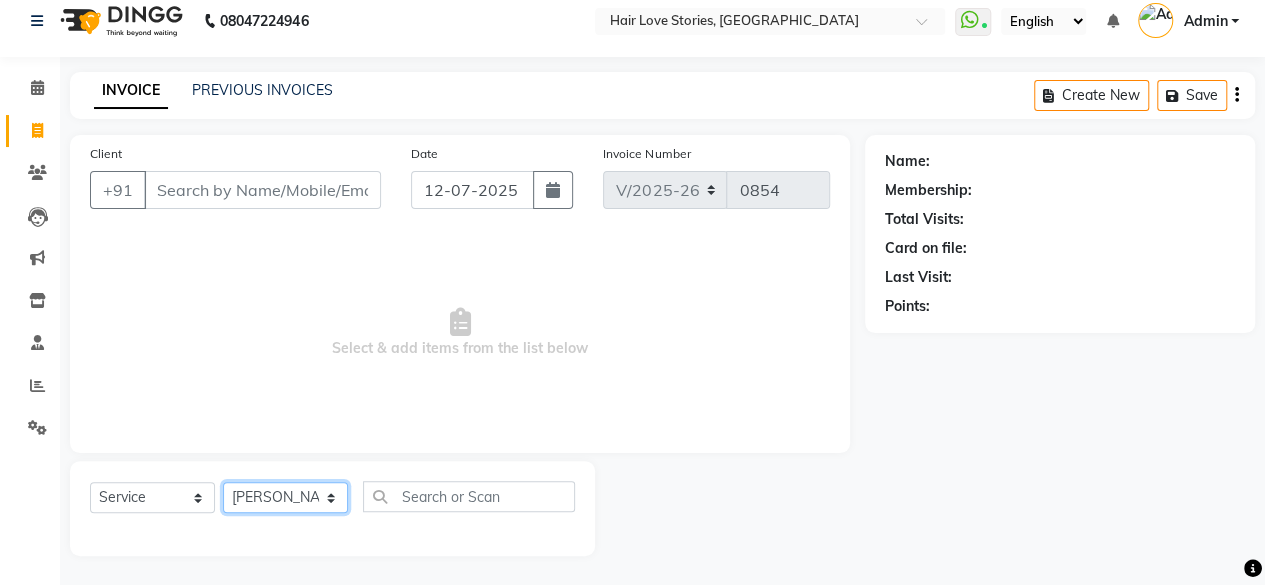 click on "Select Stylist [PERSON_NAME] DIVYA FRONTDESK [PERSON_NAME] MANAGER [PERSON_NAME] MEENA MANE  NISHA [PERSON_NAME] [PERSON_NAME] [PERSON_NAME] [PERSON_NAME]" 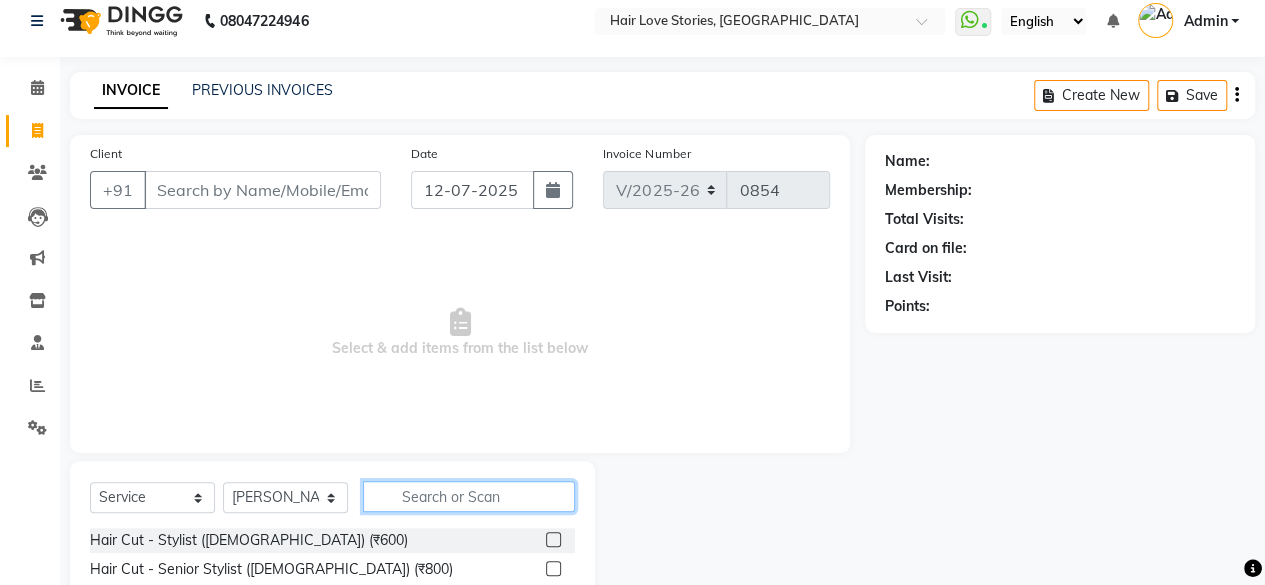 click 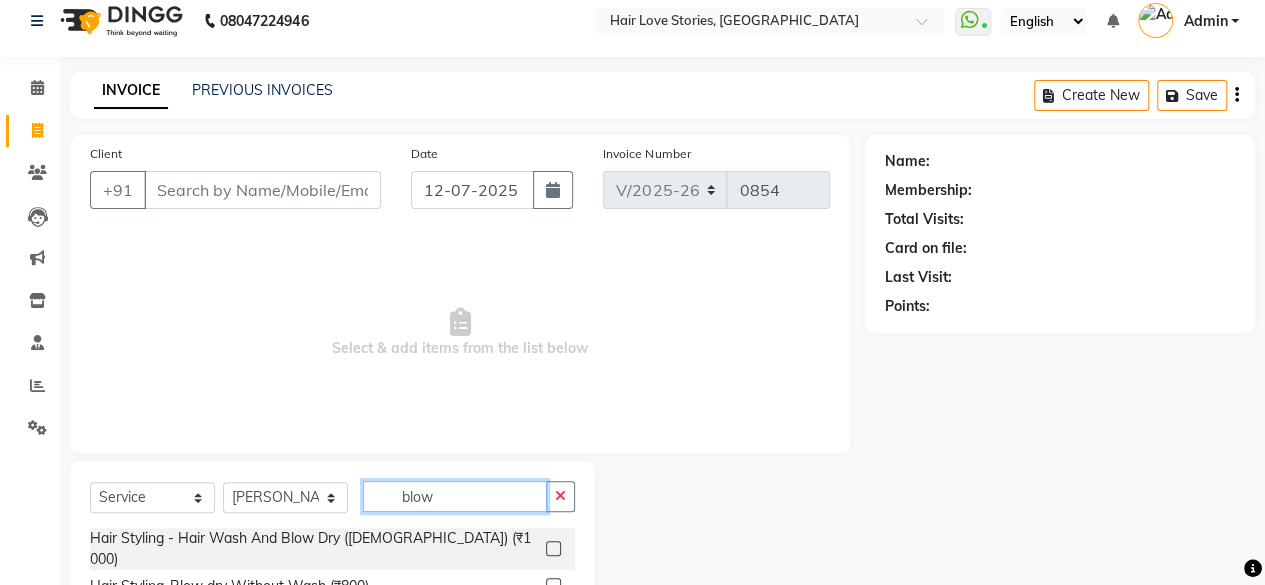 type on "blow" 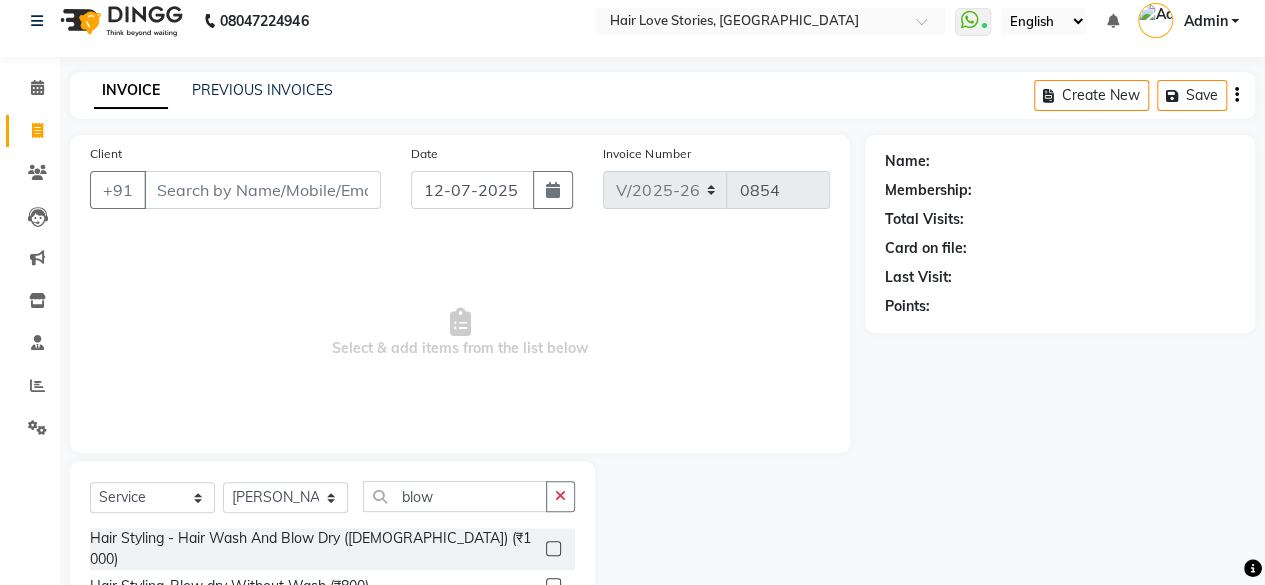click 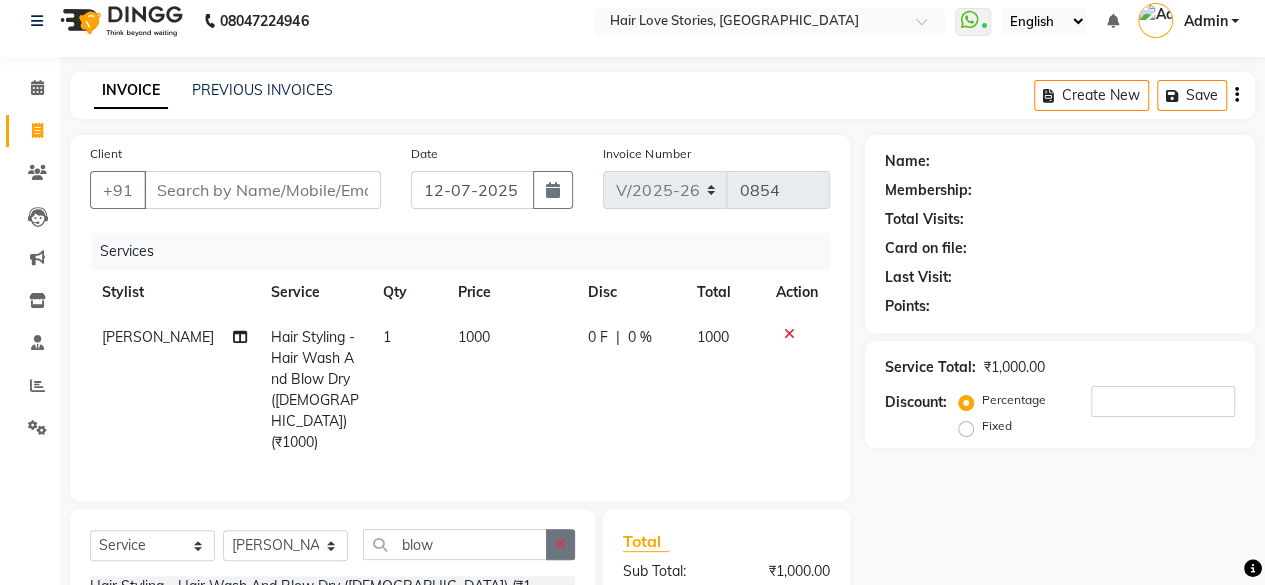 checkbox on "false" 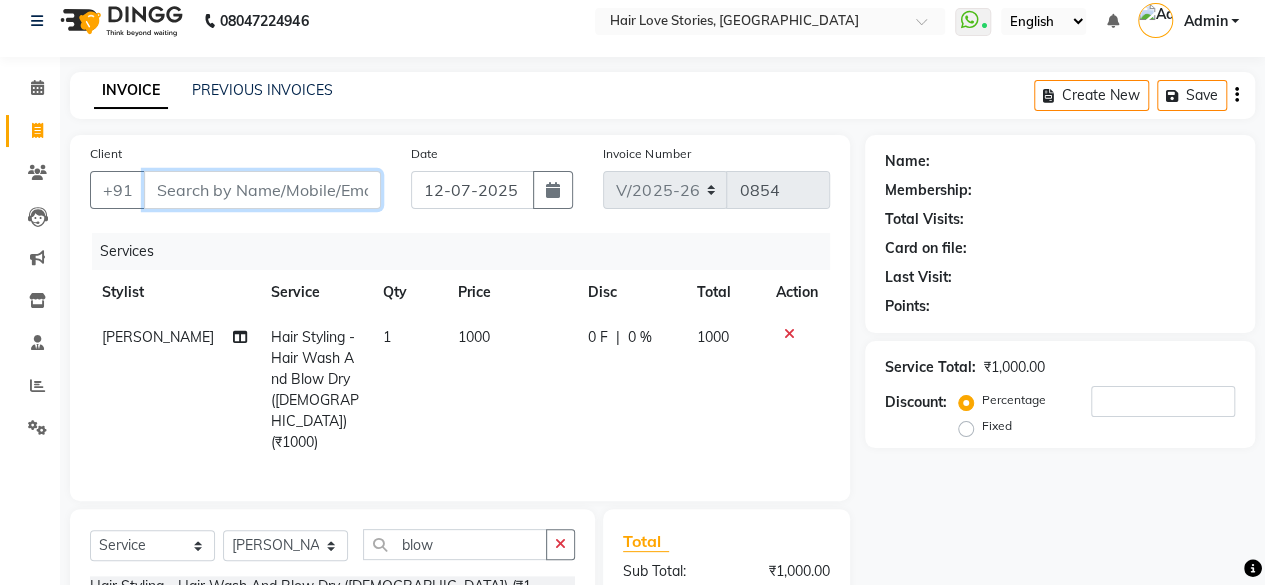 click on "Client" at bounding box center (262, 190) 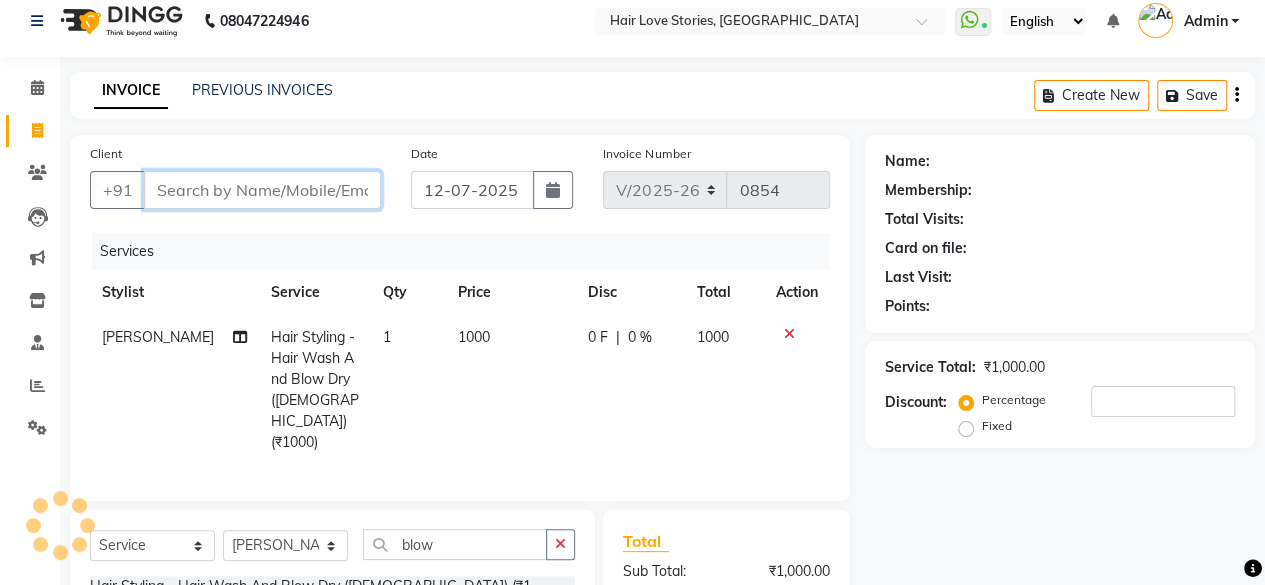 type on "9" 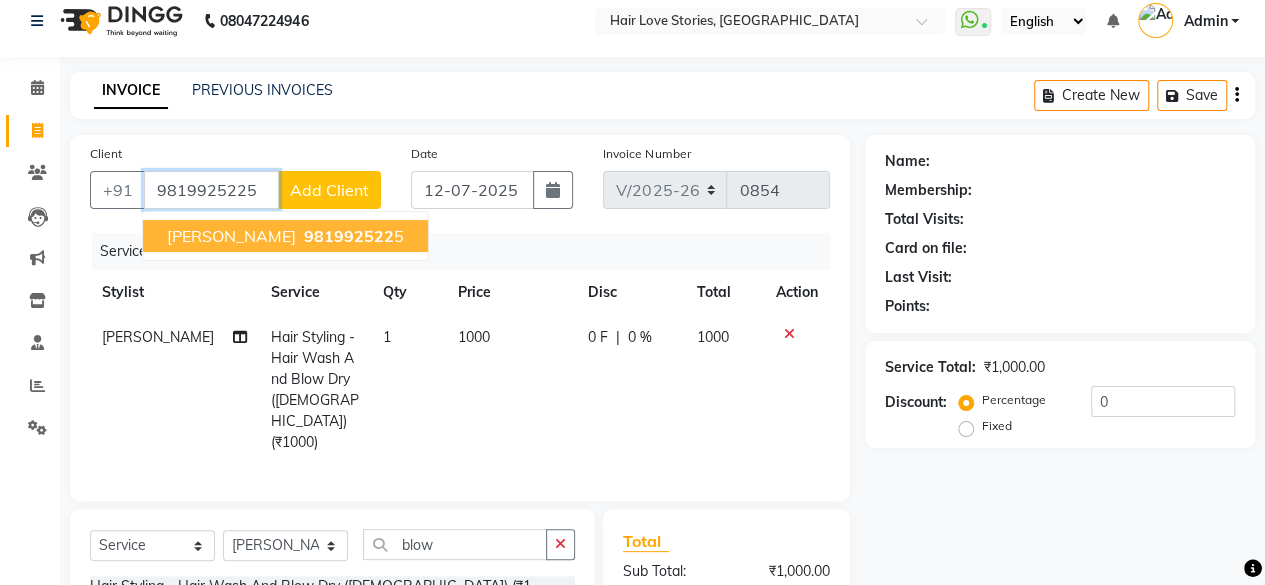 type on "9819925225" 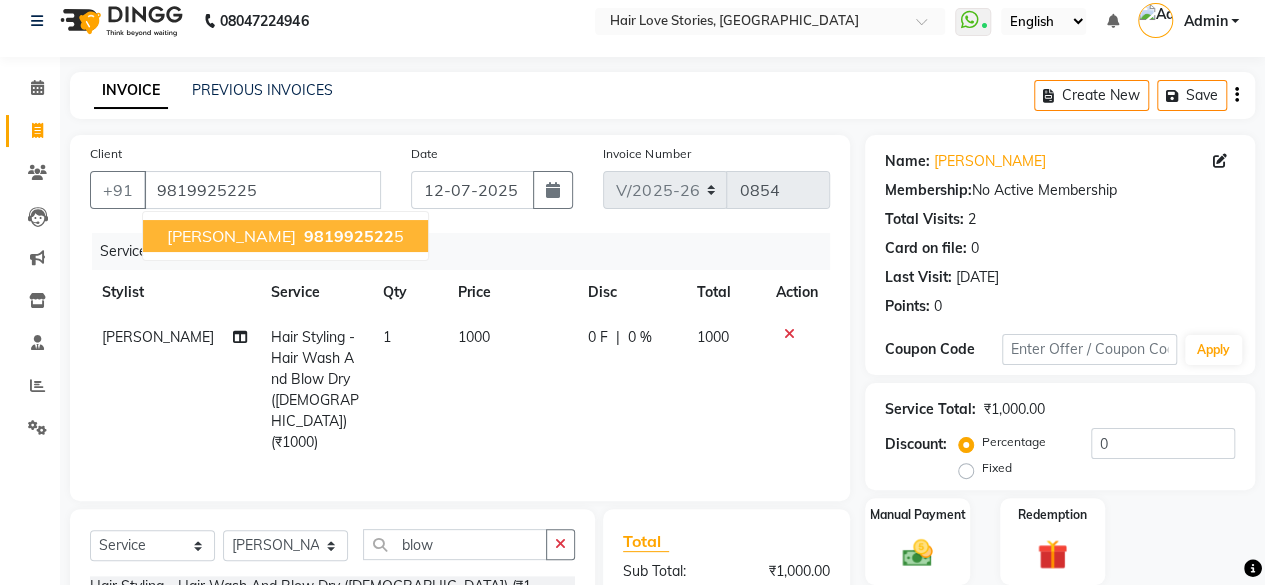 click on "[PERSON_NAME]" at bounding box center [231, 236] 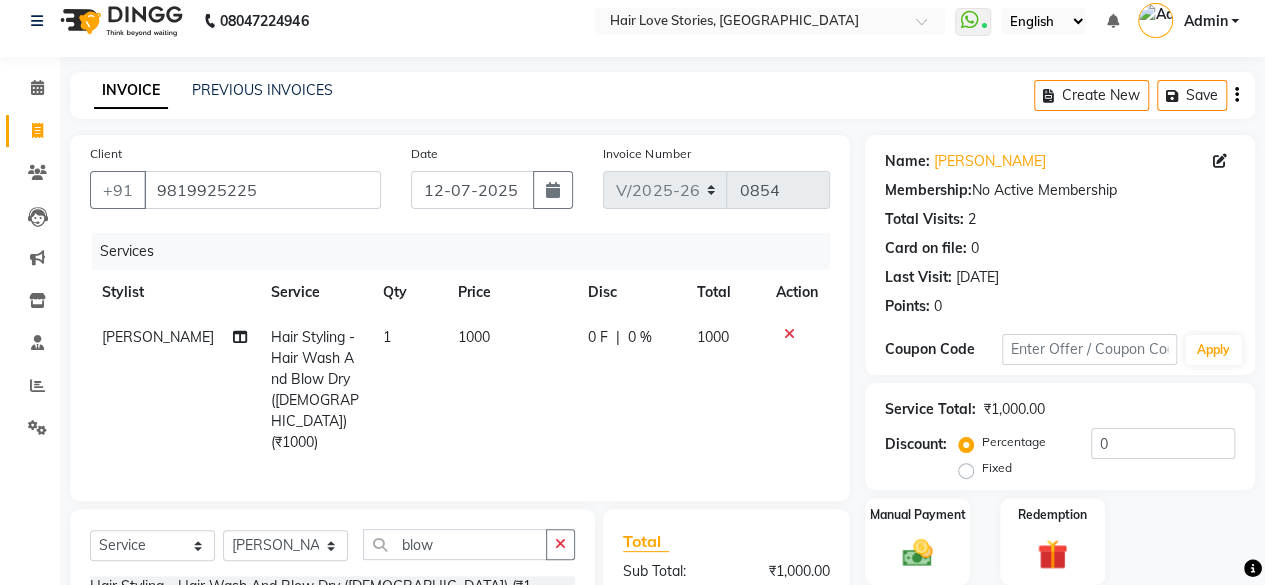 click on "0 %" 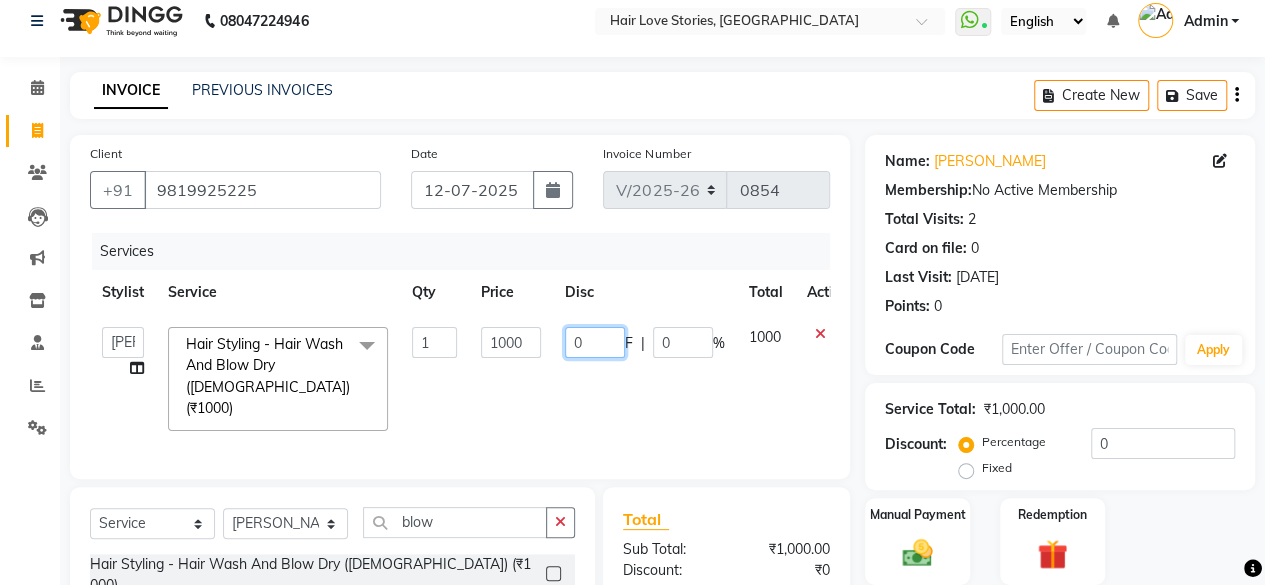 click on "0" 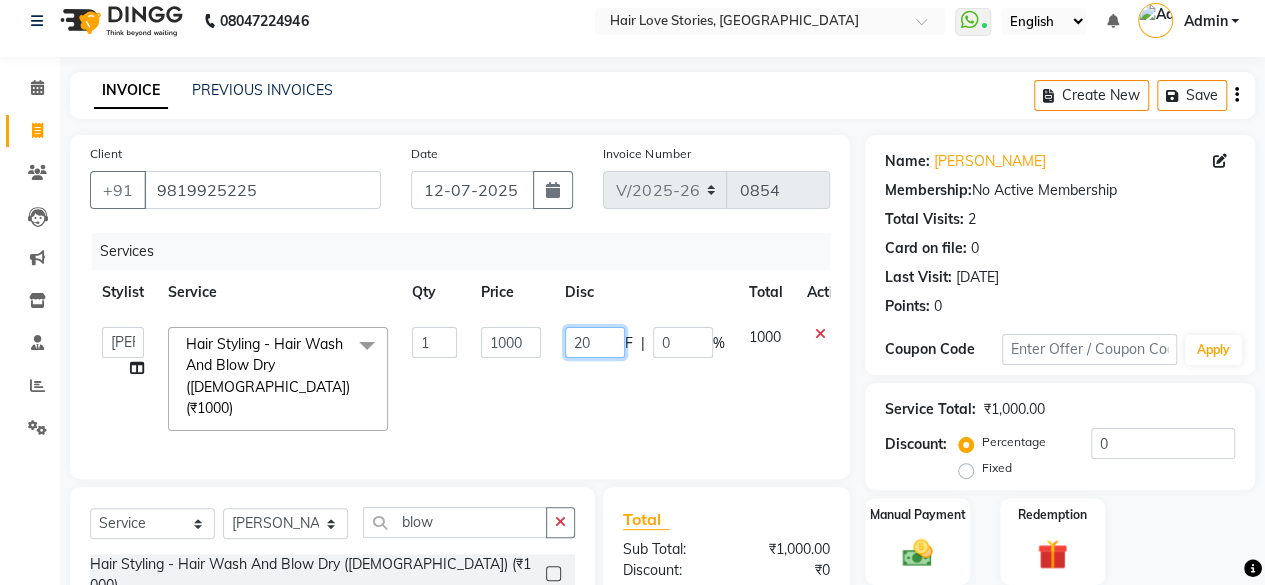 type on "200" 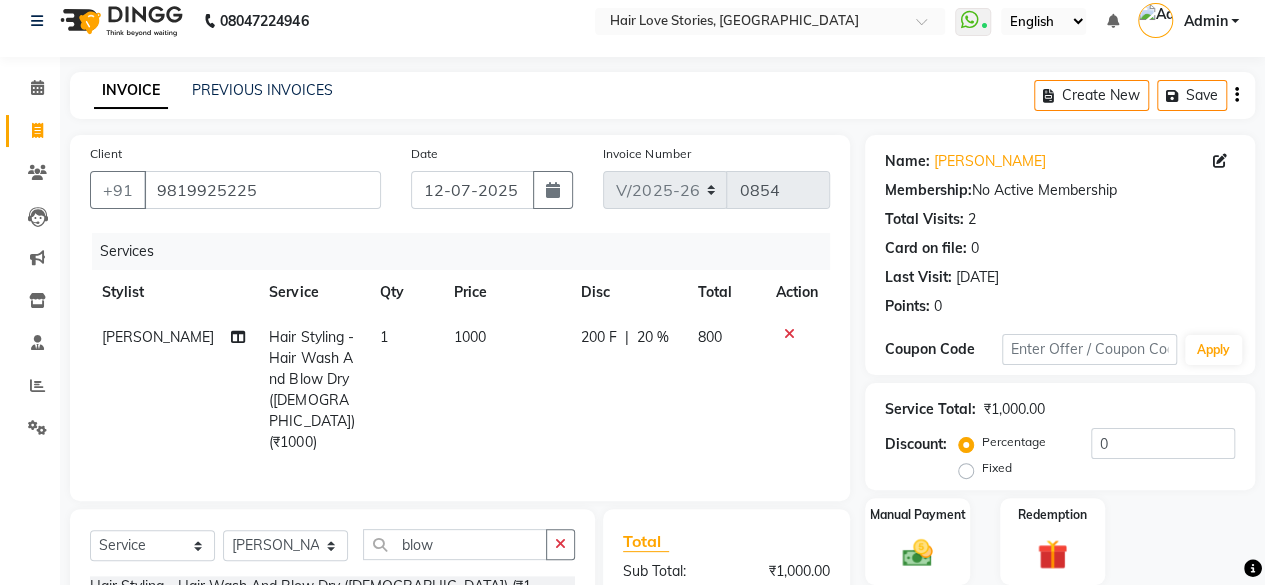 click on "Manual Payment Redemption" 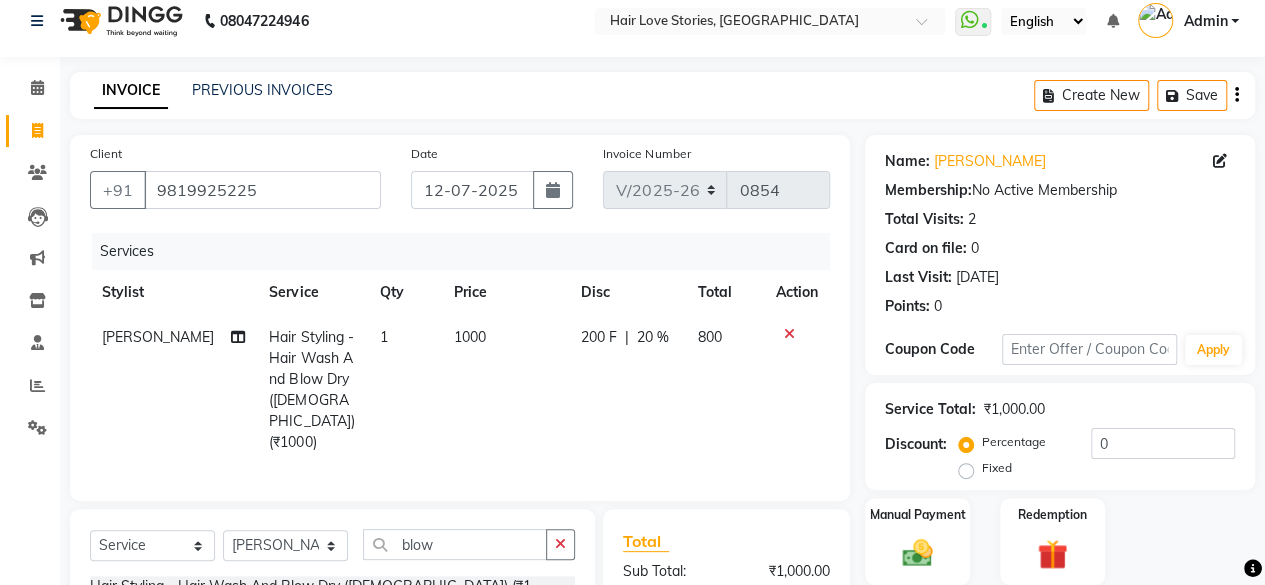 scroll, scrollTop: 214, scrollLeft: 0, axis: vertical 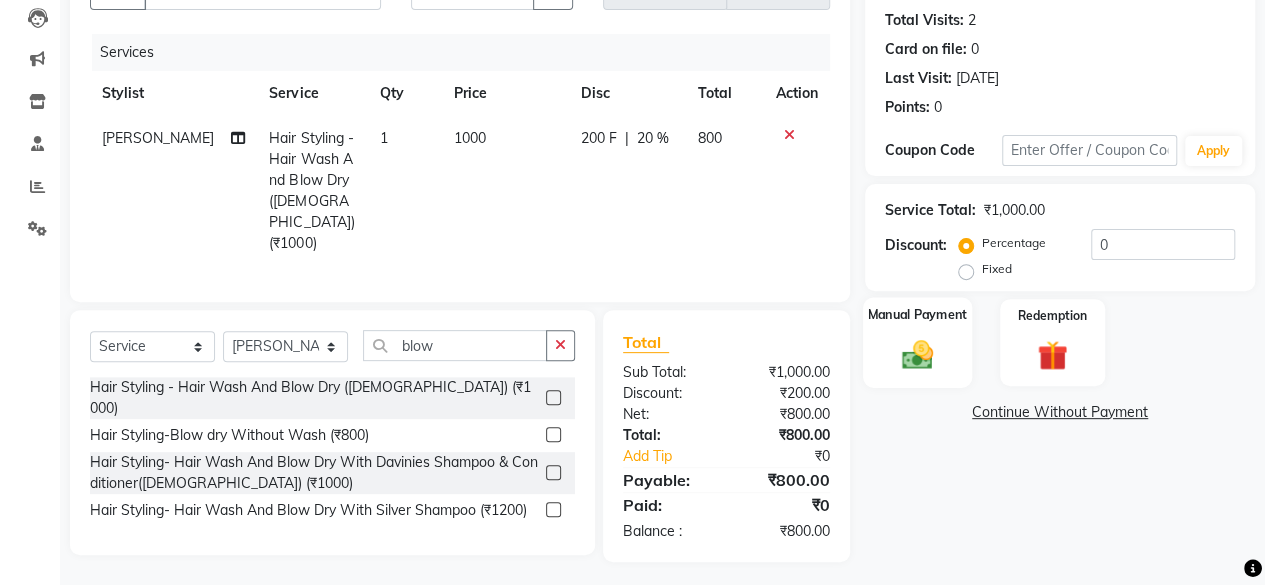 click 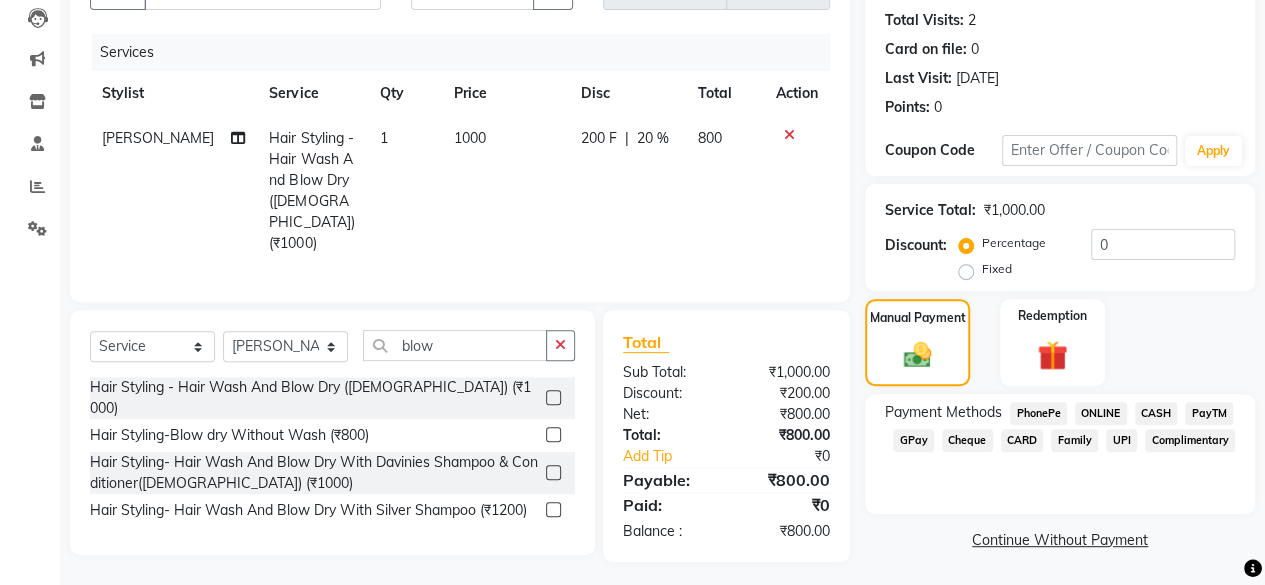 click on "GPay" 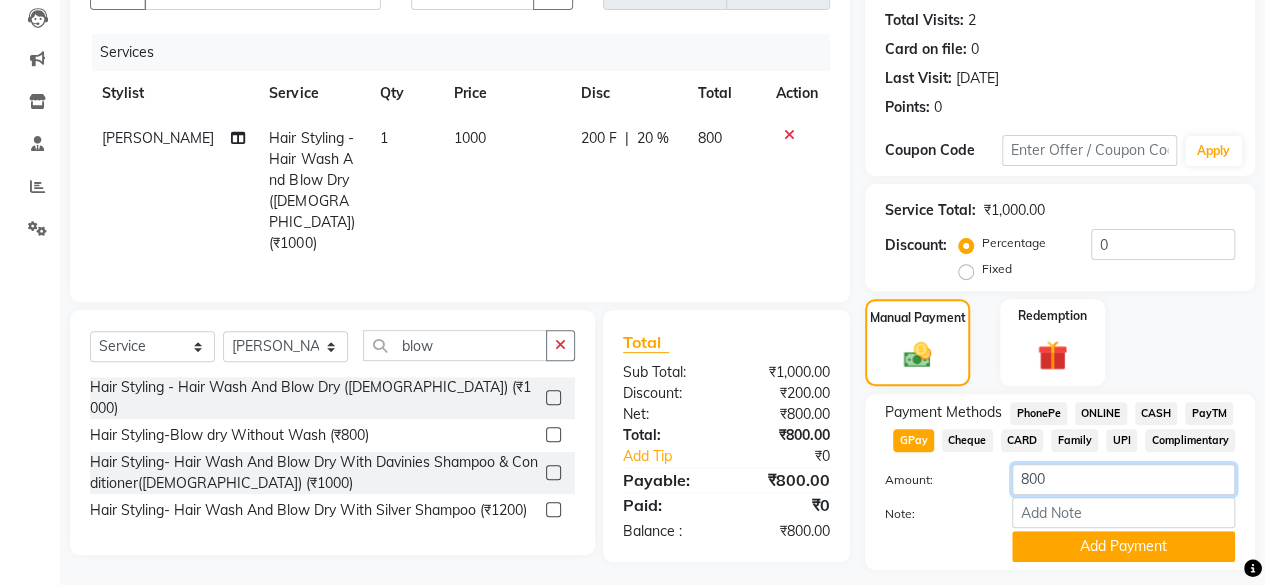 click on "800" 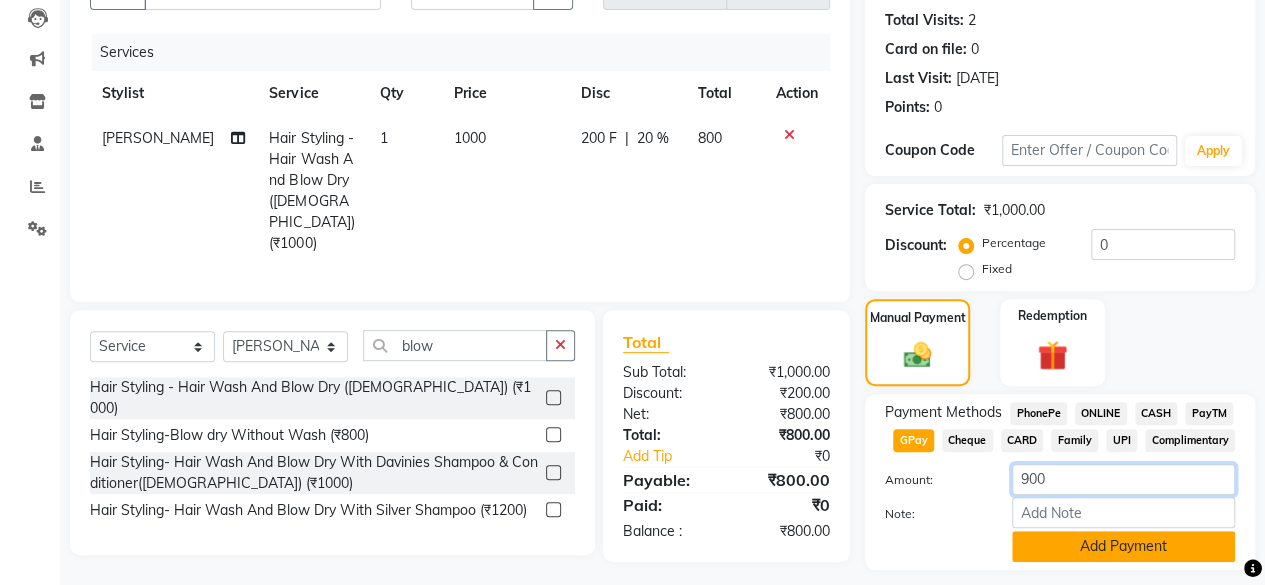 type on "900" 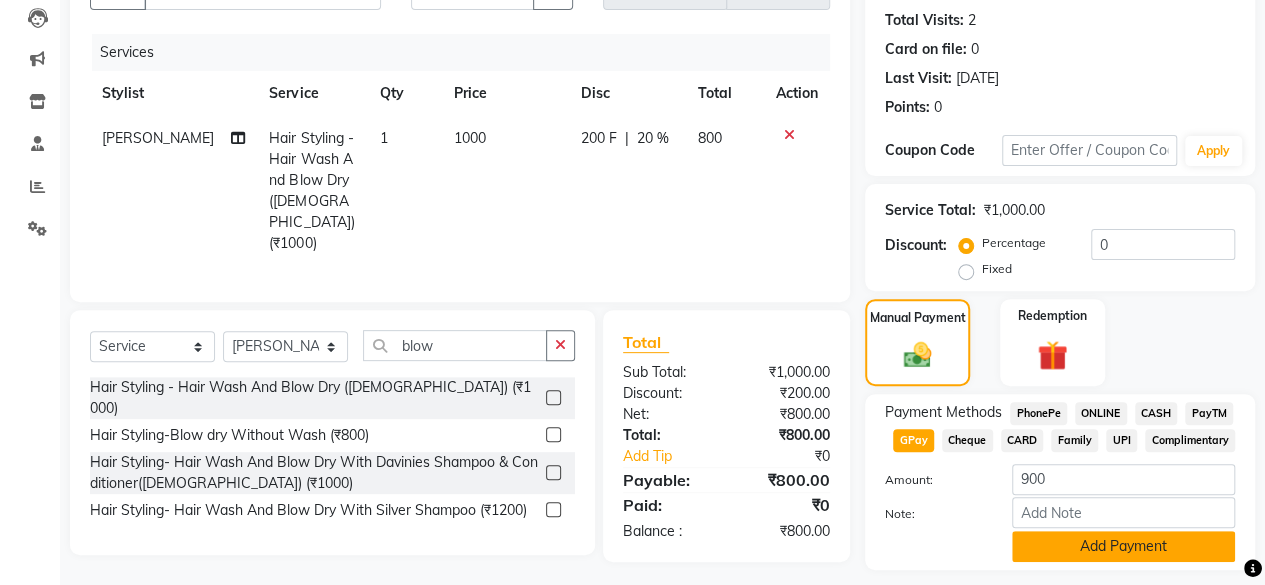 click on "Add Payment" 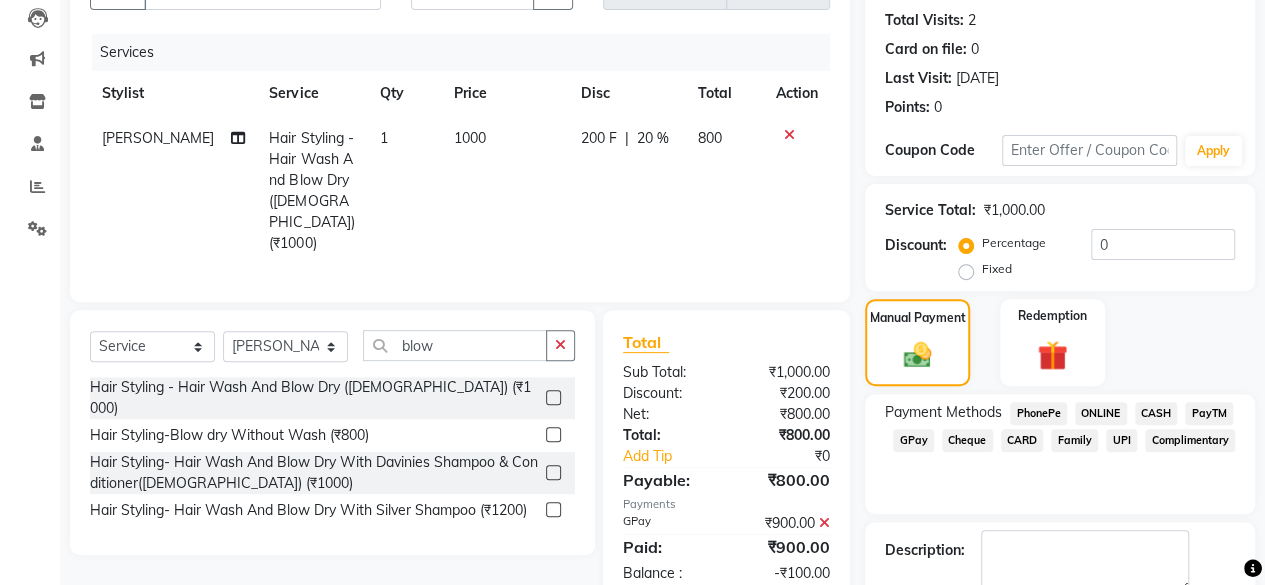 scroll, scrollTop: 324, scrollLeft: 0, axis: vertical 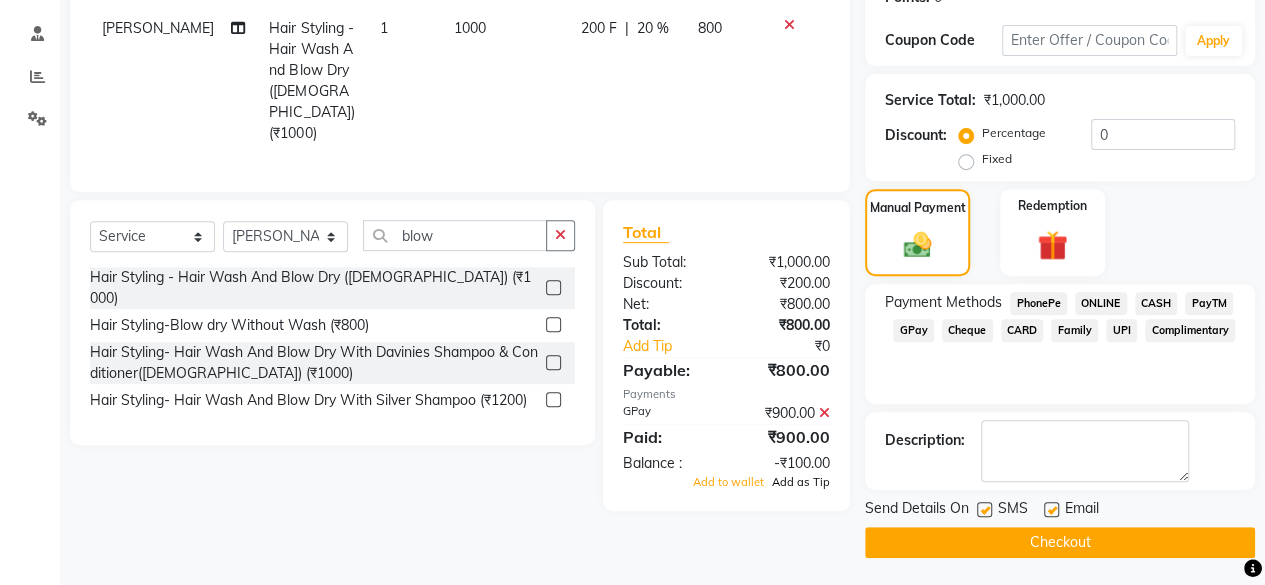 click on "Add as Tip" 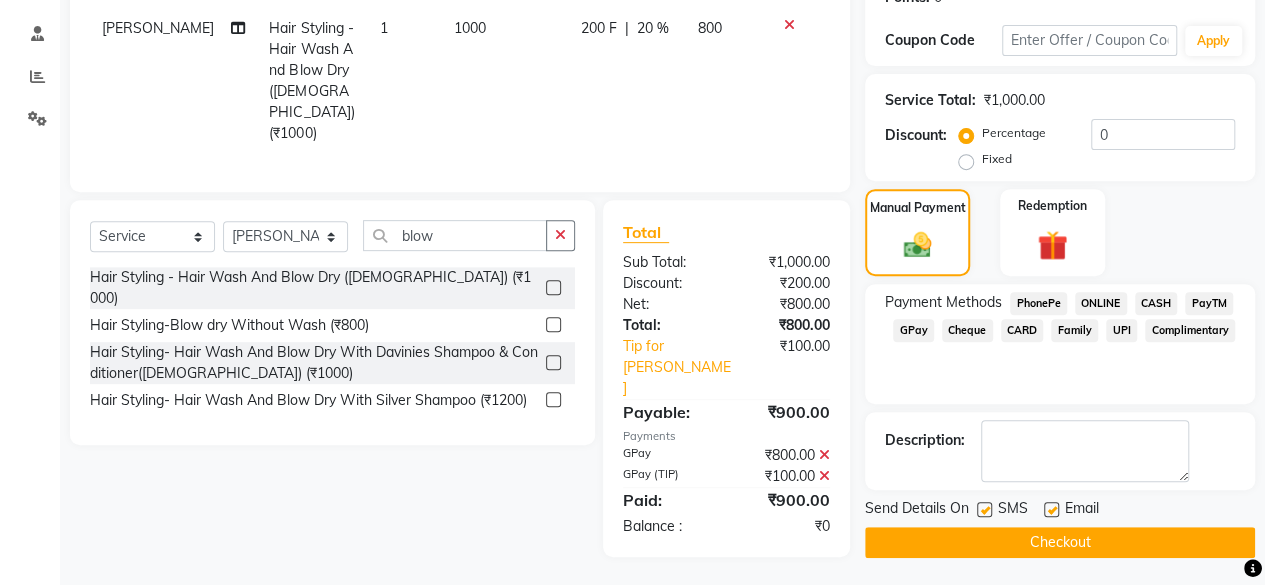 click on "Checkout" 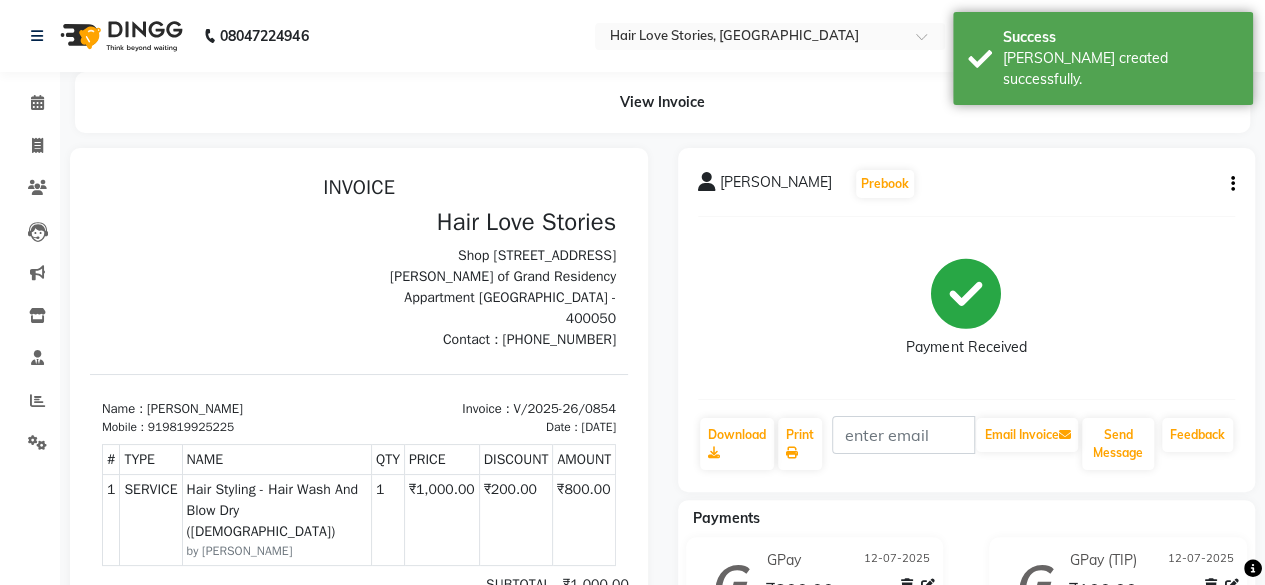 scroll, scrollTop: 0, scrollLeft: 0, axis: both 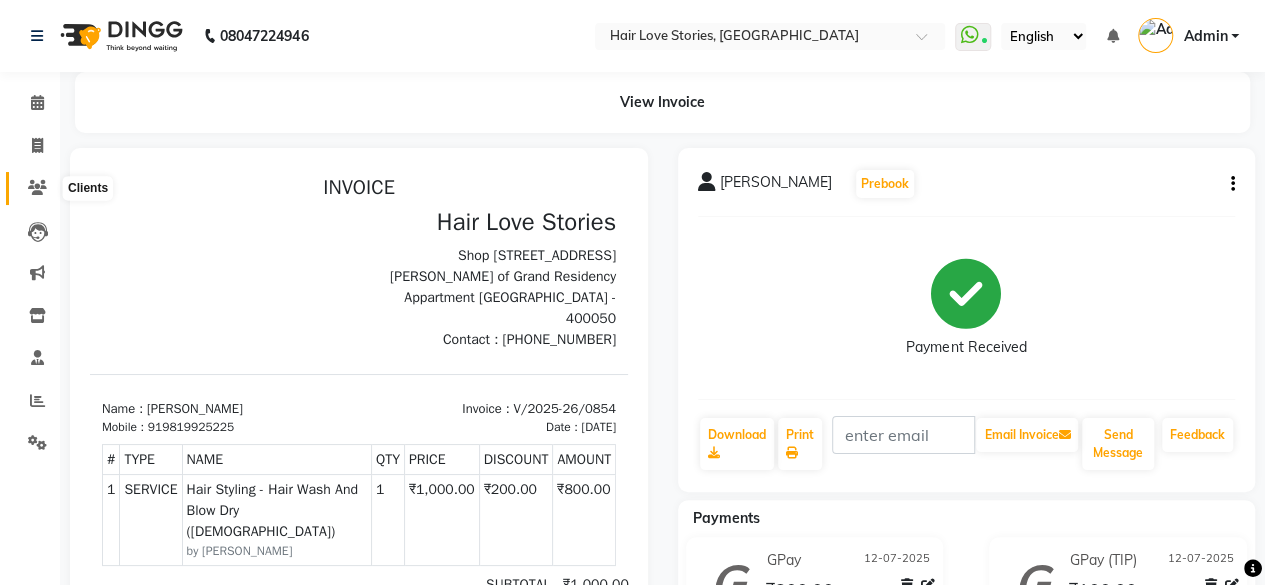 click 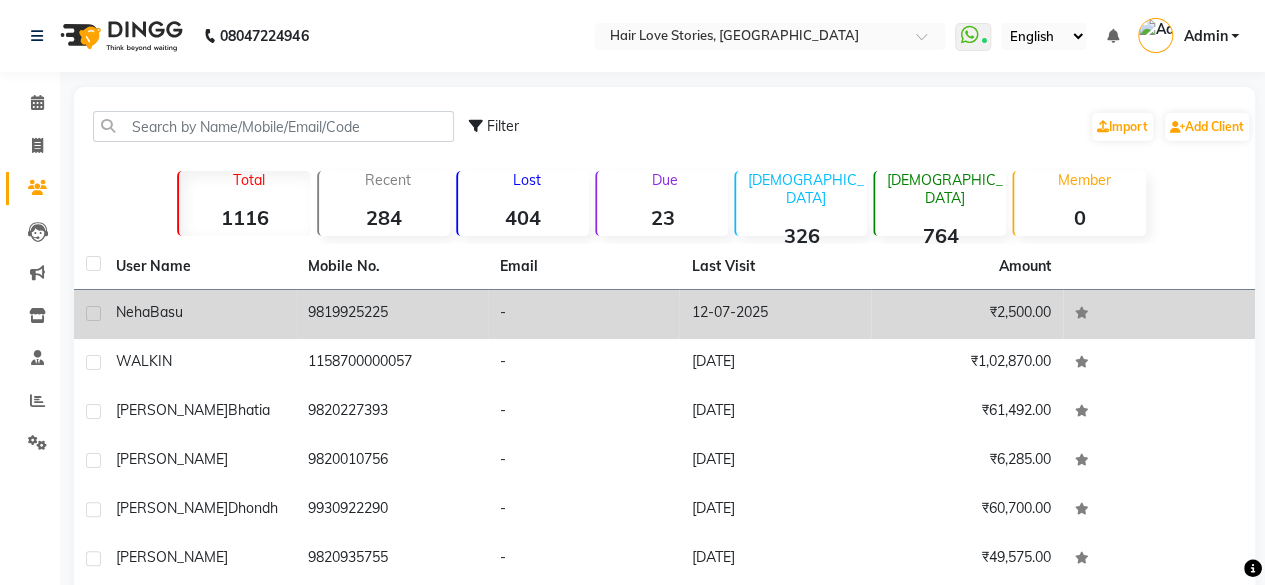 click on "Basu" 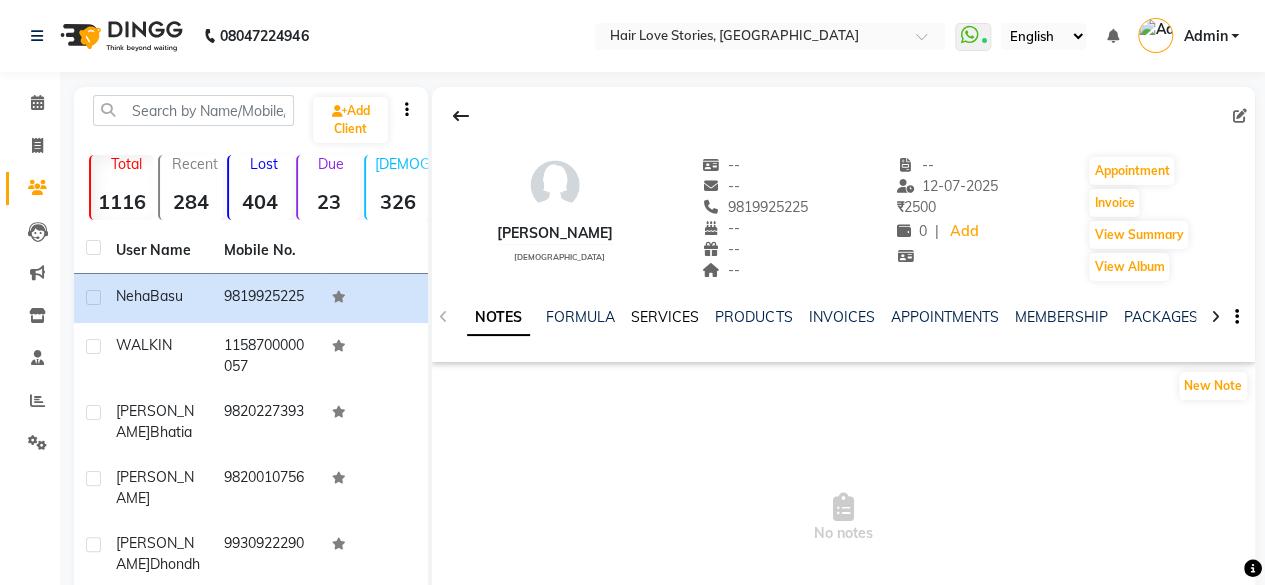 click on "SERVICES" 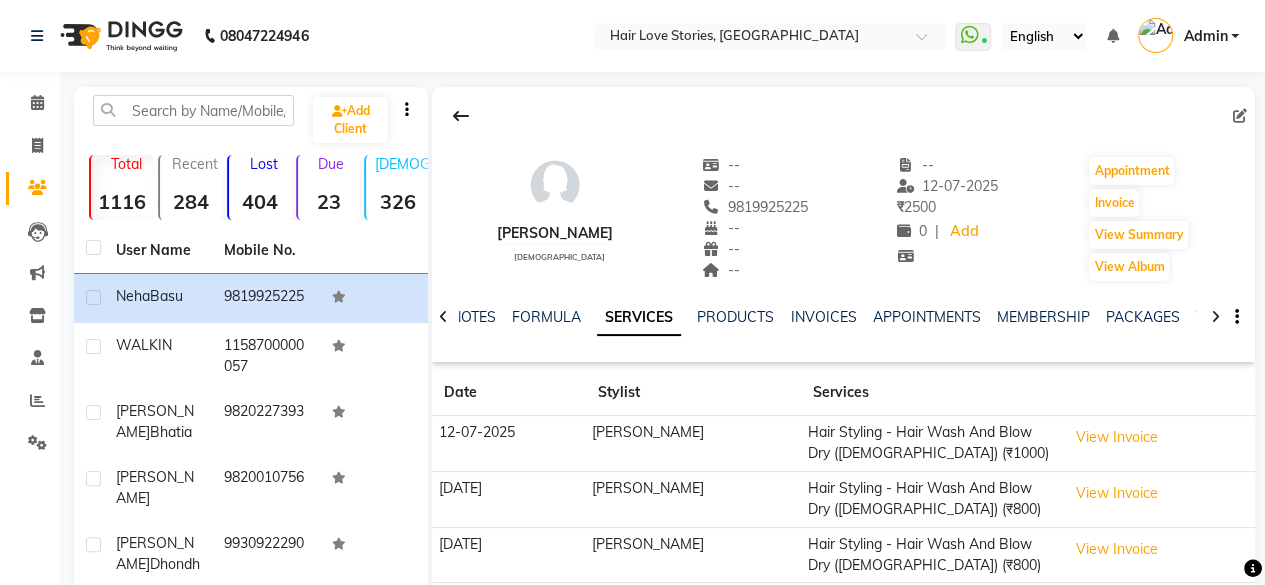scroll, scrollTop: 0, scrollLeft: 0, axis: both 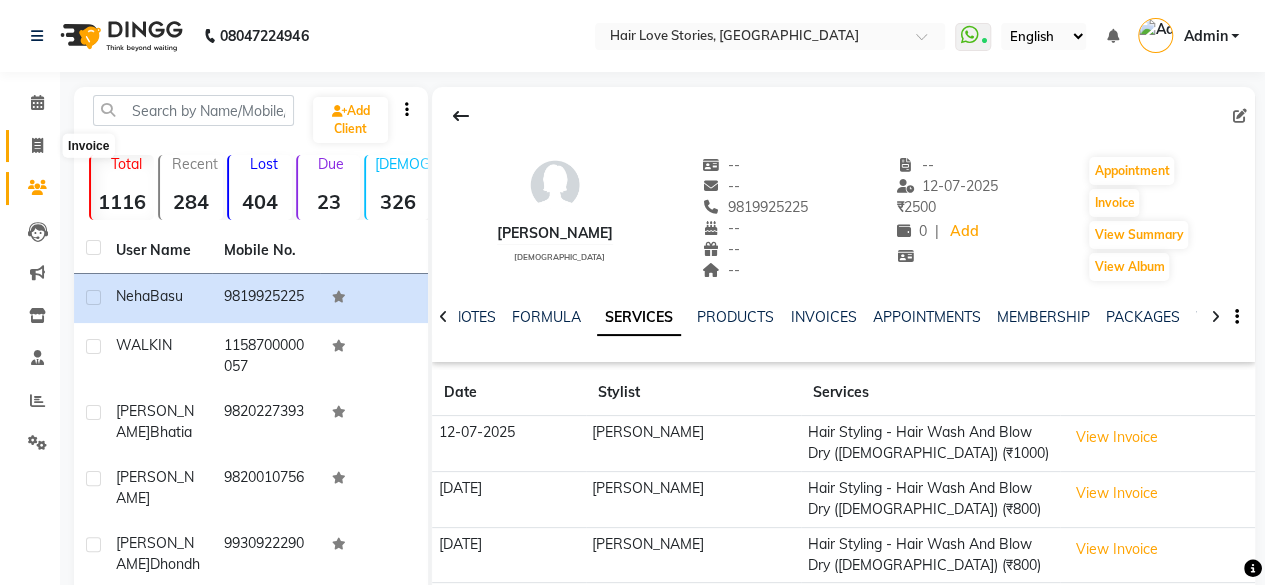 click 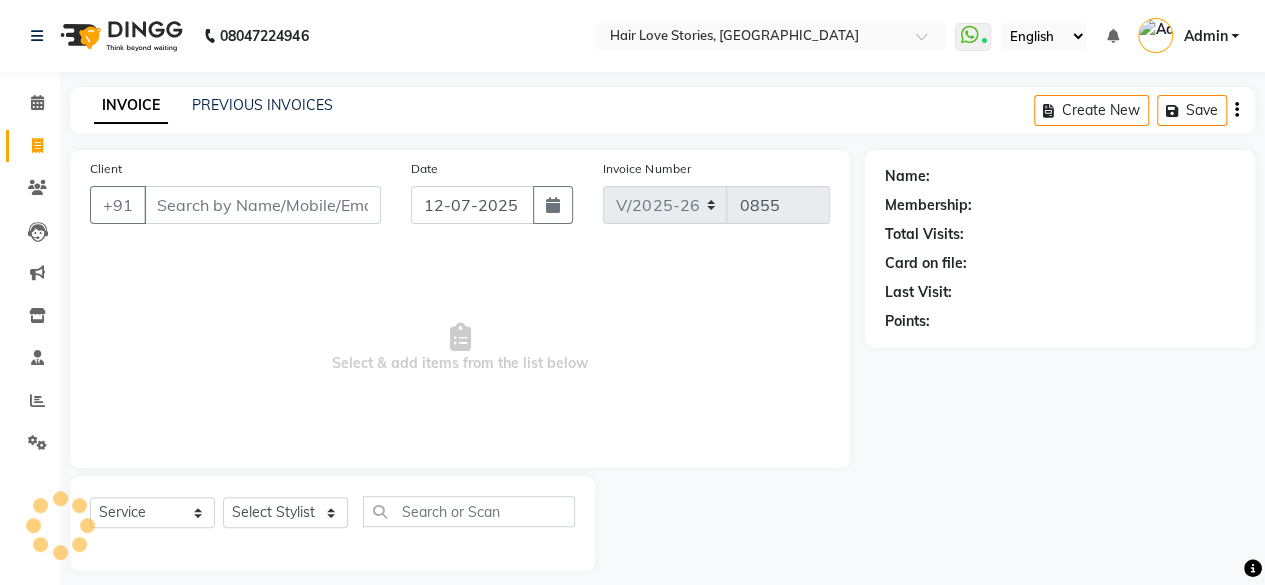 scroll, scrollTop: 15, scrollLeft: 0, axis: vertical 